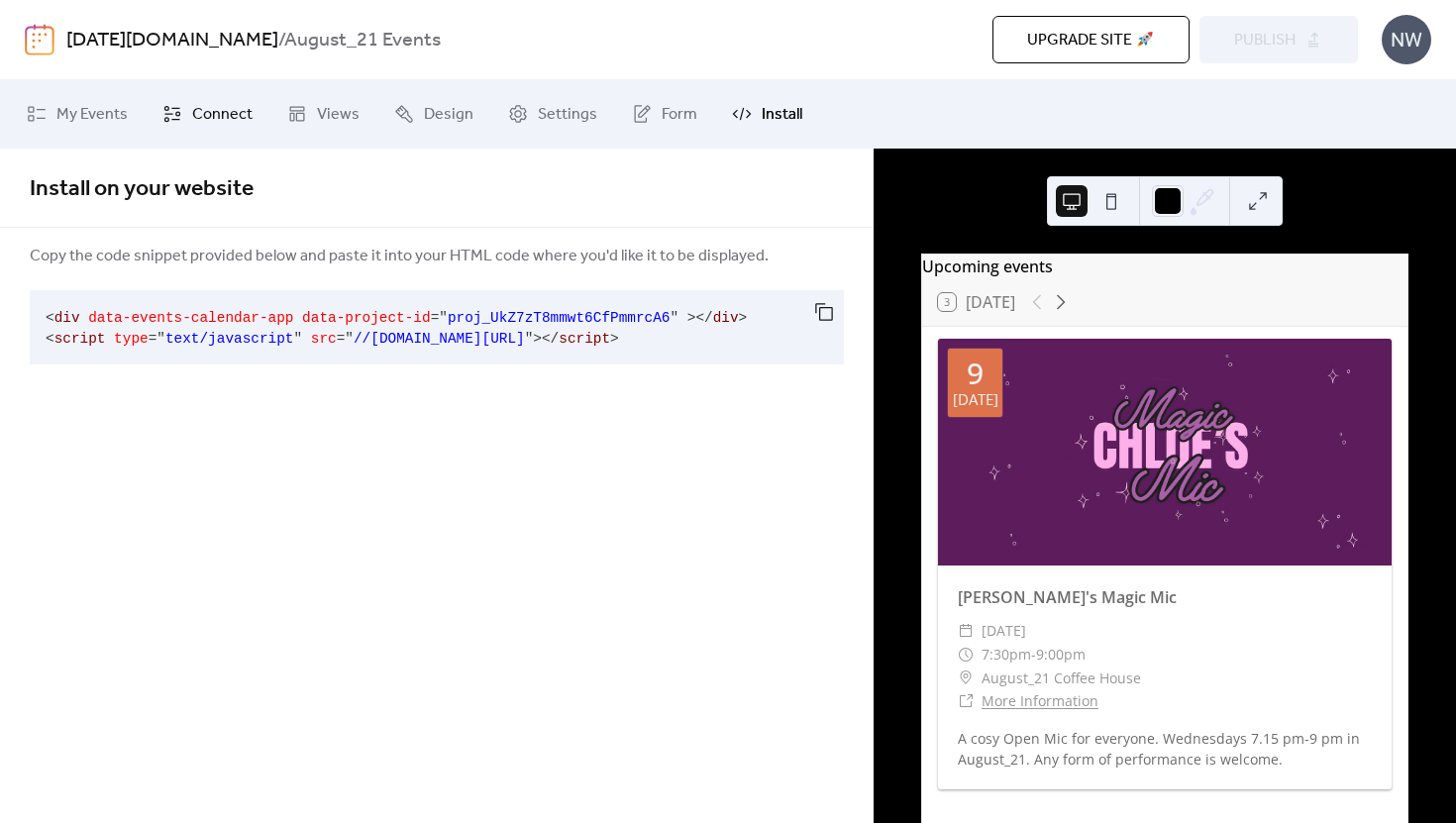 scroll, scrollTop: 0, scrollLeft: 0, axis: both 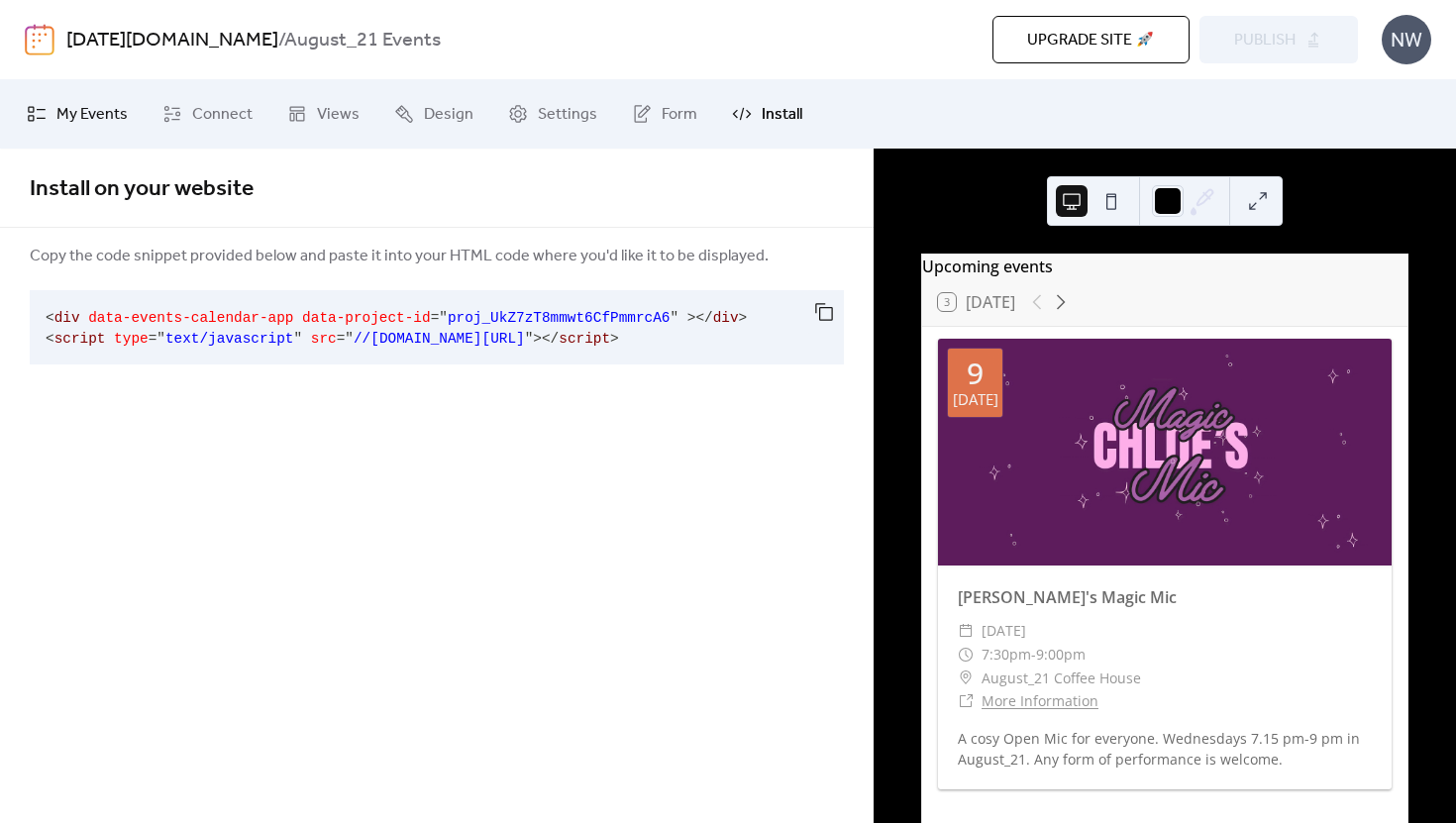 click on "My Events" at bounding box center [92, 115] 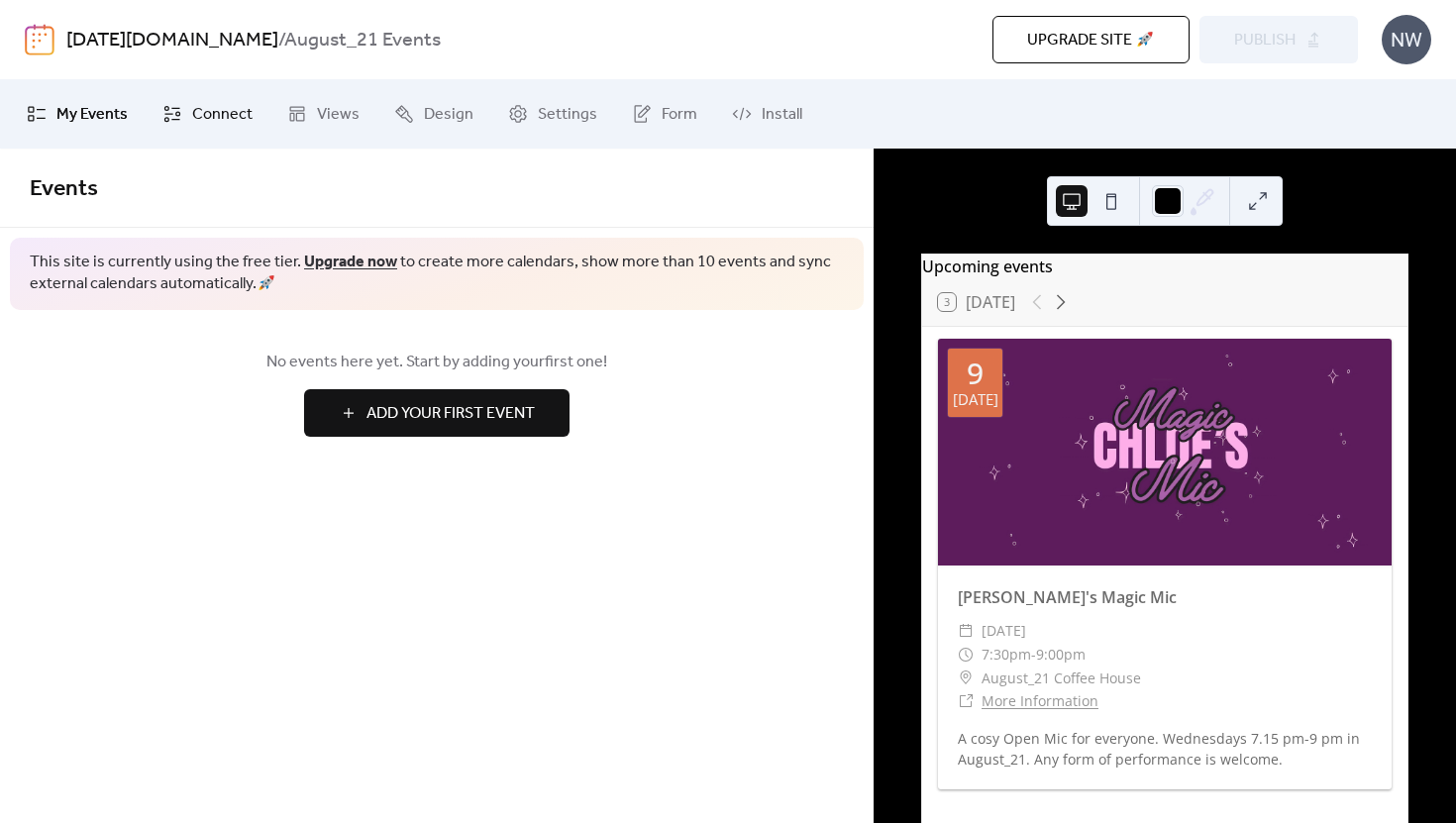 click on "Connect" at bounding box center (222, 115) 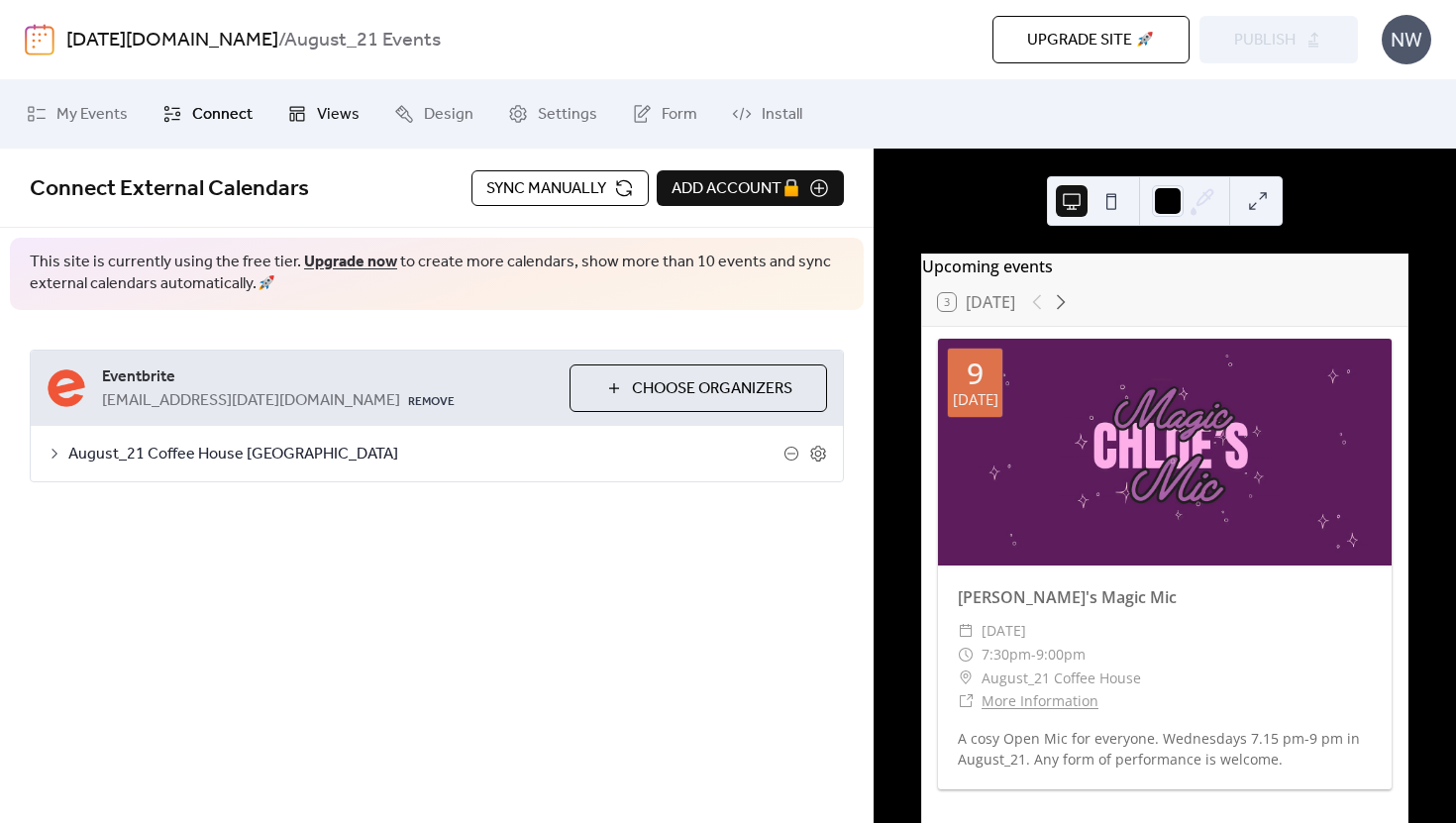 click on "Views" at bounding box center (323, 114) 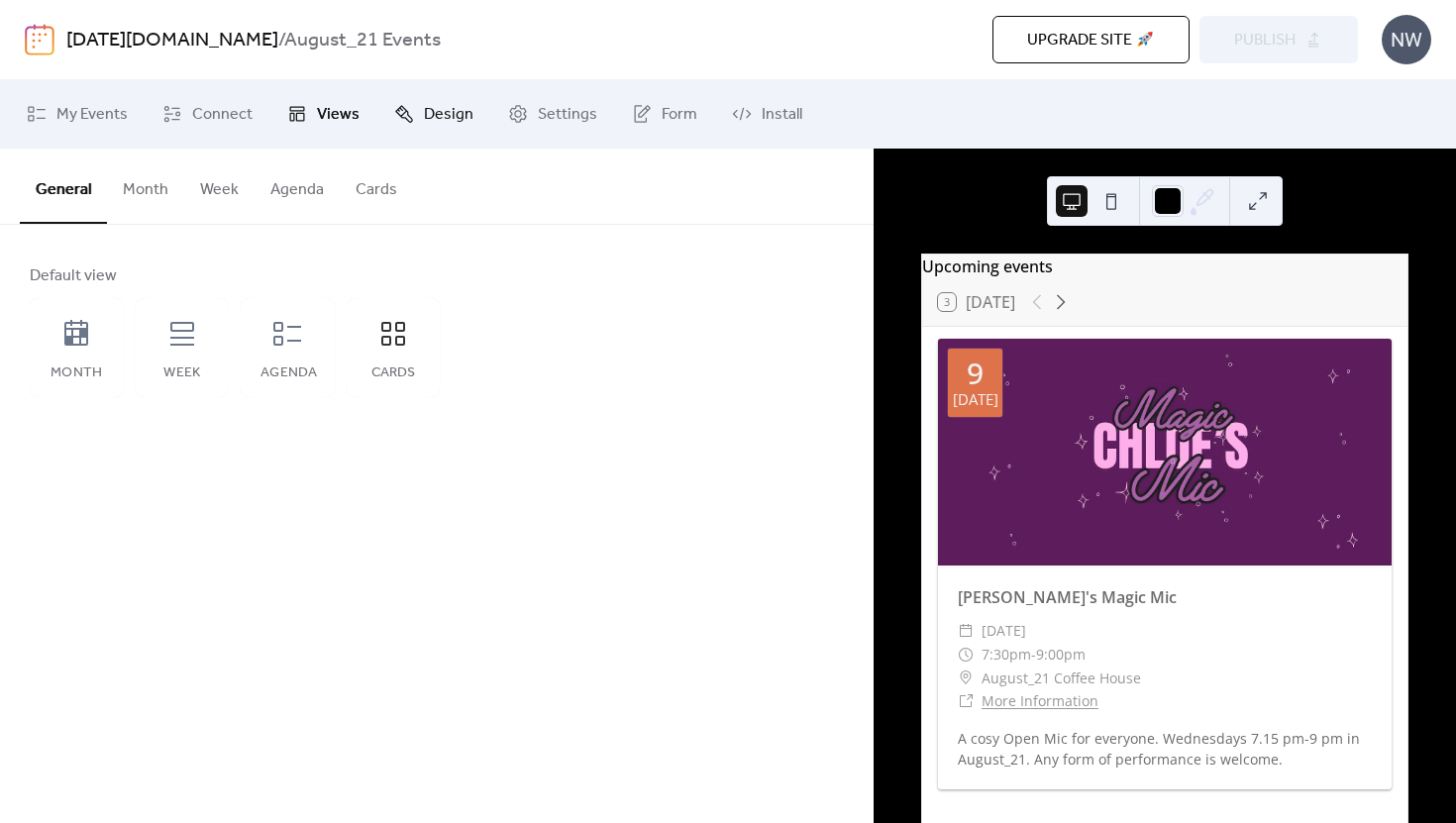 click on "Design" at bounding box center [449, 115] 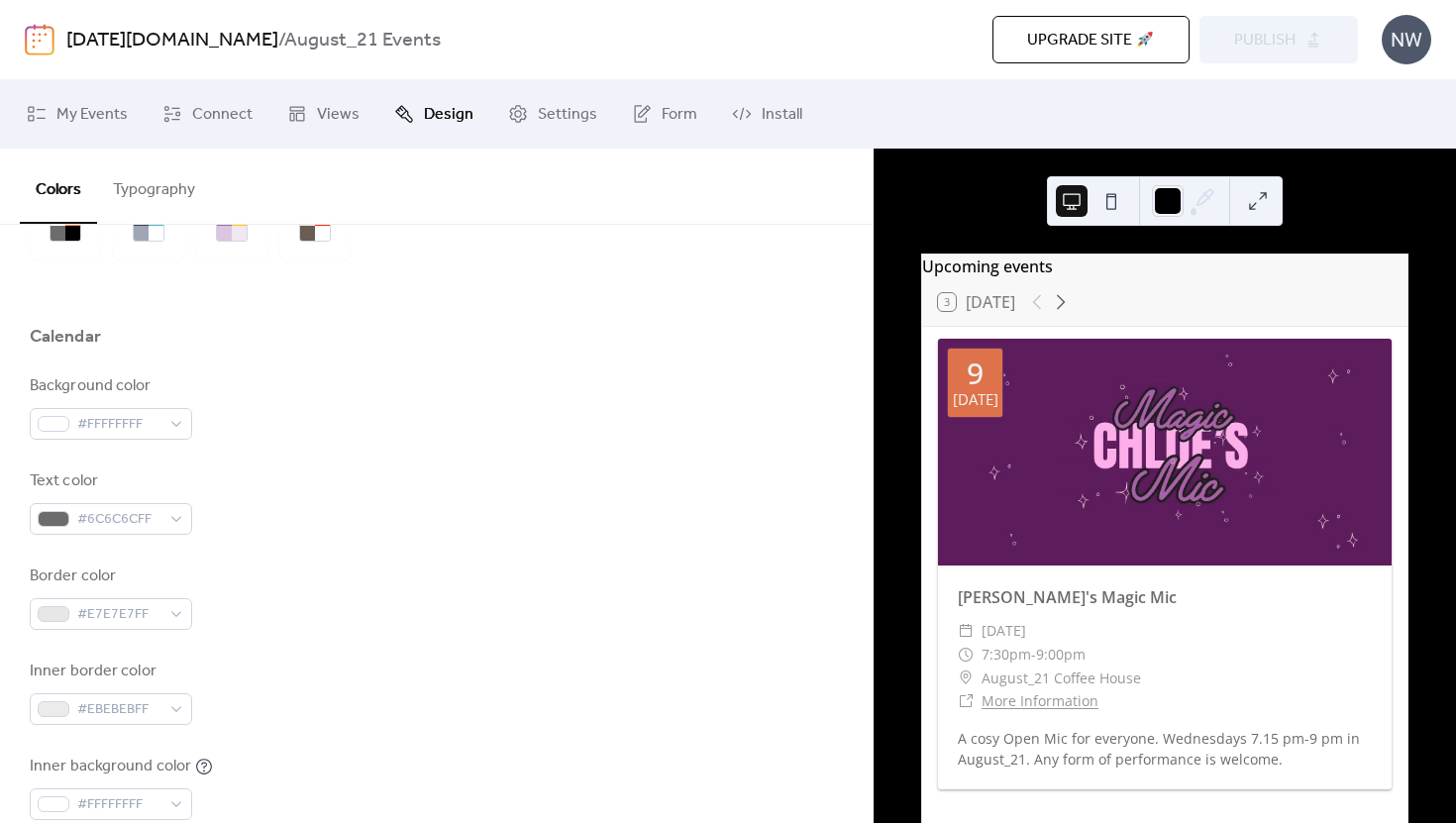 scroll, scrollTop: 140, scrollLeft: 0, axis: vertical 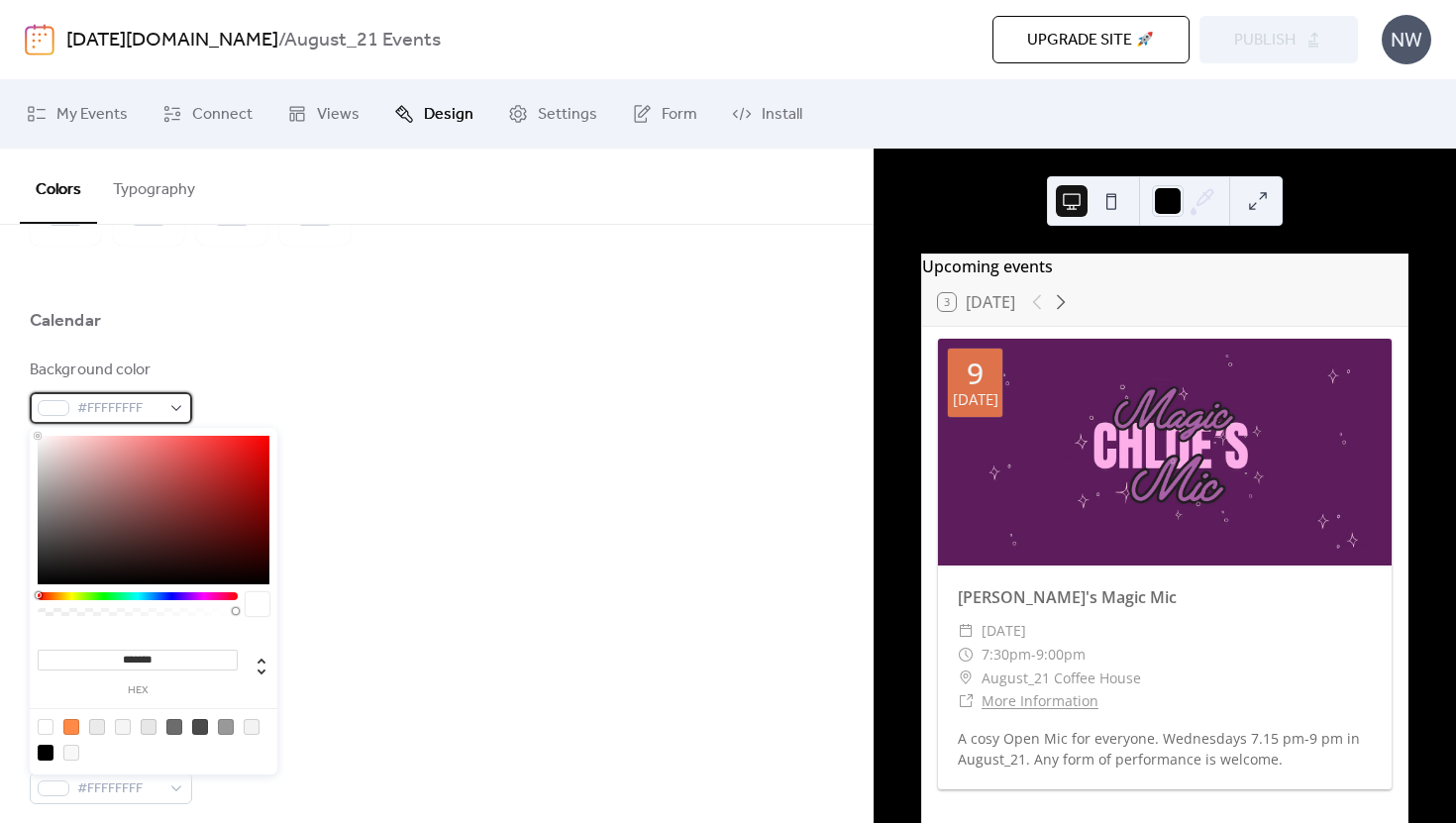 click on "#FFFFFFFF" at bounding box center (119, 409) 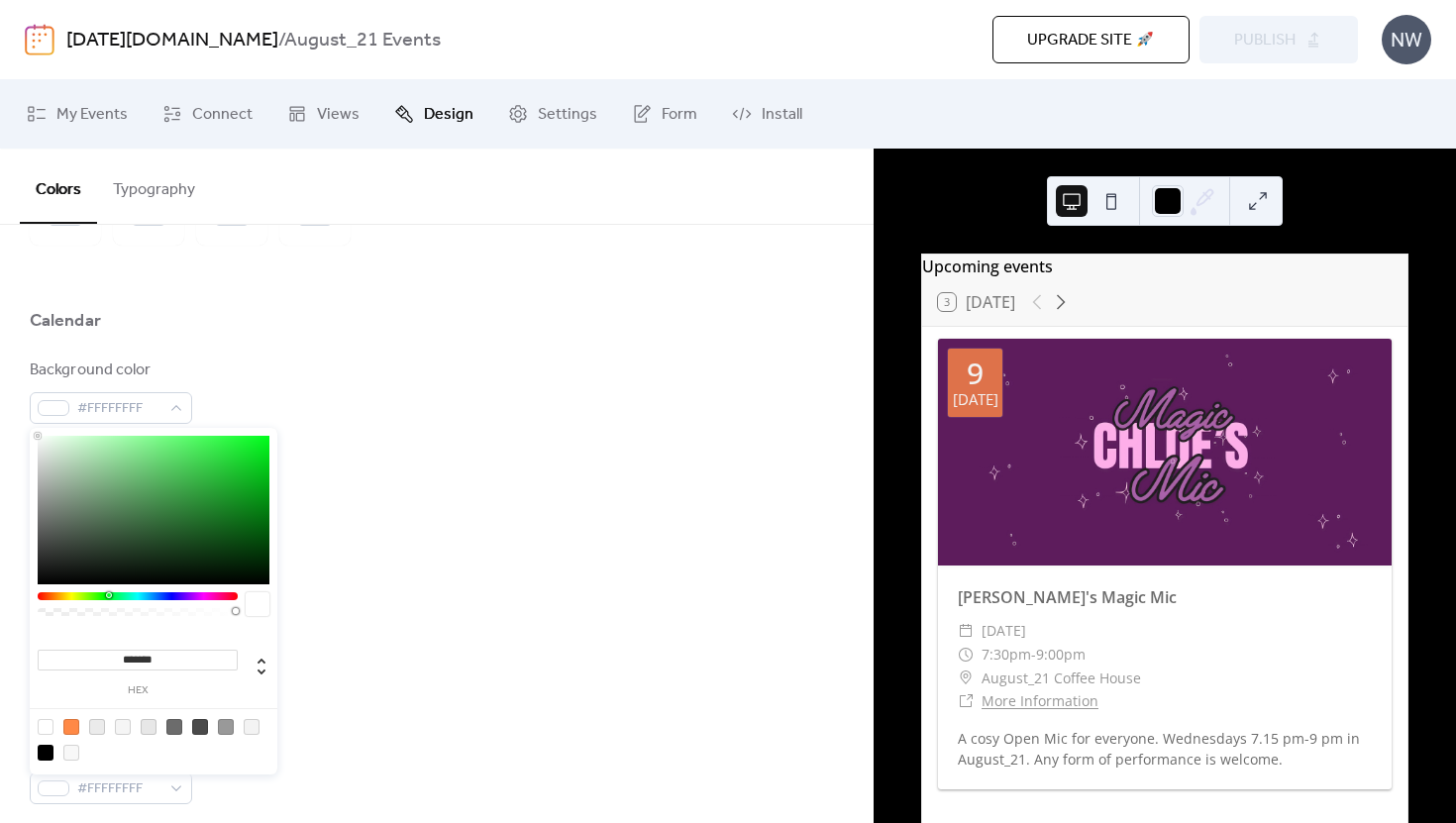 click at bounding box center [138, 596] 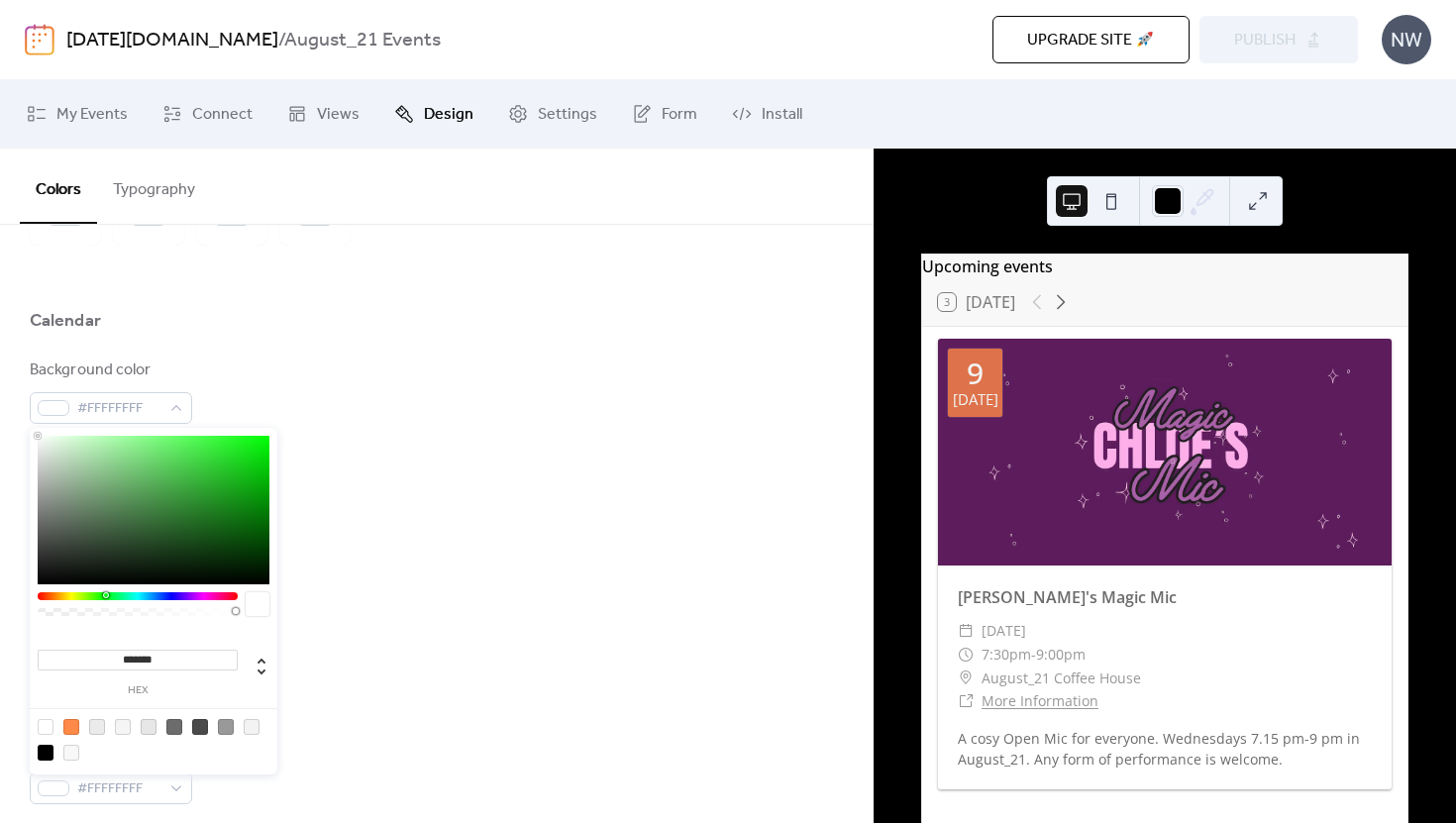 click at bounding box center (138, 596) 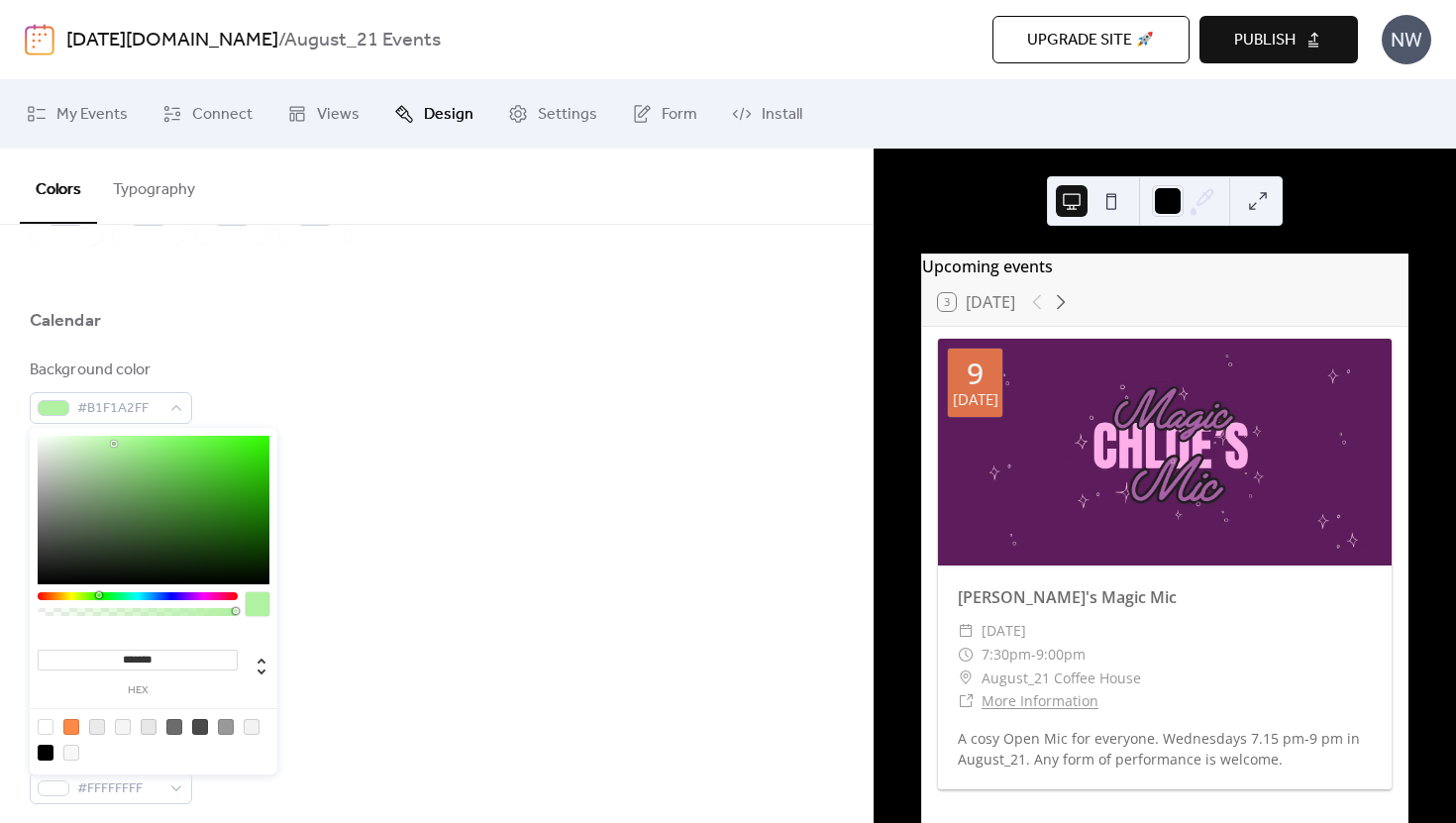 click at bounding box center [154, 510] 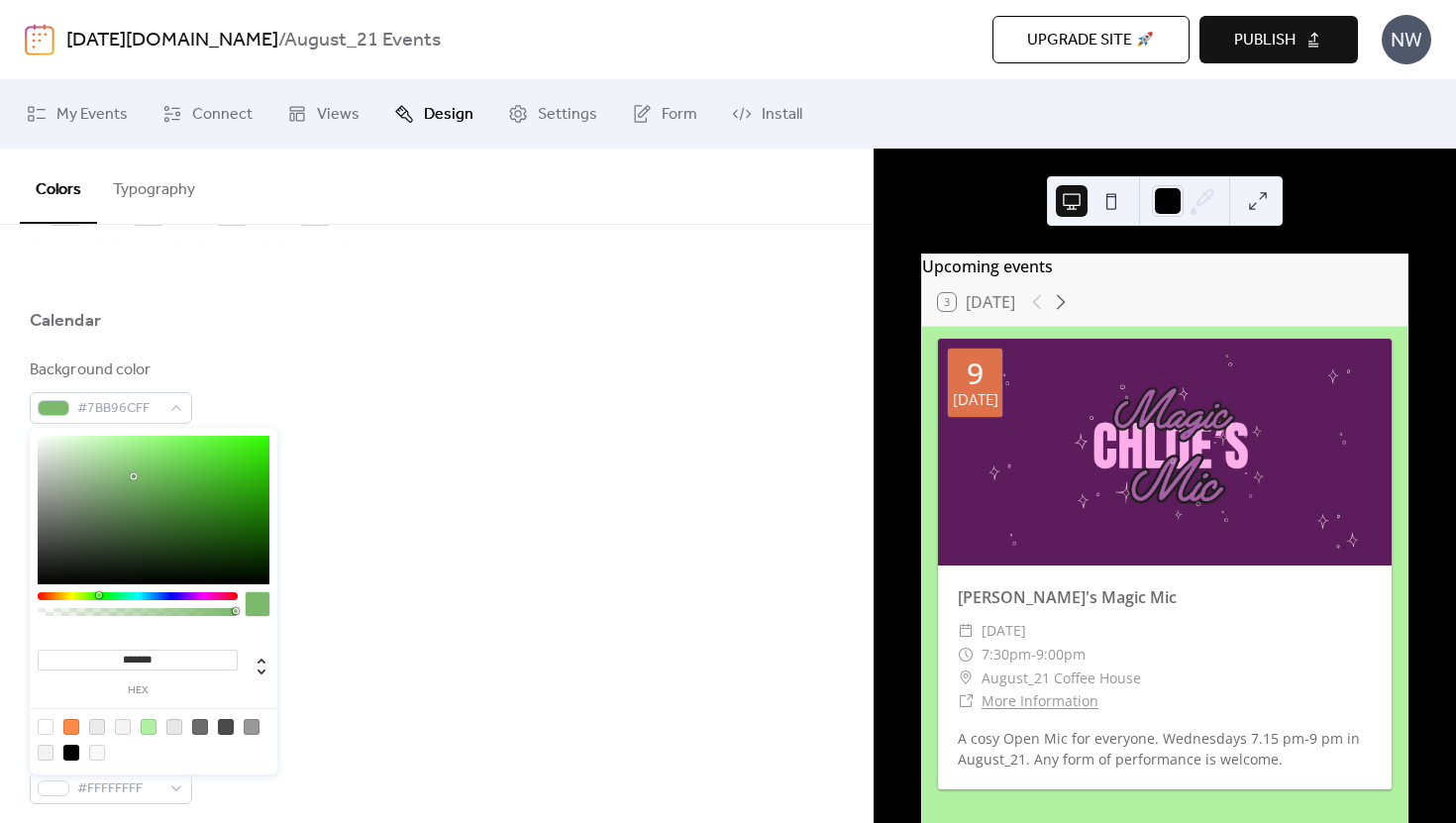 click at bounding box center [154, 510] 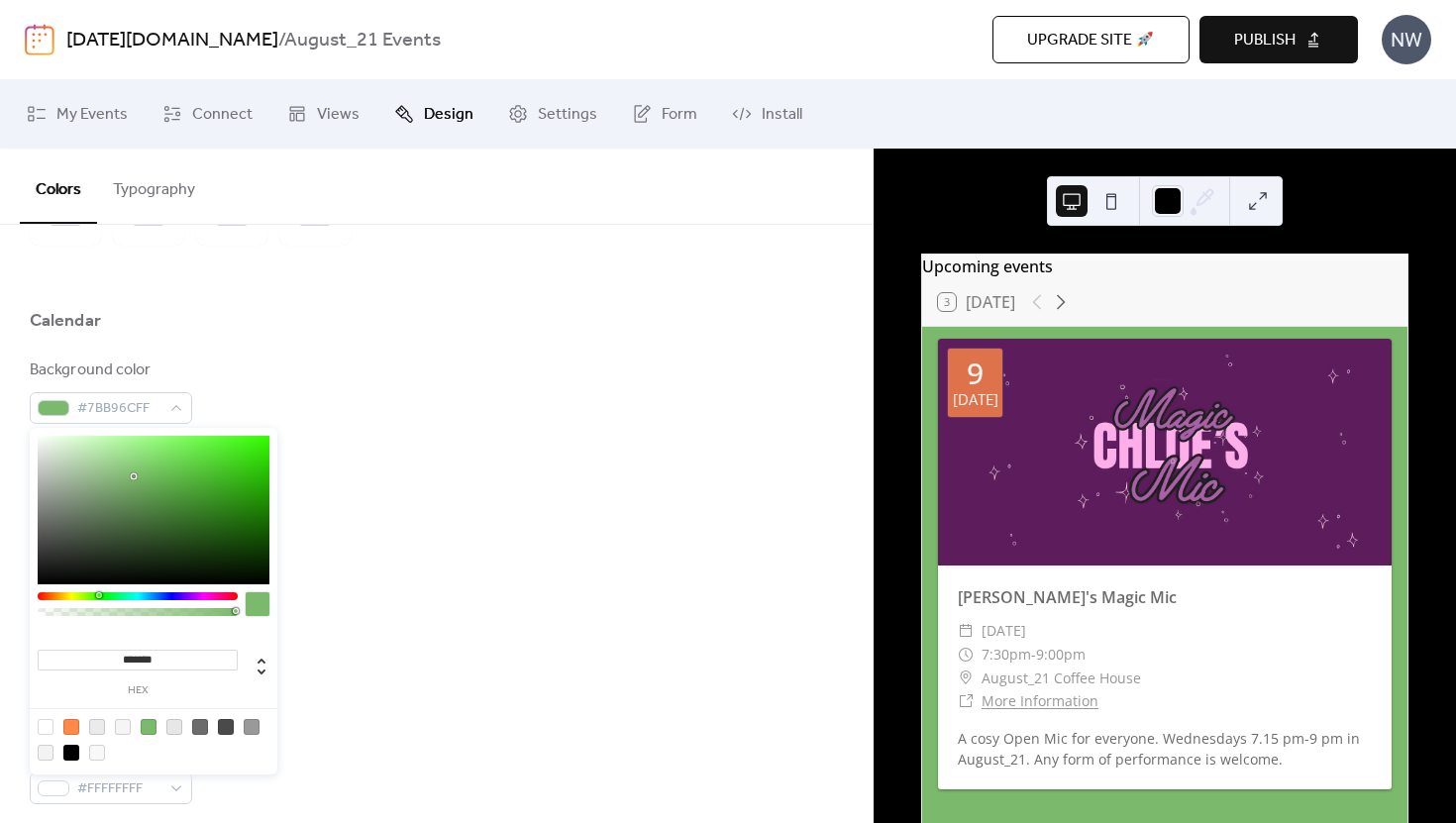 click at bounding box center [154, 510] 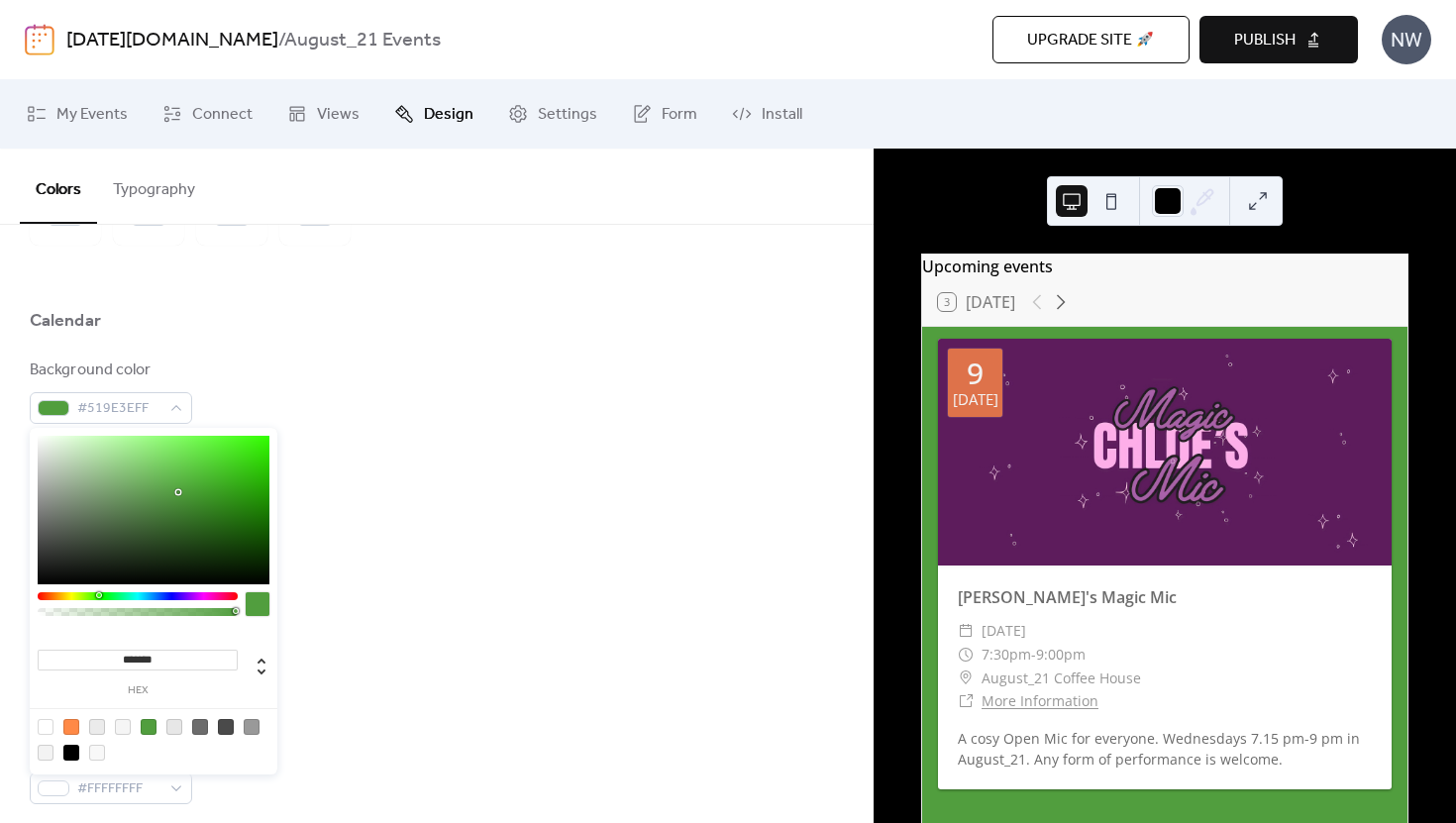 click at bounding box center [154, 510] 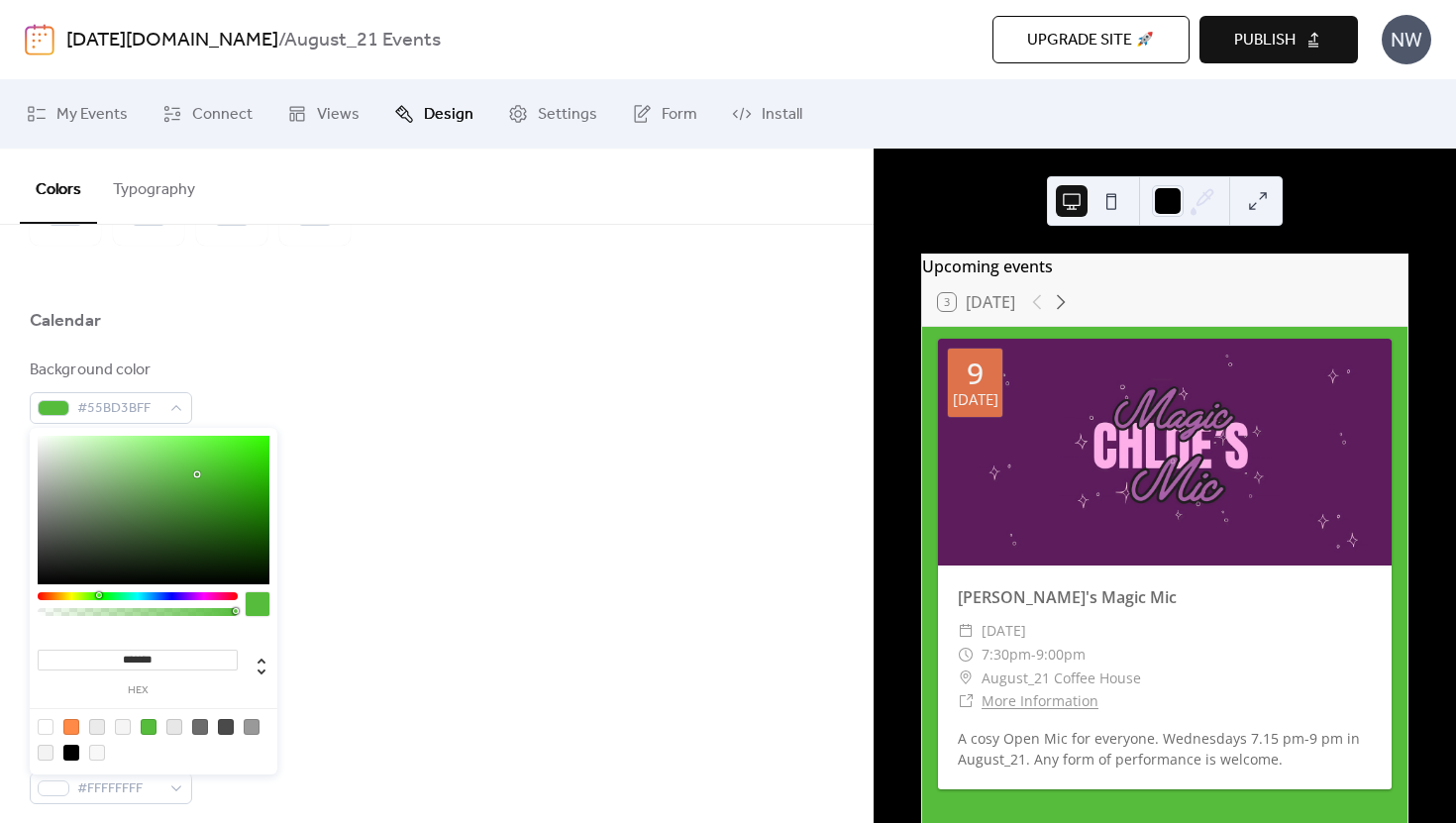 click at bounding box center (71, 753) 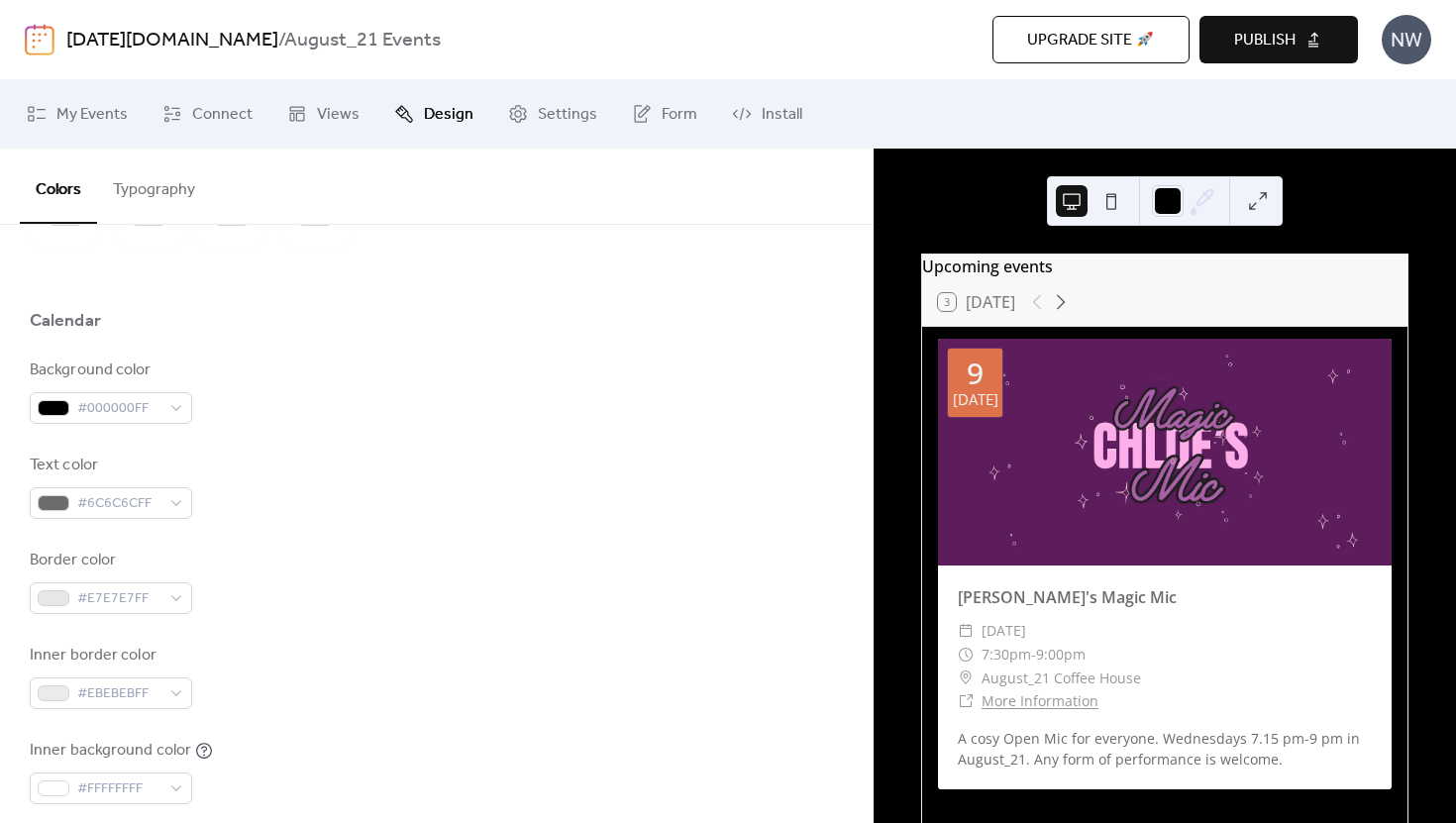 click on "Background color #000000FF" at bounding box center (437, 391) 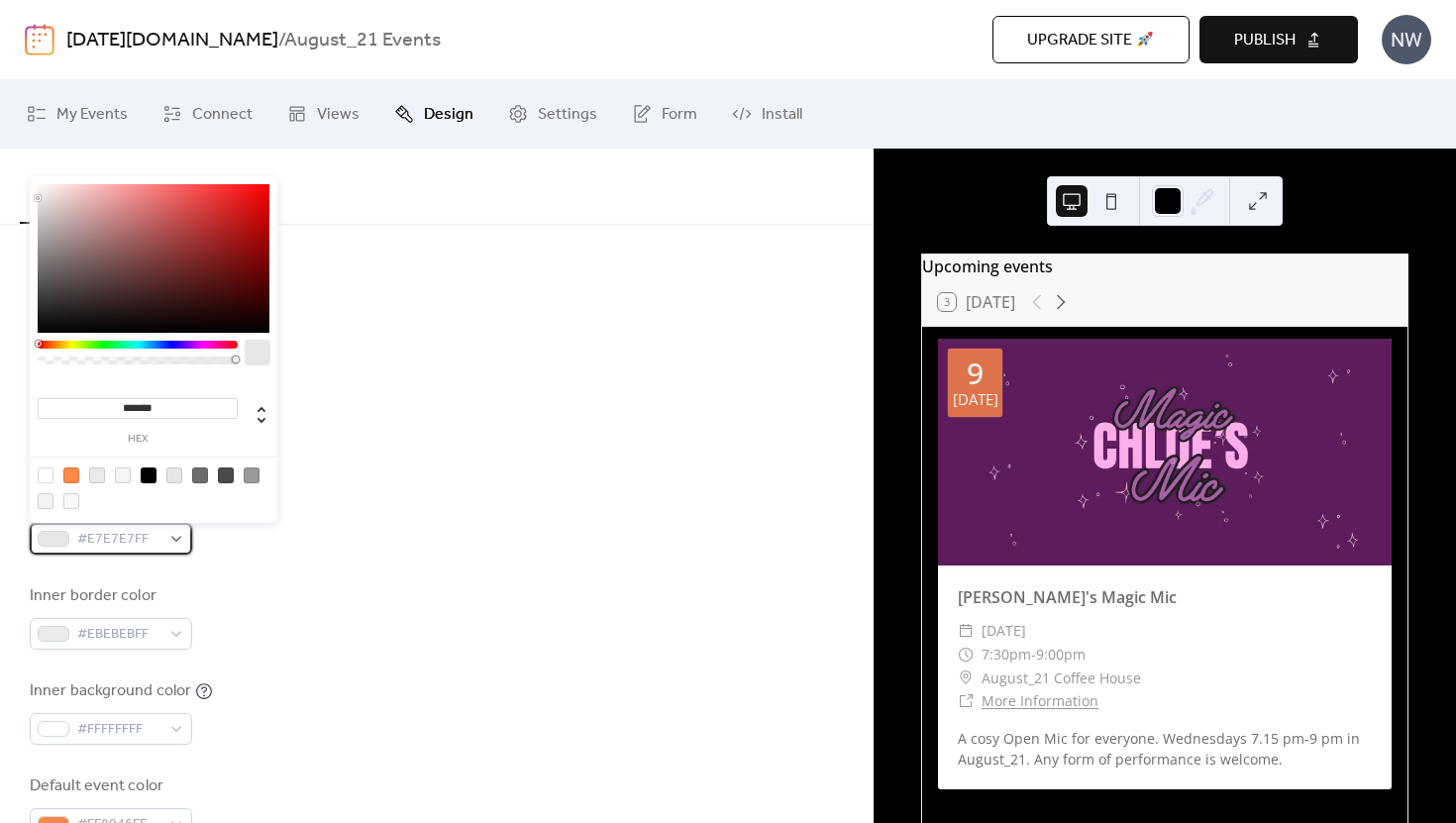 click on "#E7E7E7FF" at bounding box center [111, 539] 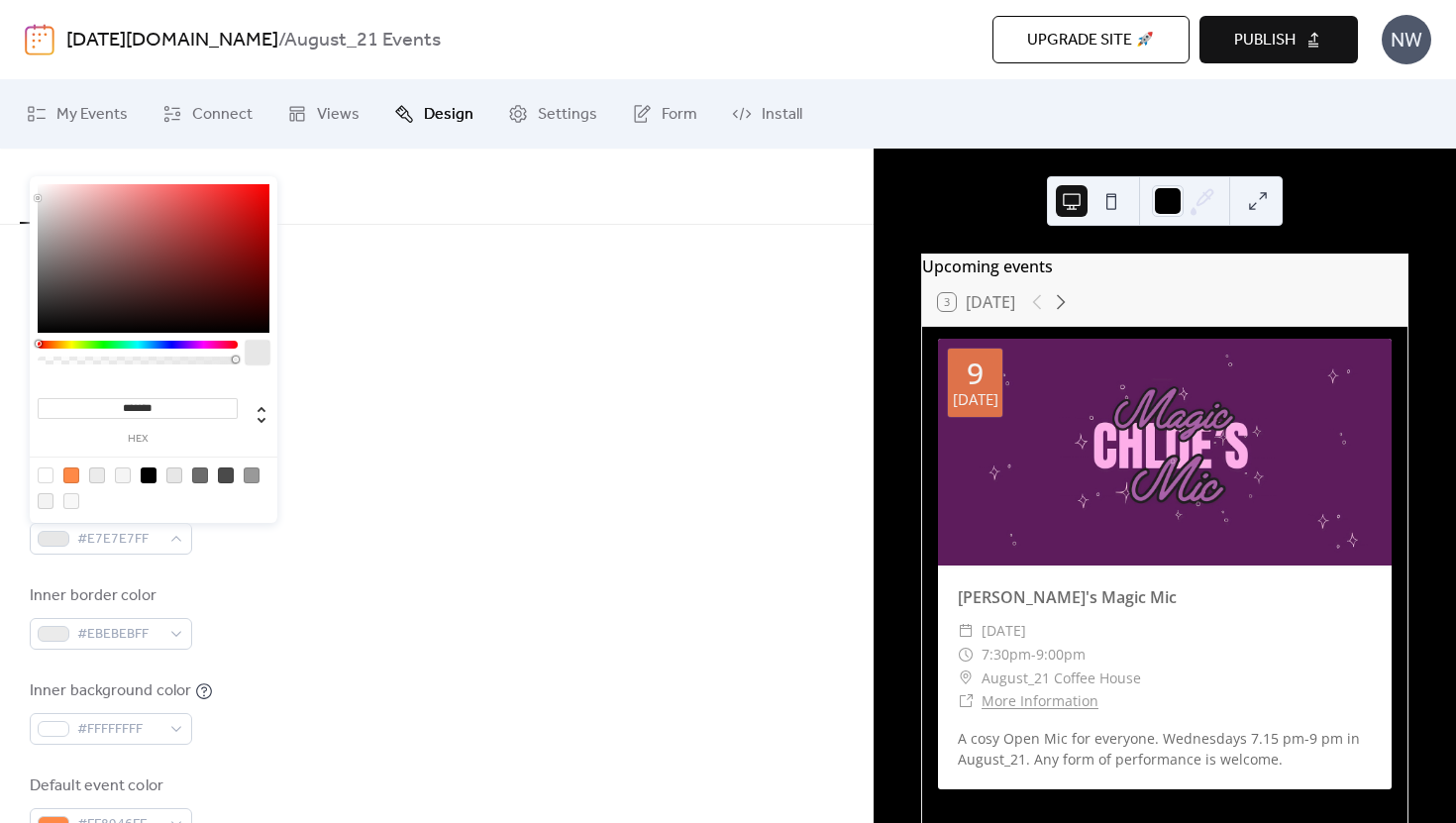 click at bounding box center [149, 475] 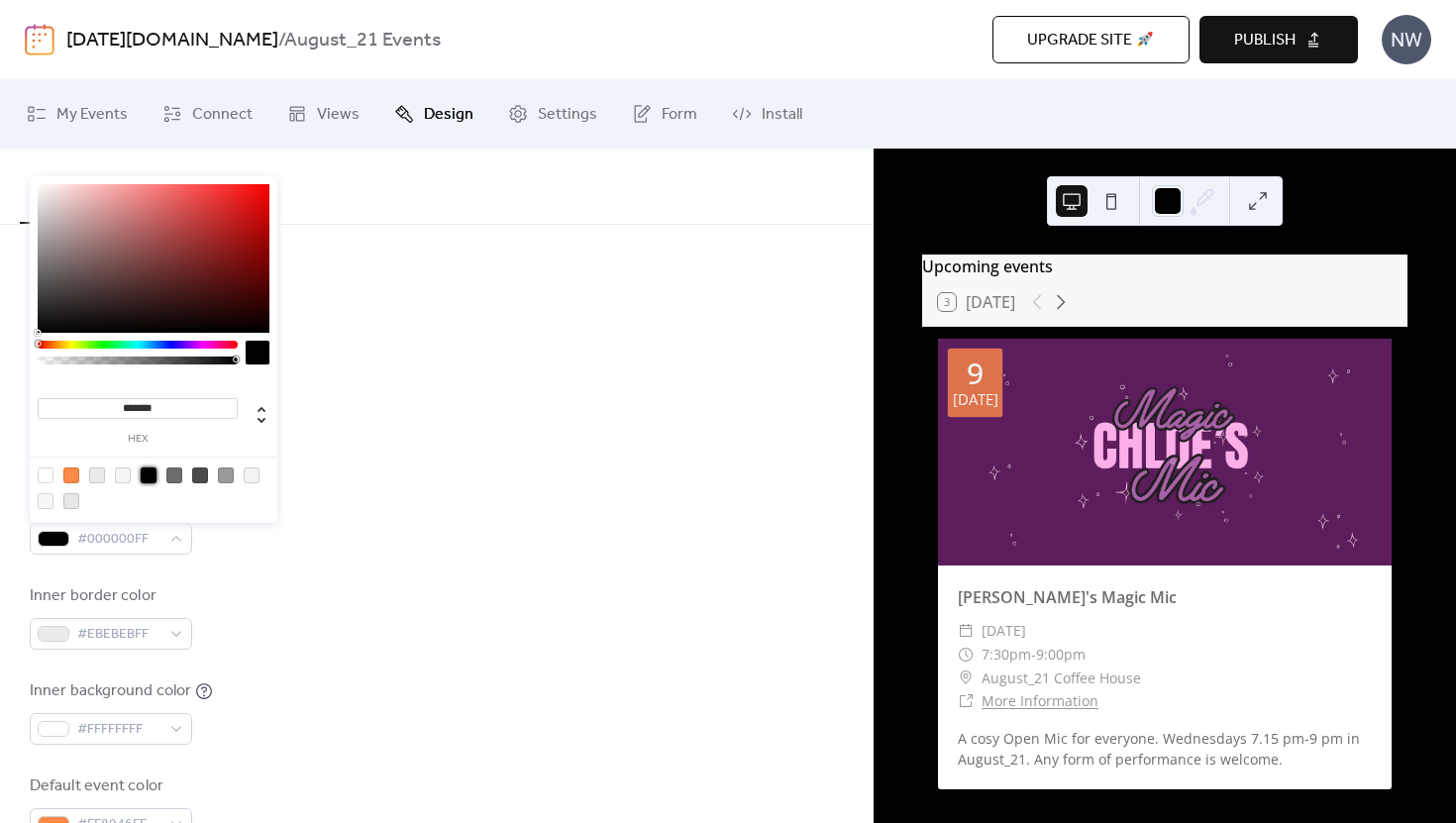 click on "Border color #000000FF" at bounding box center [437, 522] 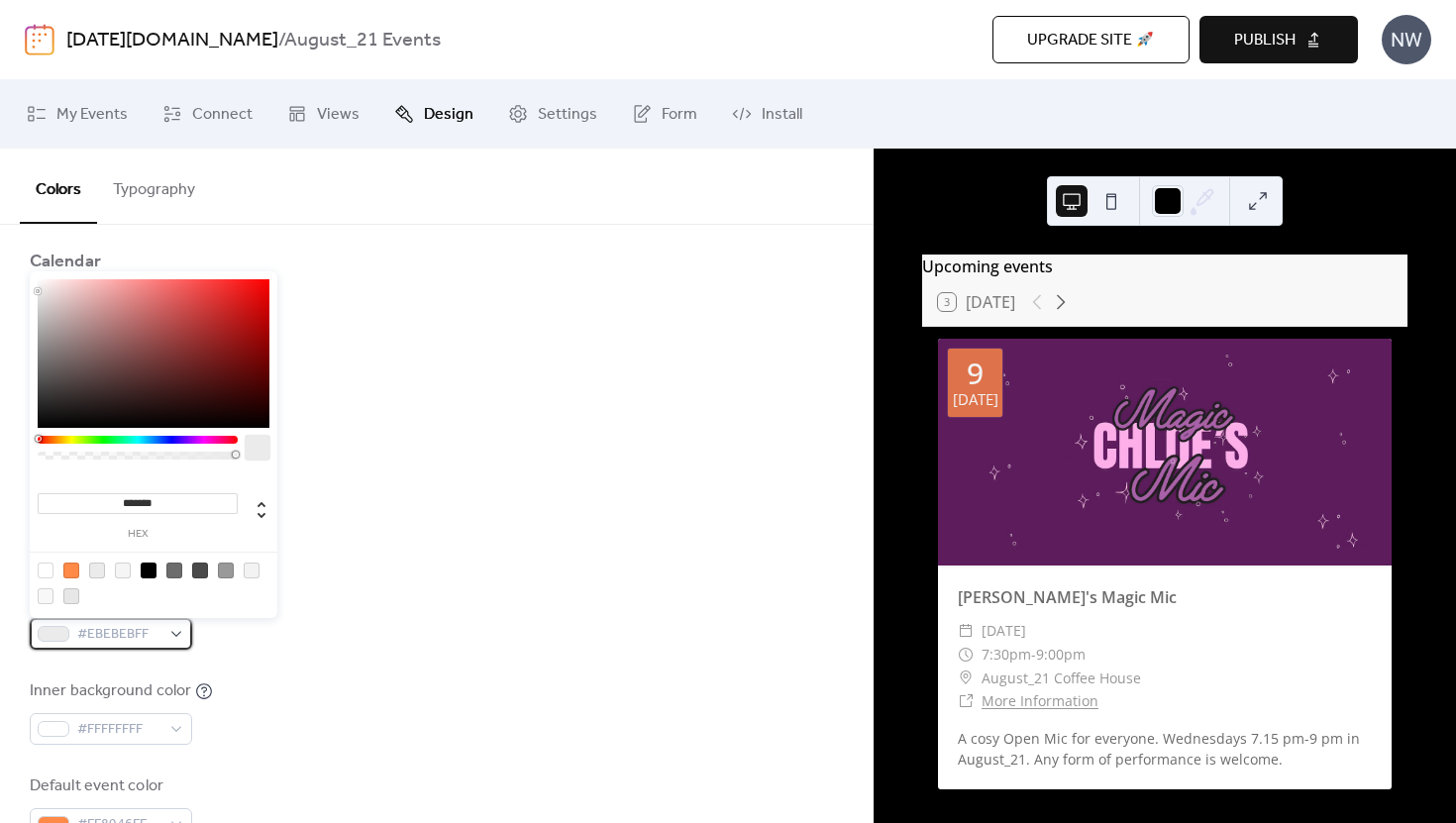 click on "#EBEBEBFF" at bounding box center [111, 634] 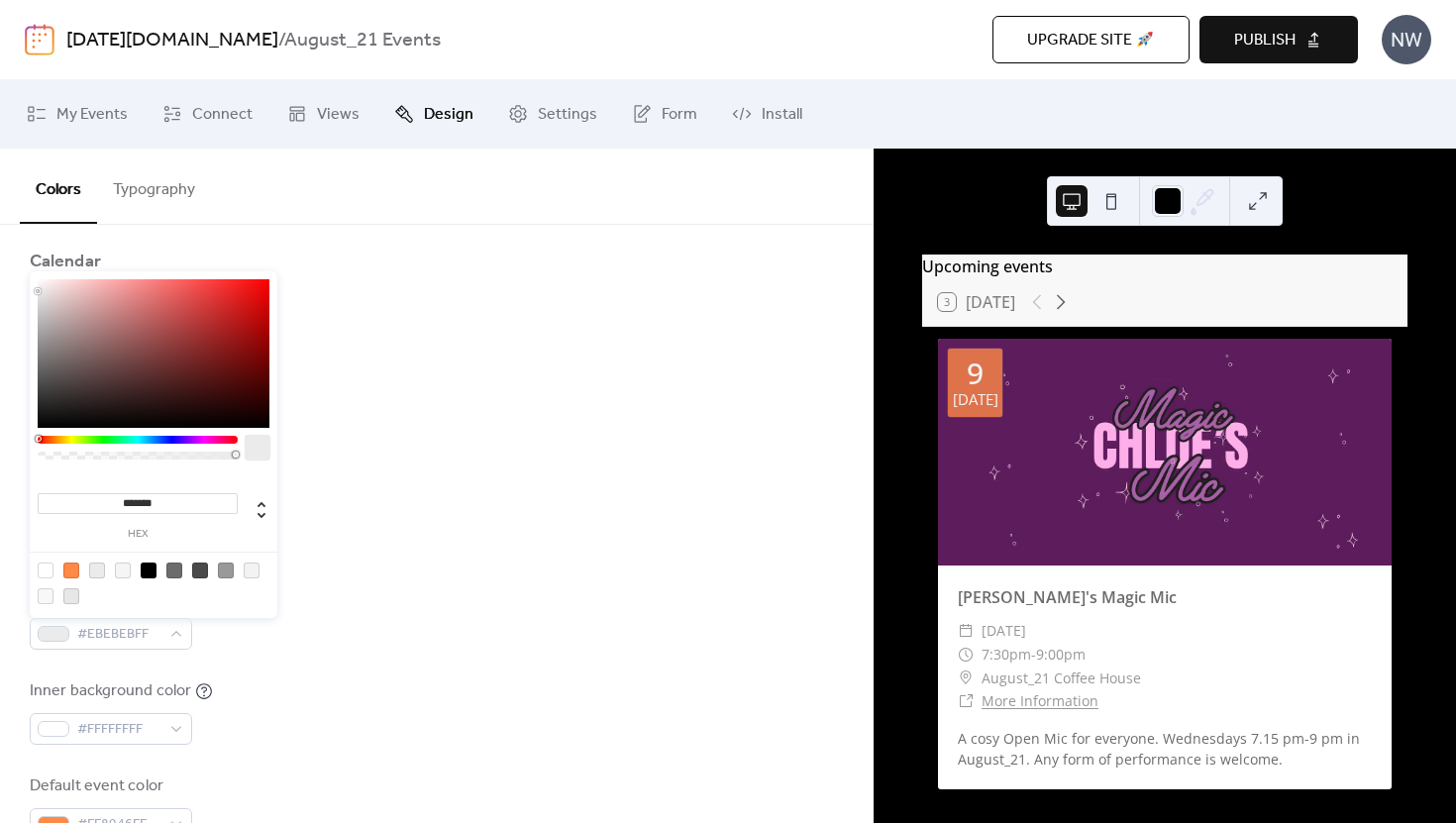 click at bounding box center [149, 570] 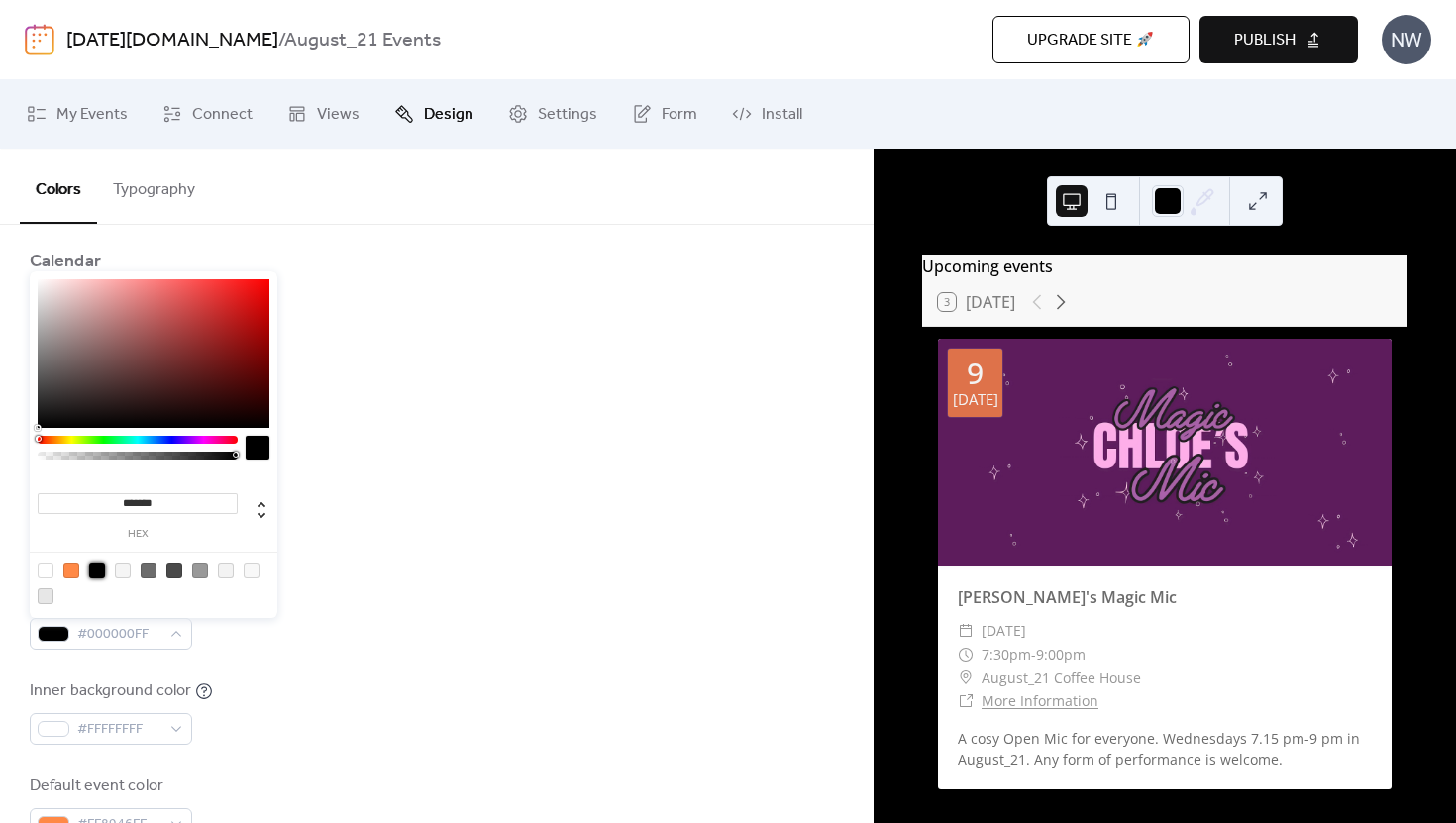 click on "Border color #000000FF" at bounding box center (437, 522) 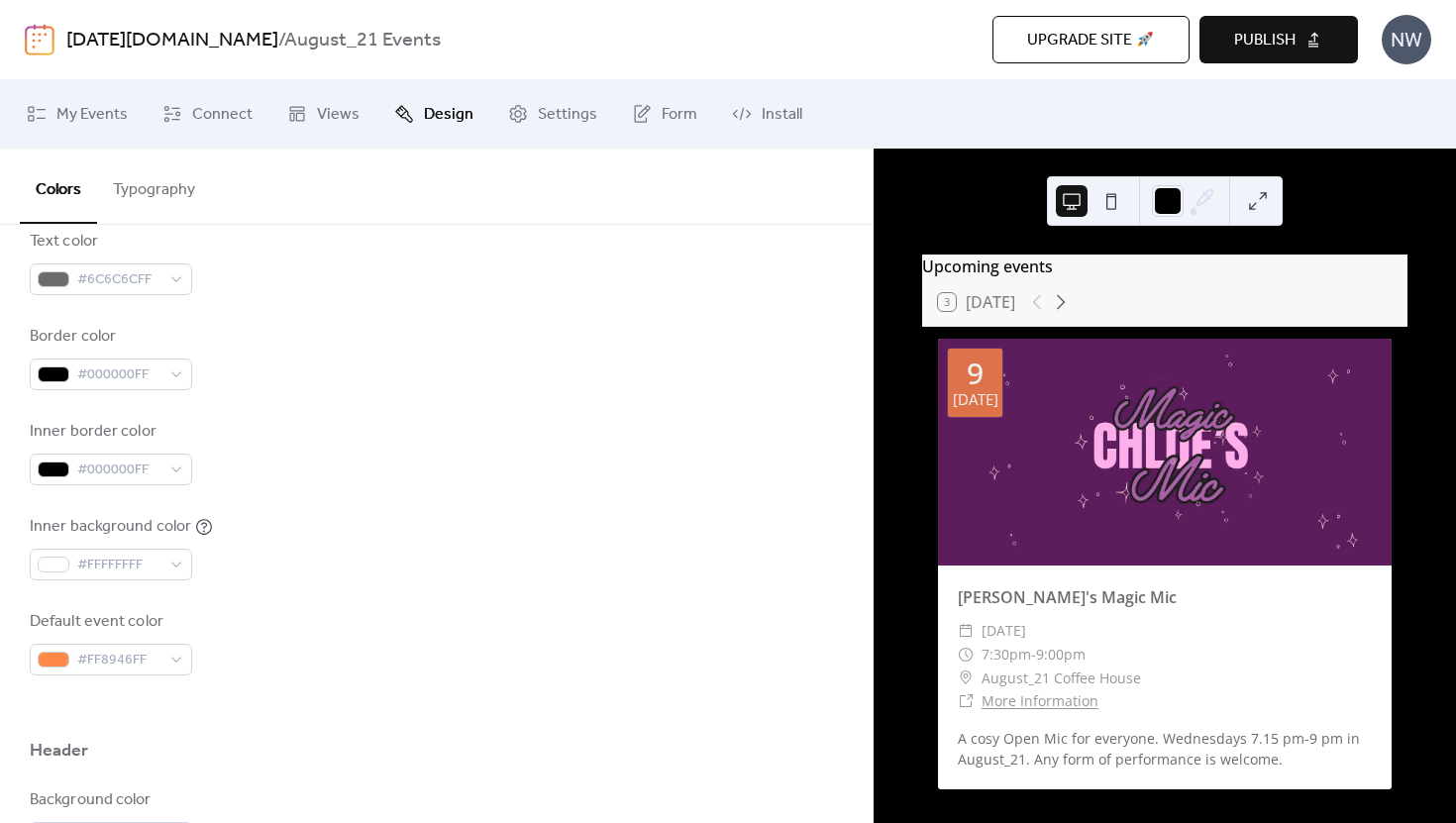 scroll, scrollTop: 393, scrollLeft: 0, axis: vertical 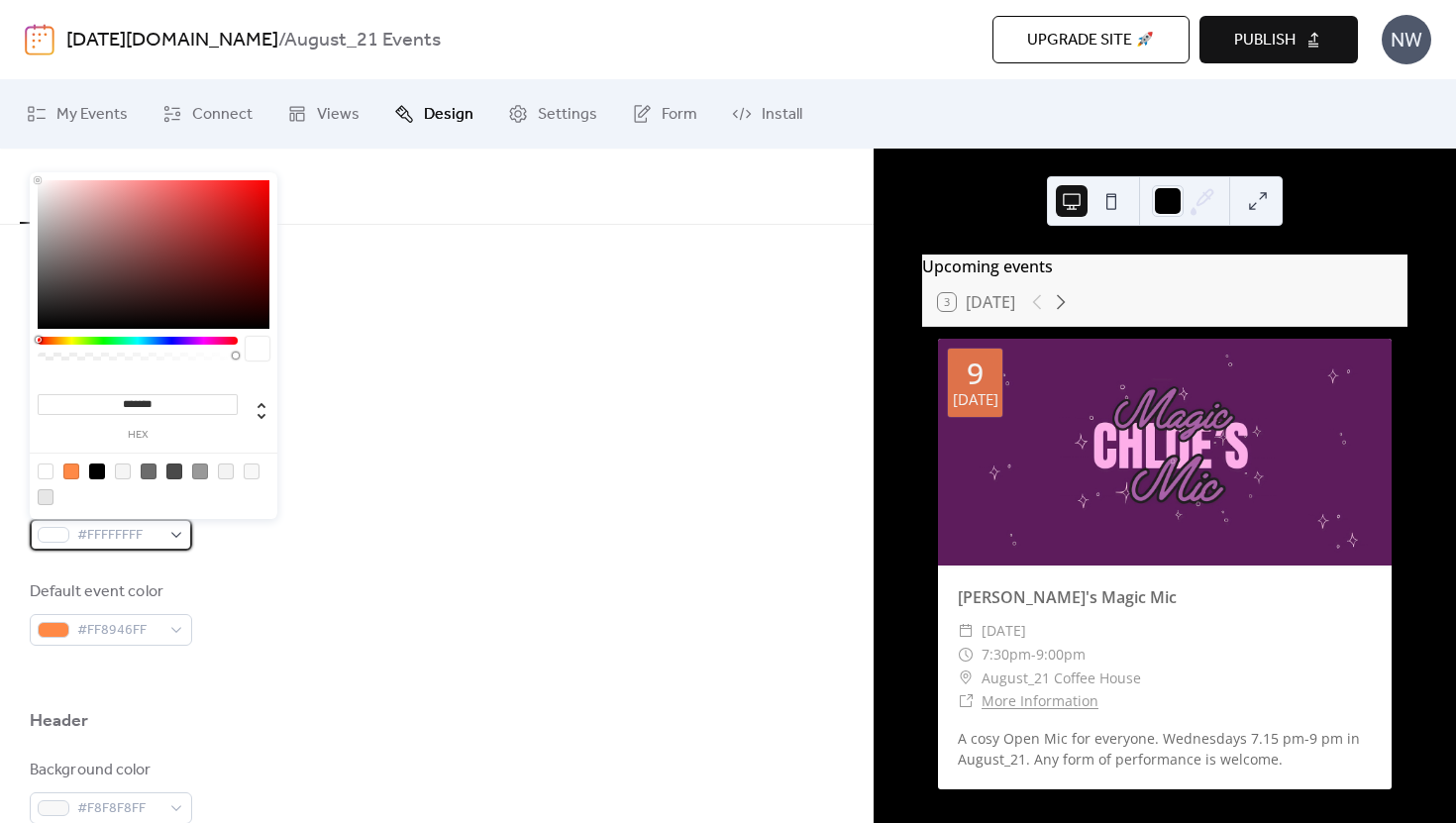 click on "#FFFFFFFF" at bounding box center (111, 535) 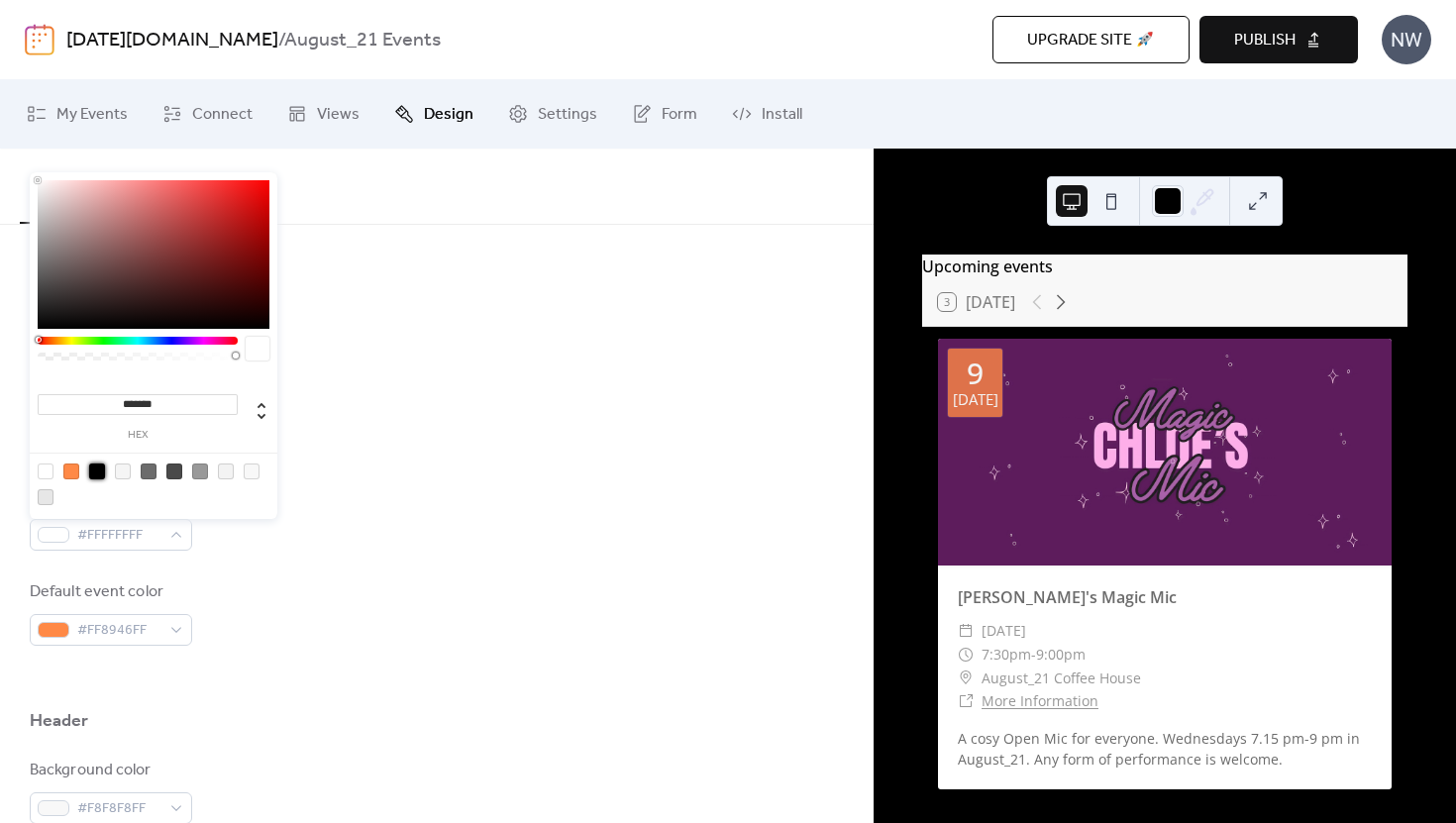 click at bounding box center [97, 471] 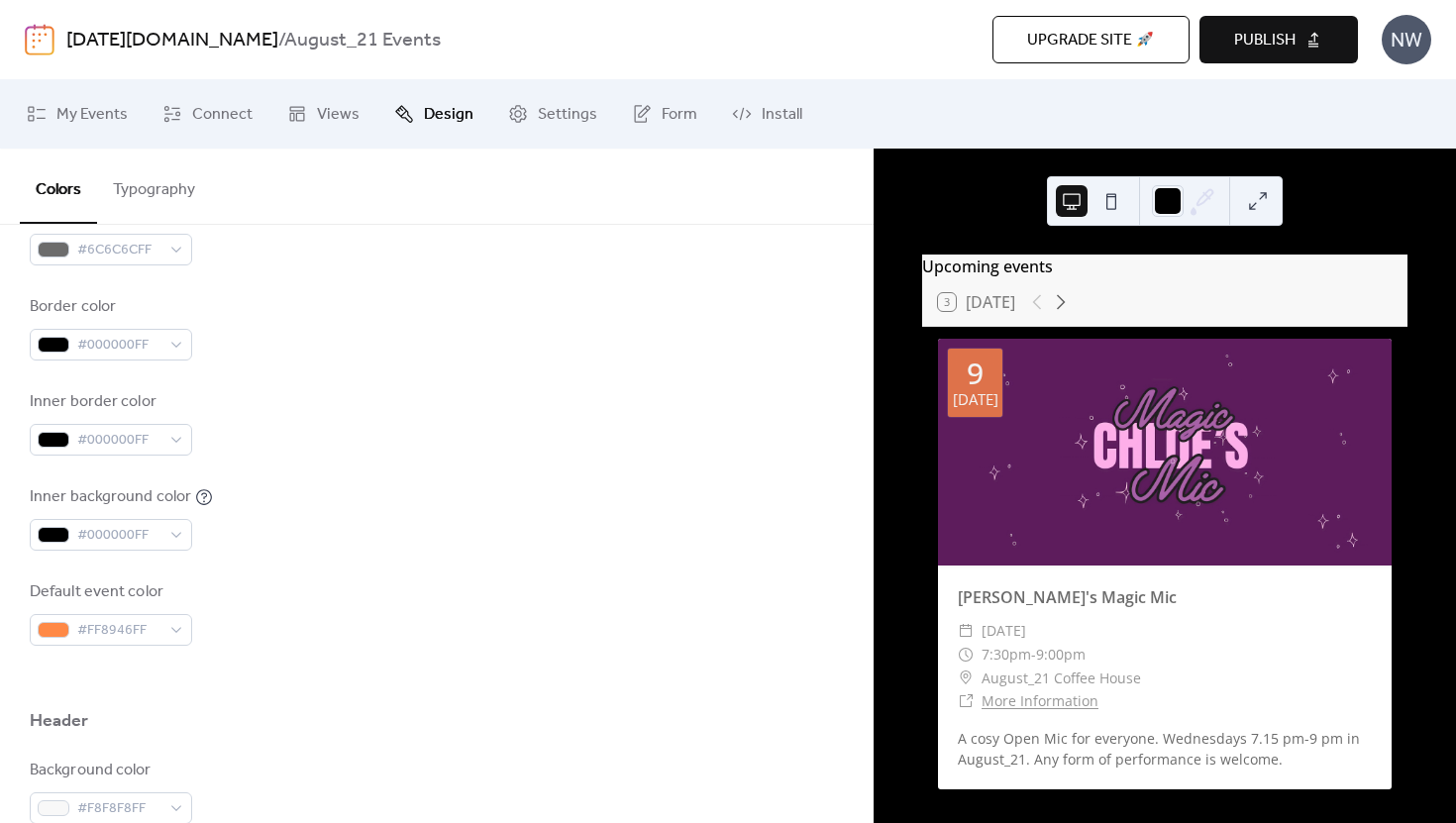click on "Inner background color #000000FF" at bounding box center (437, 518) 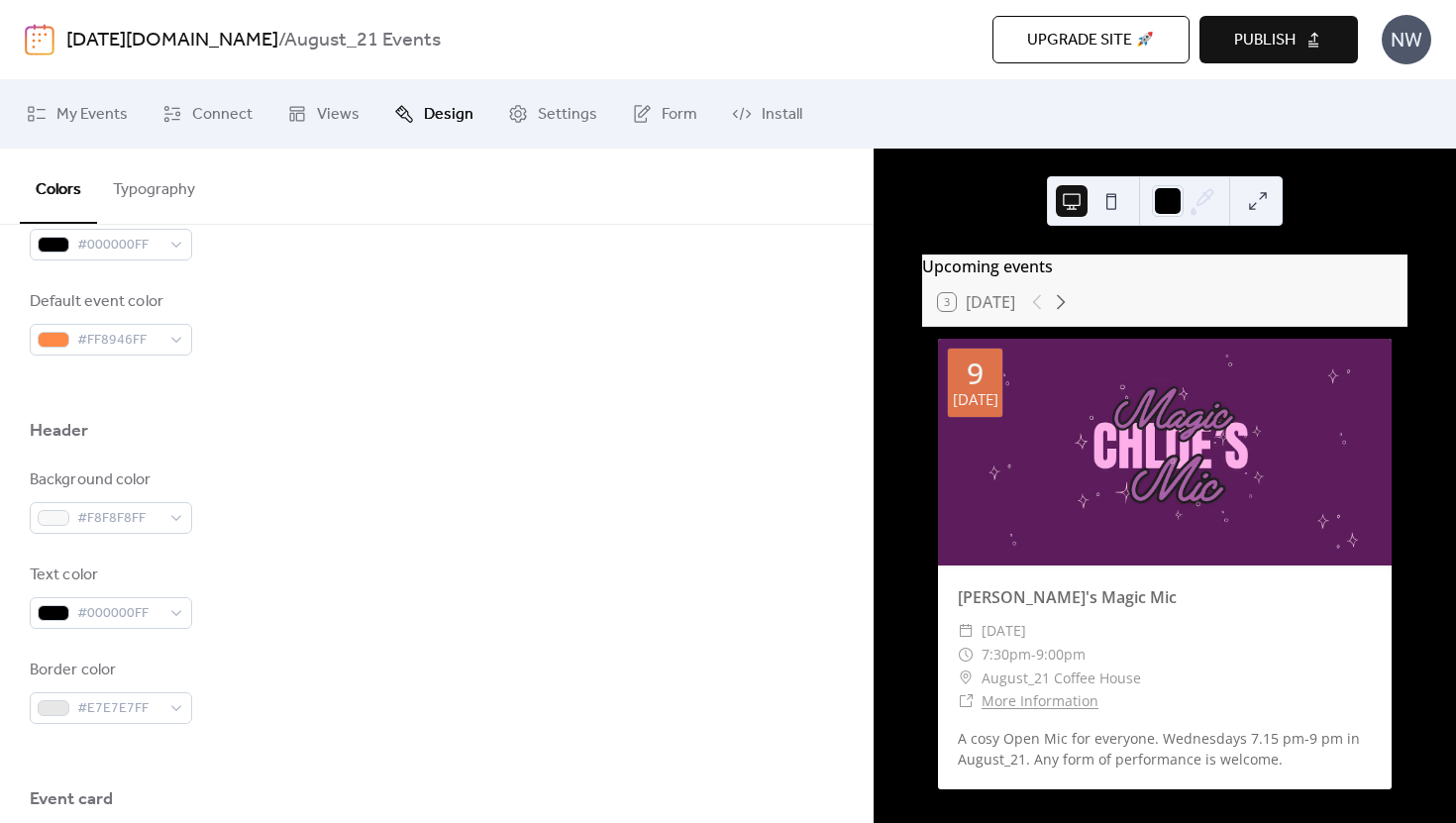 scroll, scrollTop: 687, scrollLeft: 0, axis: vertical 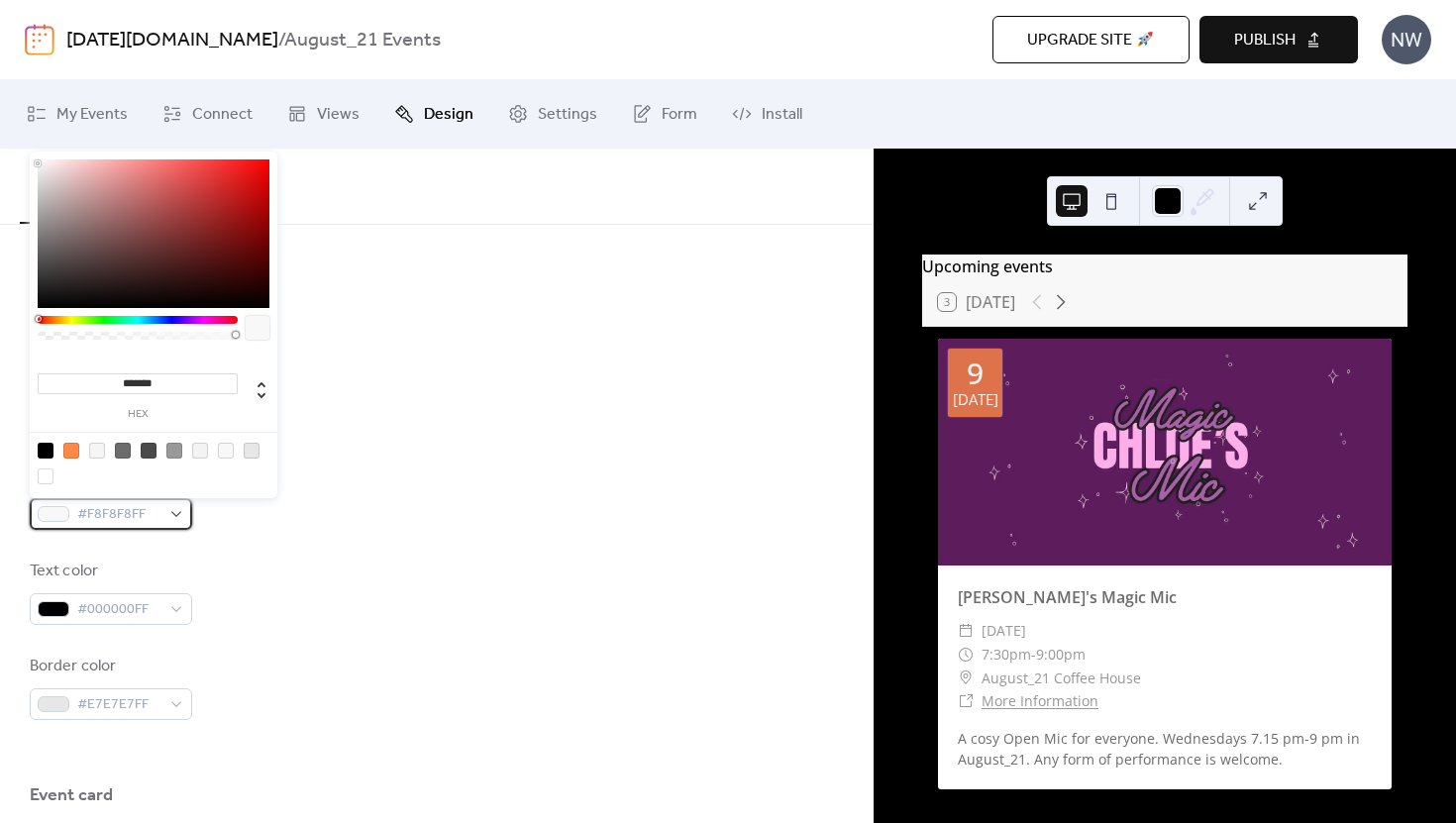 click on "#F8F8F8FF" at bounding box center [111, 514] 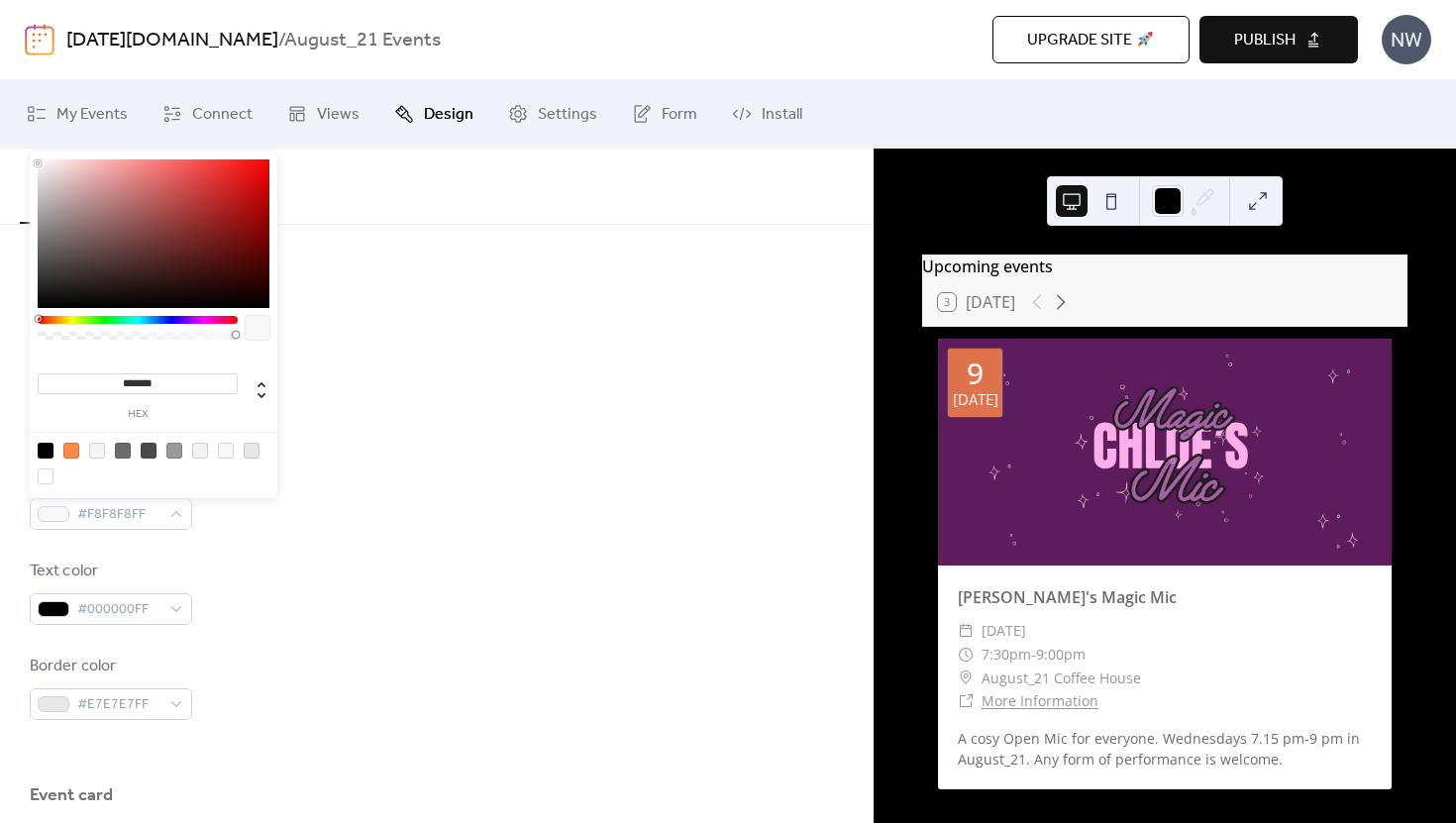click at bounding box center (46, 451) 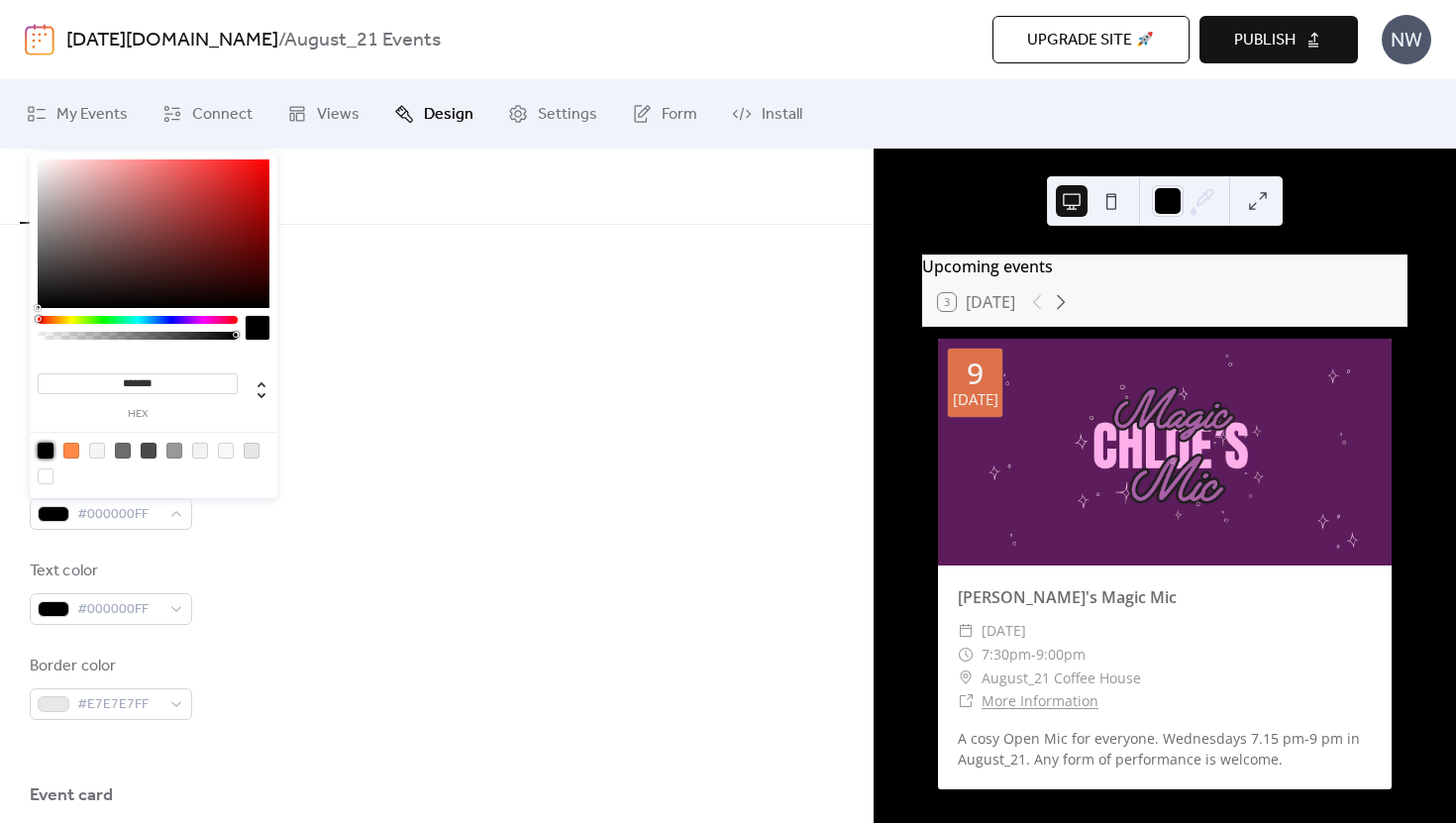 click on "Text color #000000FF" at bounding box center (437, 592) 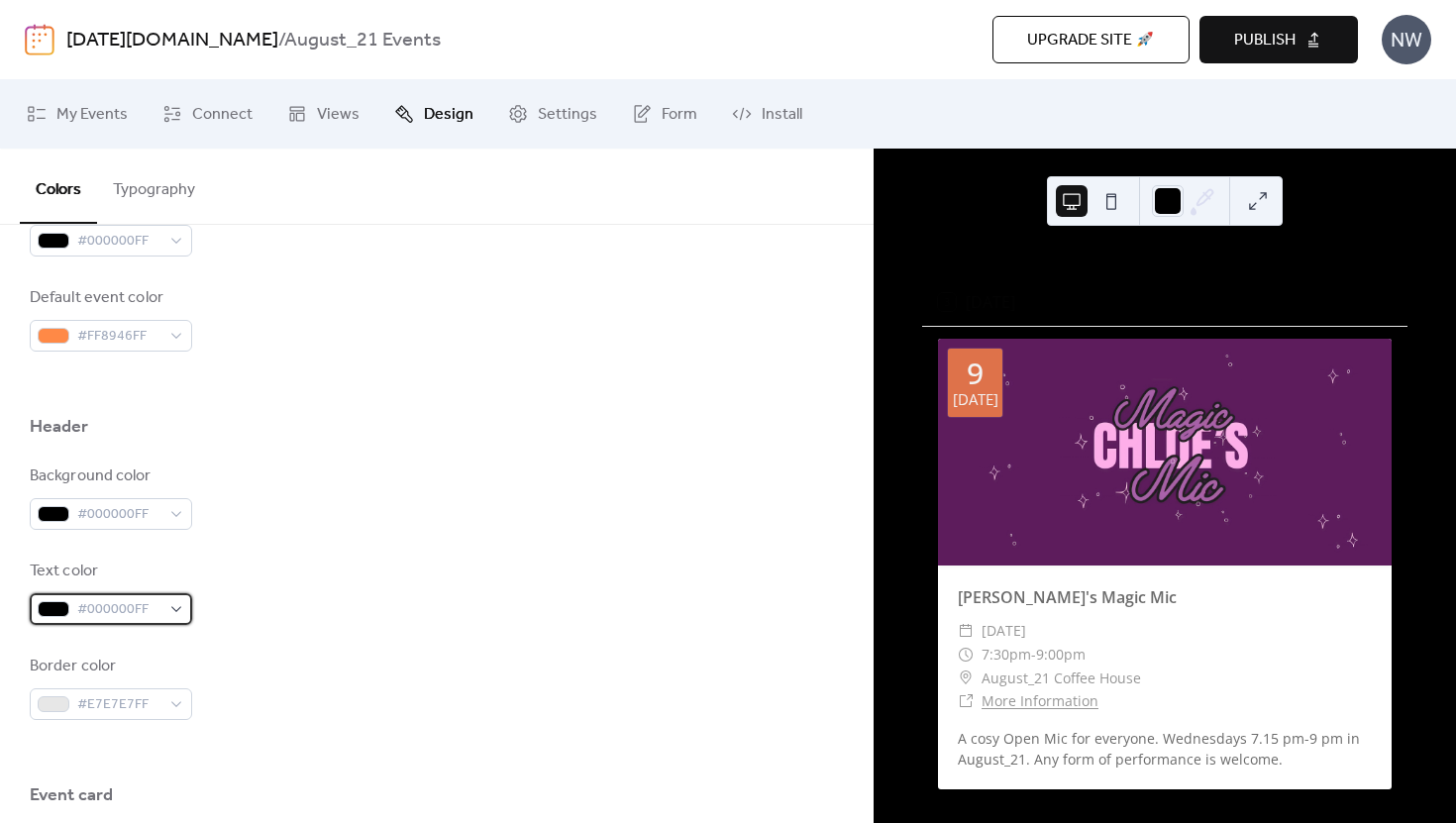 click on "#000000FF" at bounding box center [111, 609] 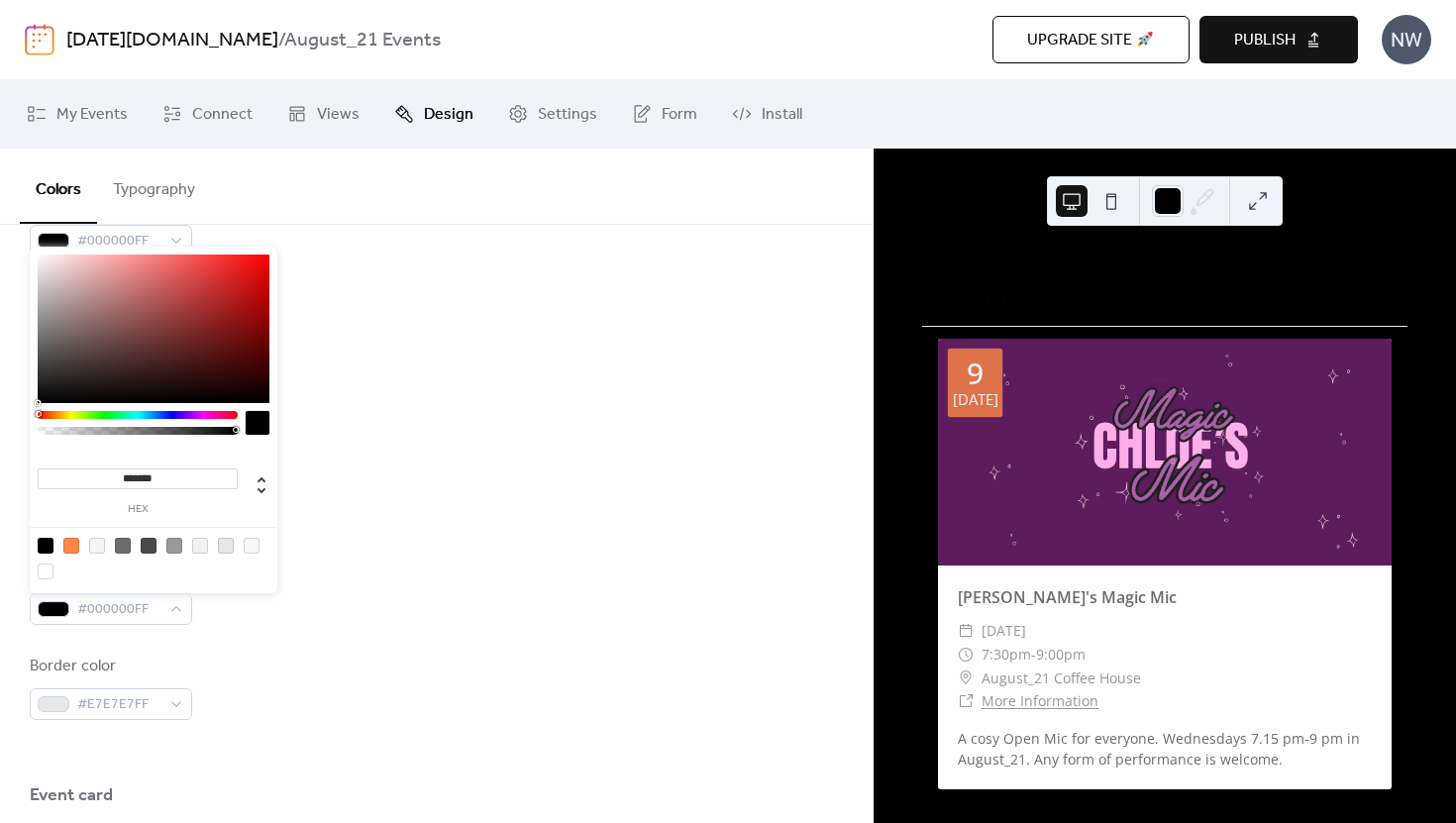 click at bounding box center (97, 546) 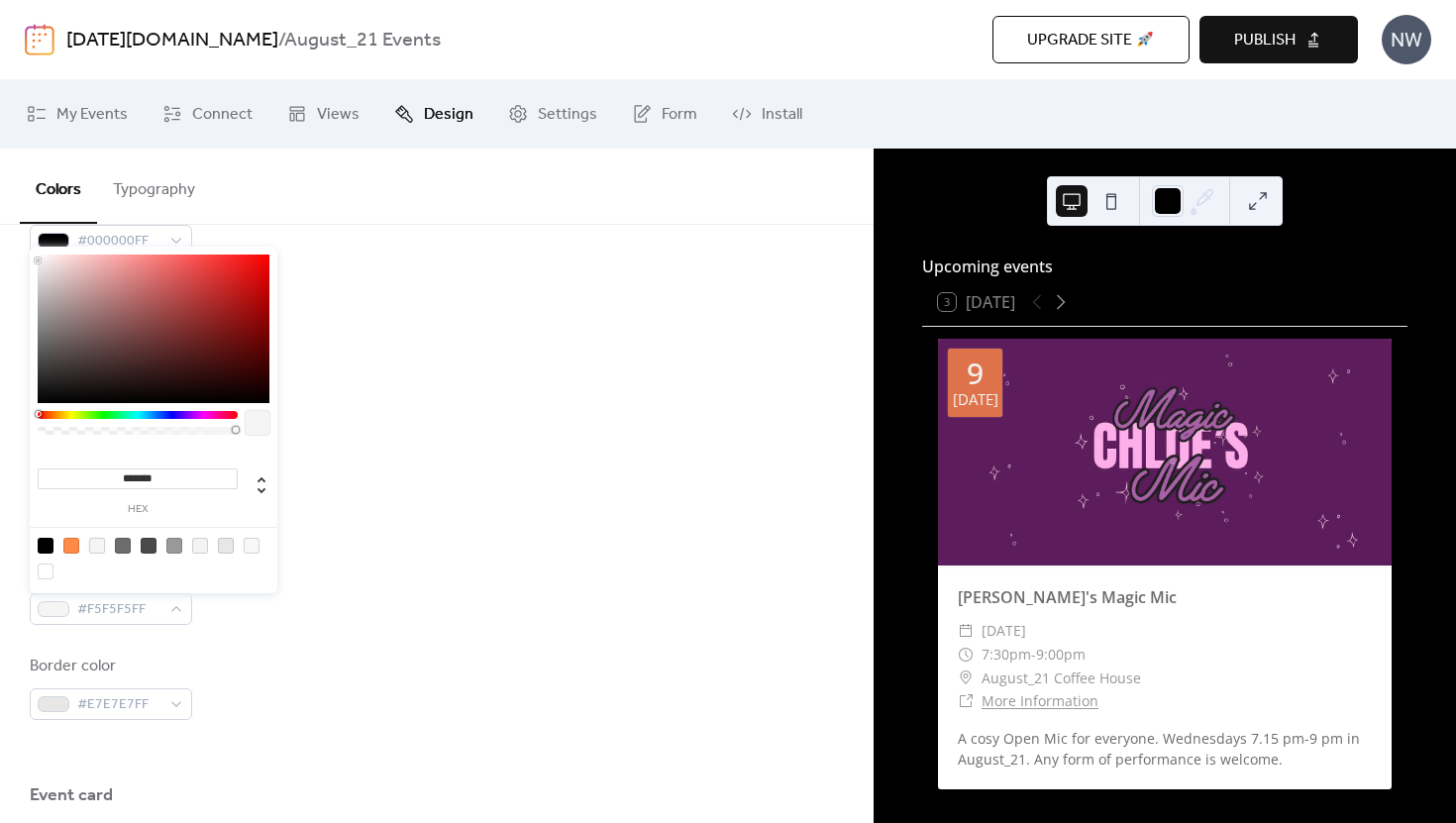 click on "Background color #000000FF Text color #F5F5F5FF Border color #E7E7E7FF" at bounding box center (437, 592) 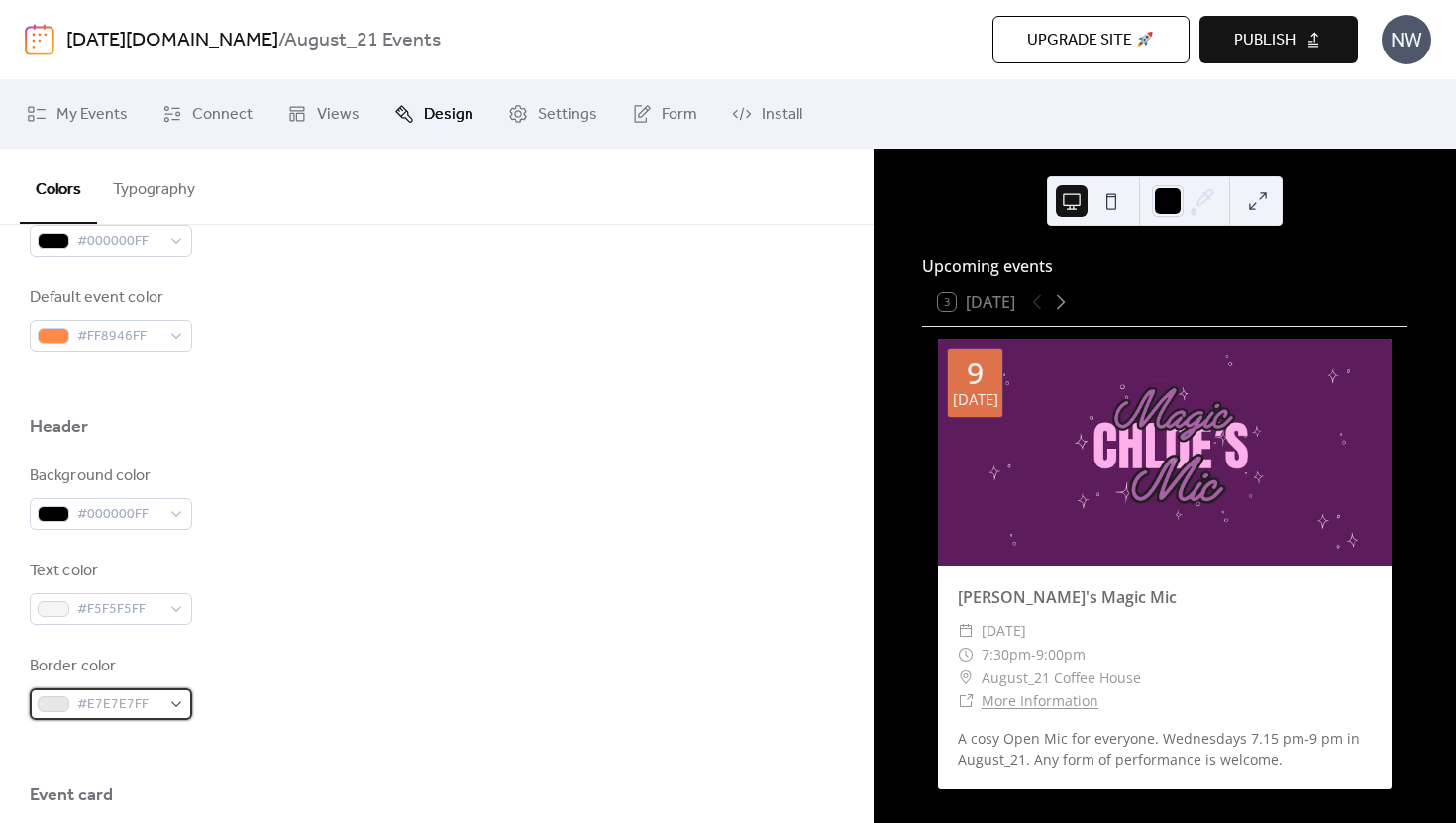 click on "#E7E7E7FF" at bounding box center [111, 704] 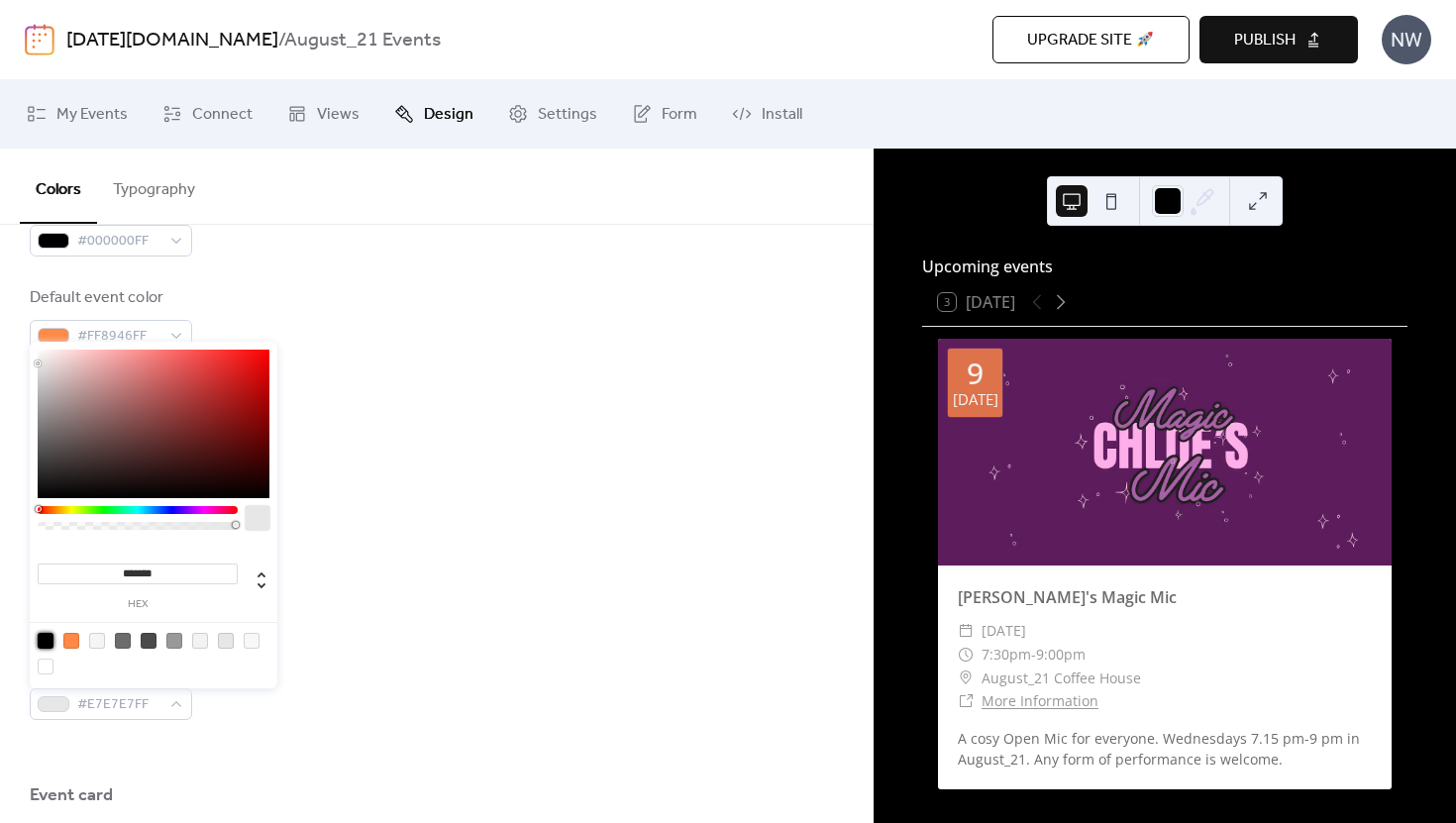 click at bounding box center (46, 641) 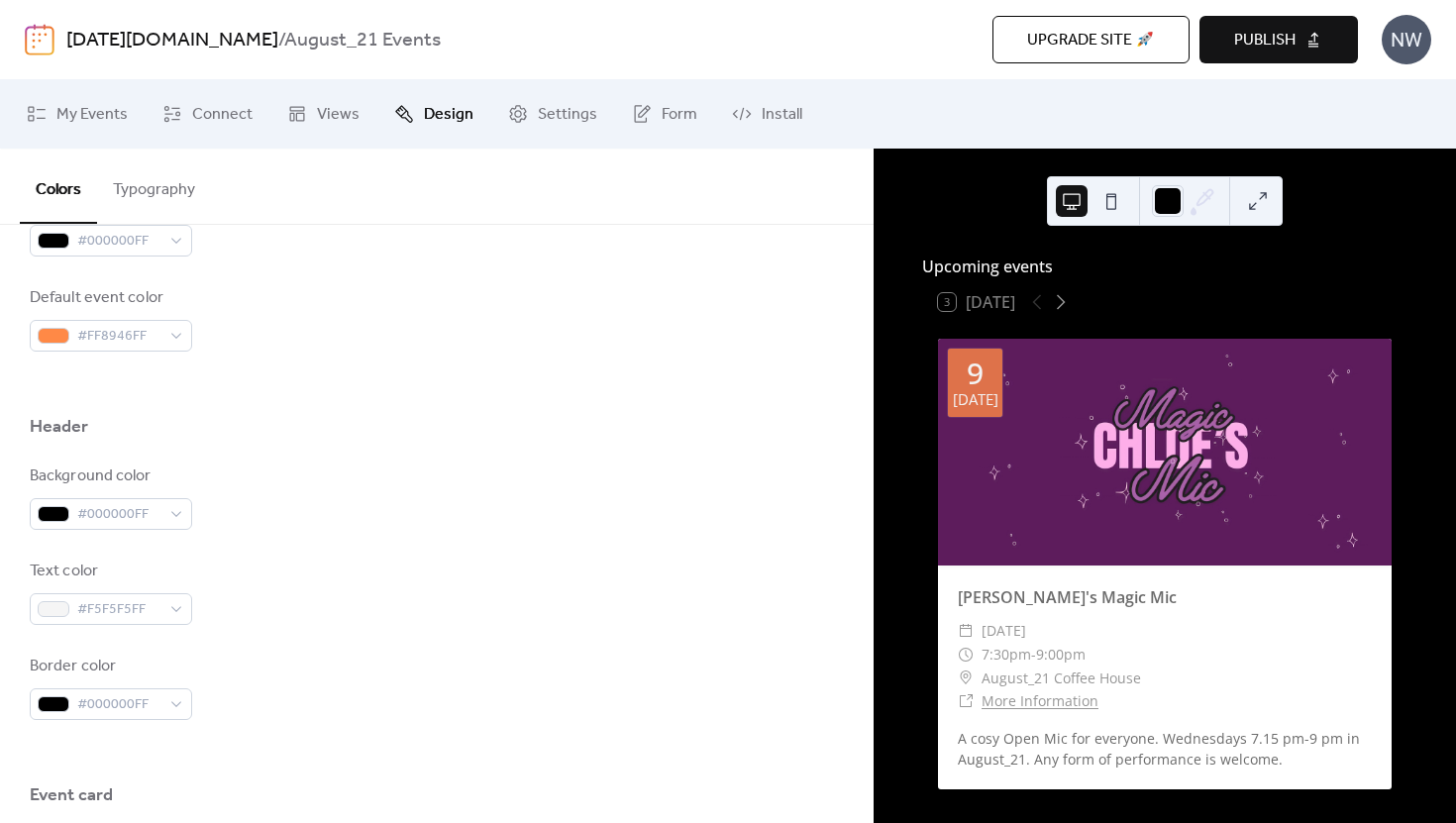 click on "Background color #000000FF Text color #F5F5F5FF Border color #000000FF" at bounding box center (437, 592) 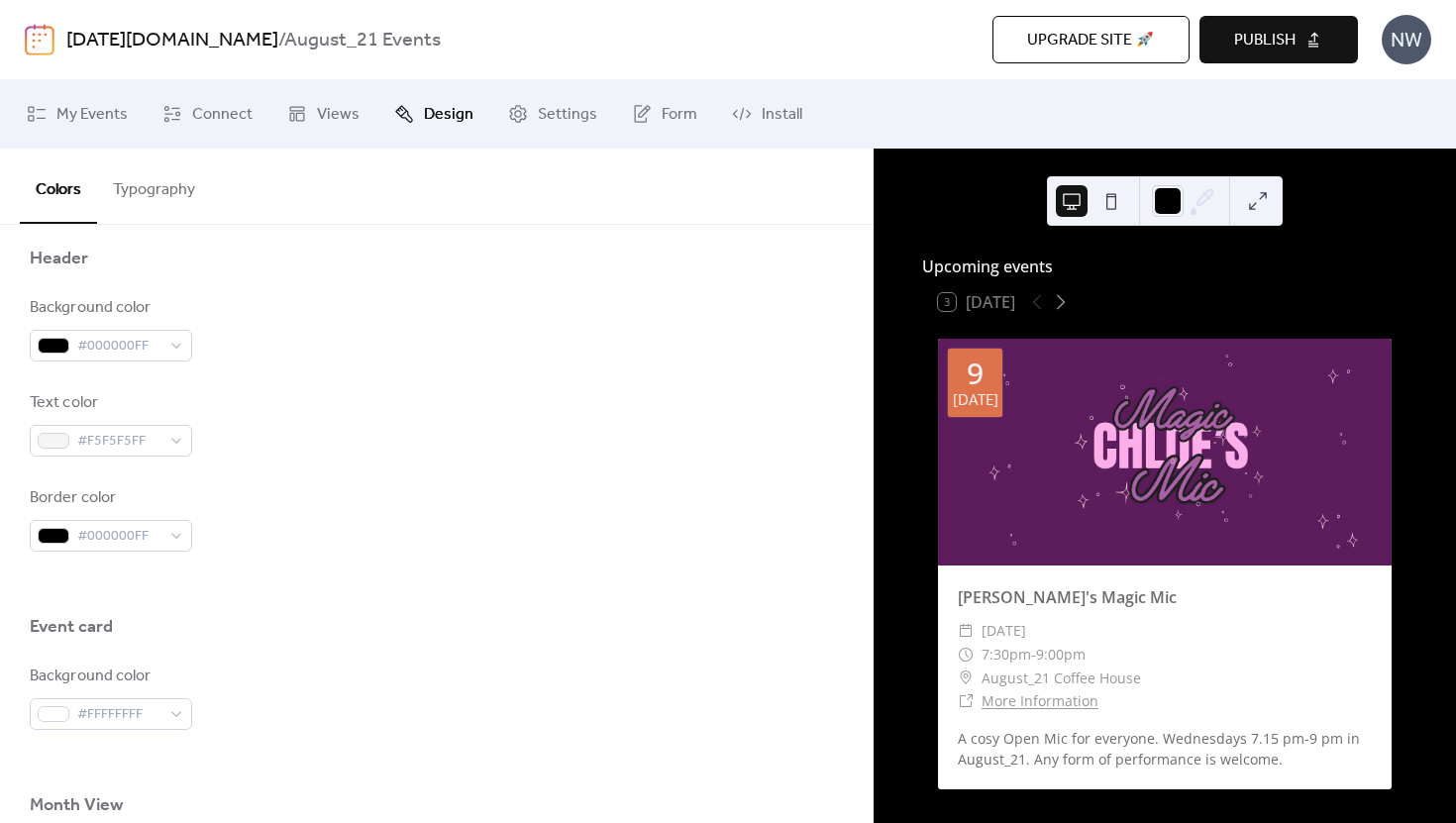 scroll, scrollTop: 869, scrollLeft: 0, axis: vertical 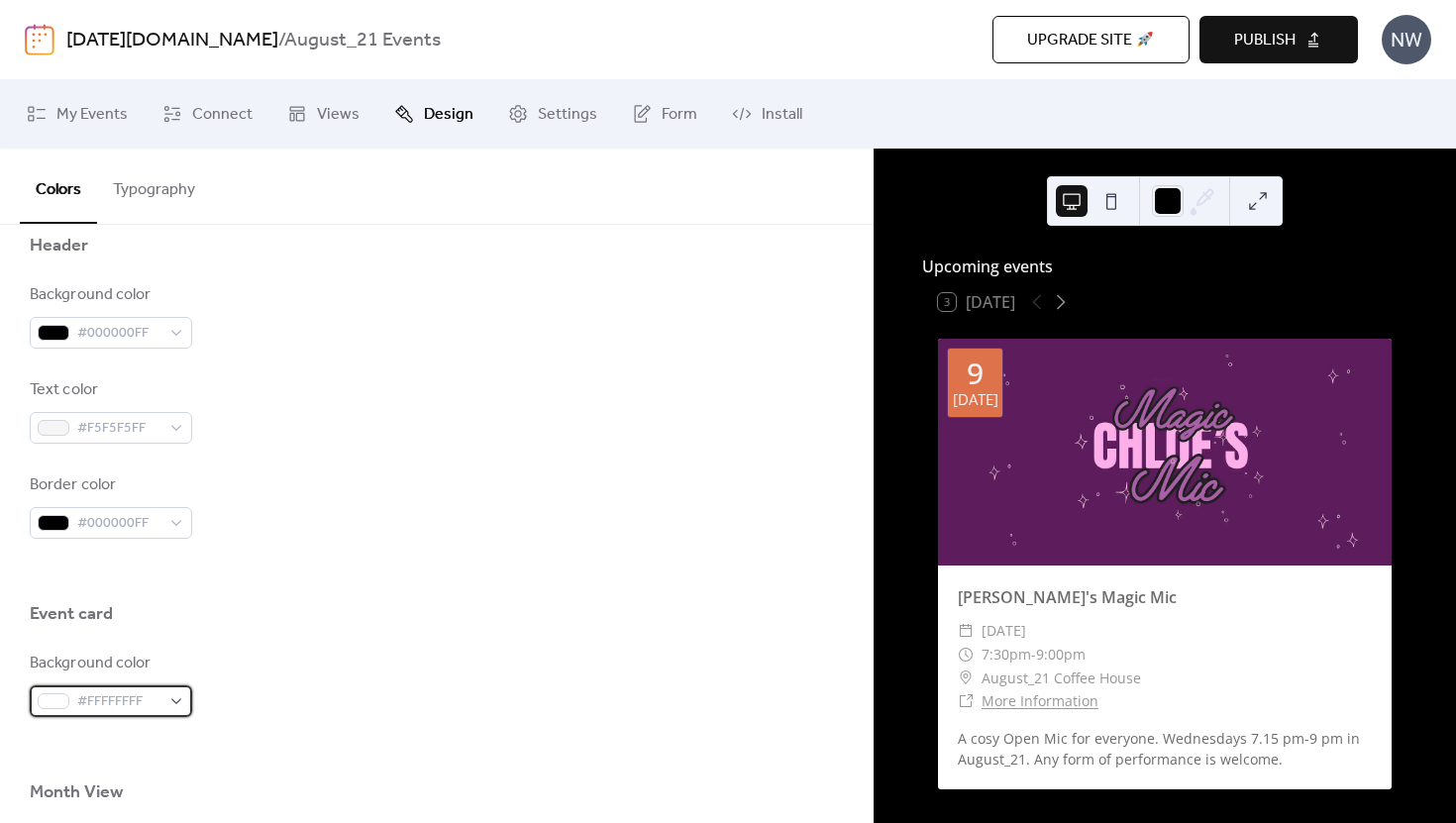 click on "#FFFFFFFF" at bounding box center [111, 701] 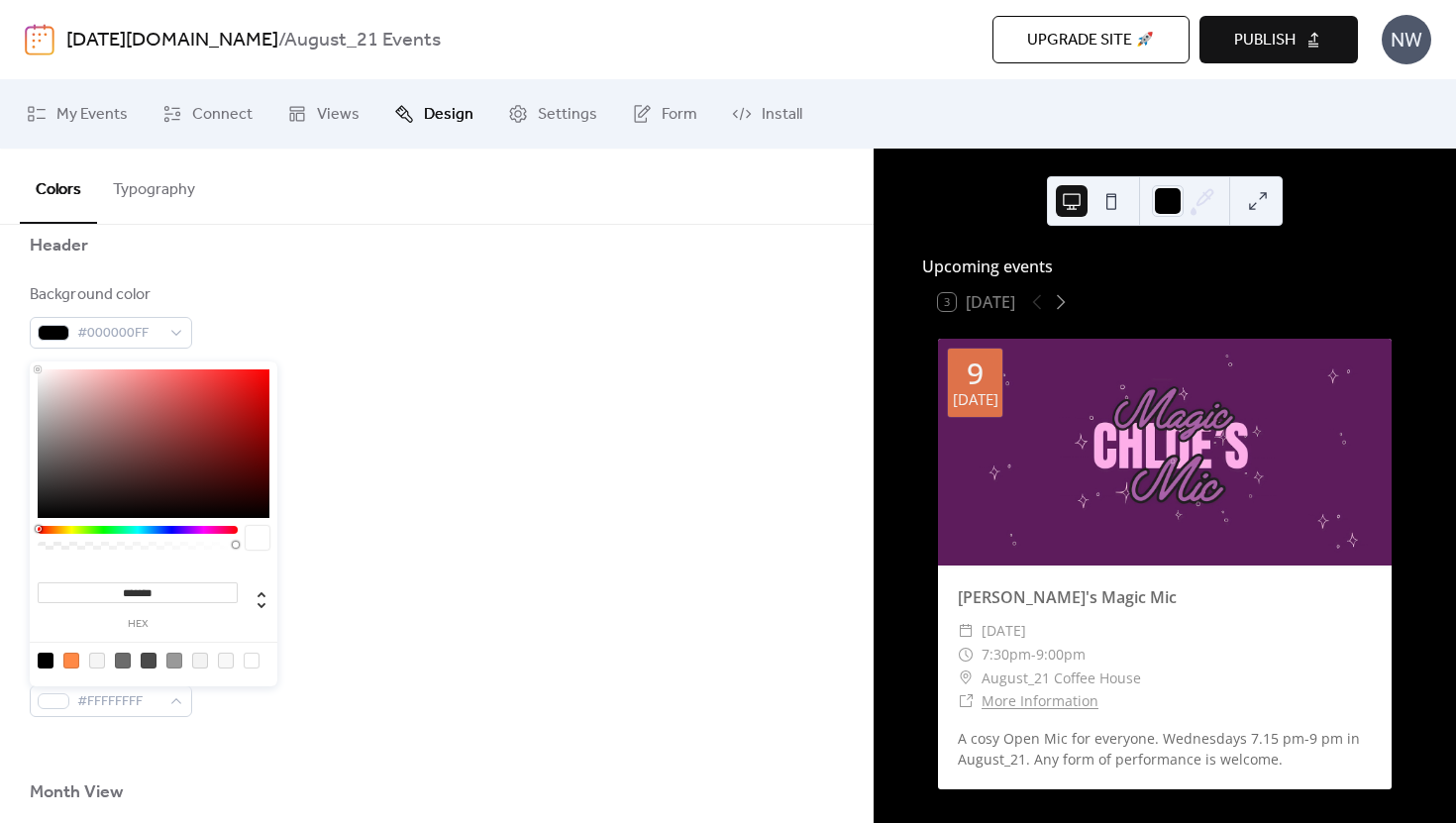 click at bounding box center (46, 661) 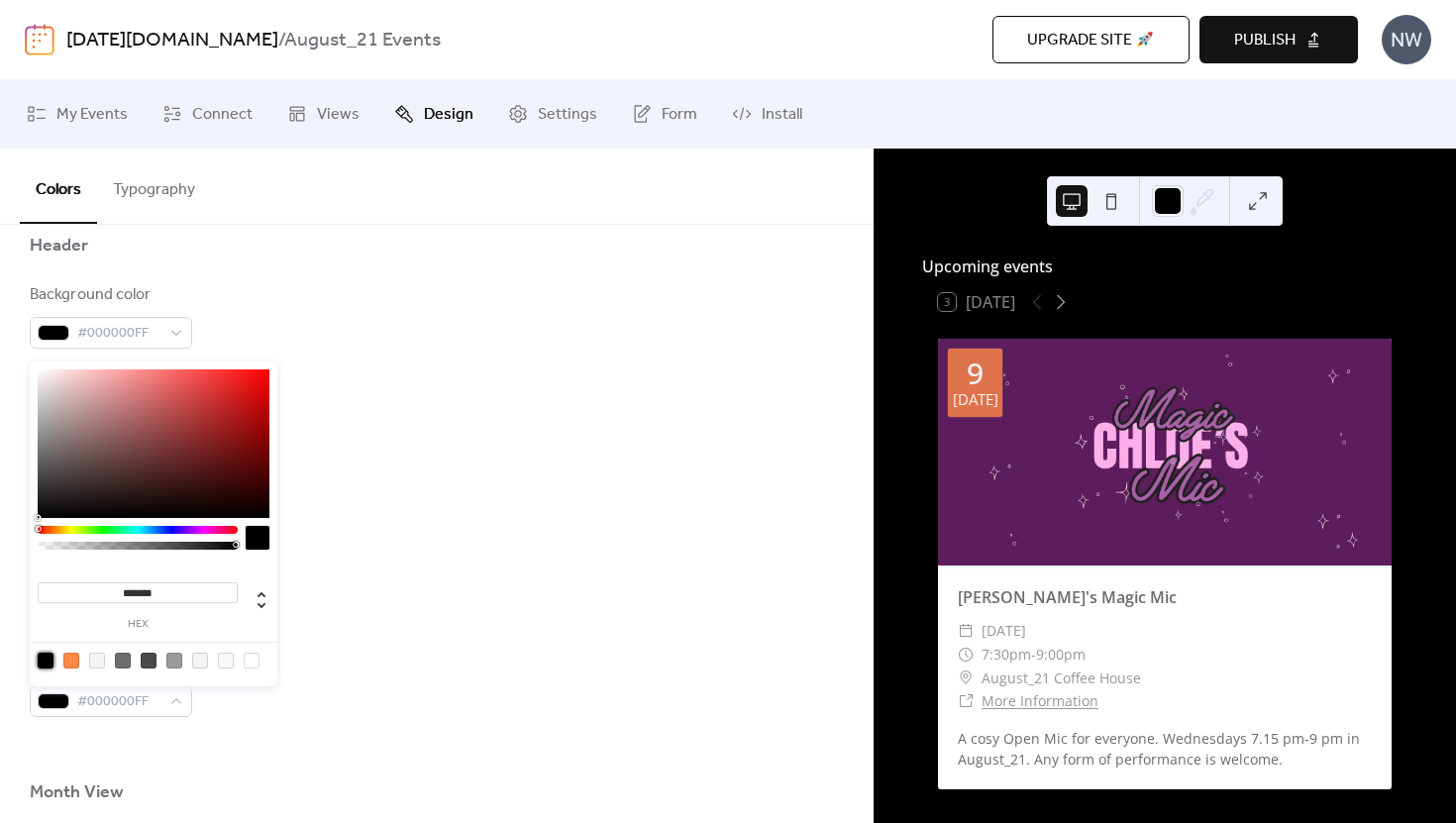 click on "Background color #000000FF" at bounding box center [437, 684] 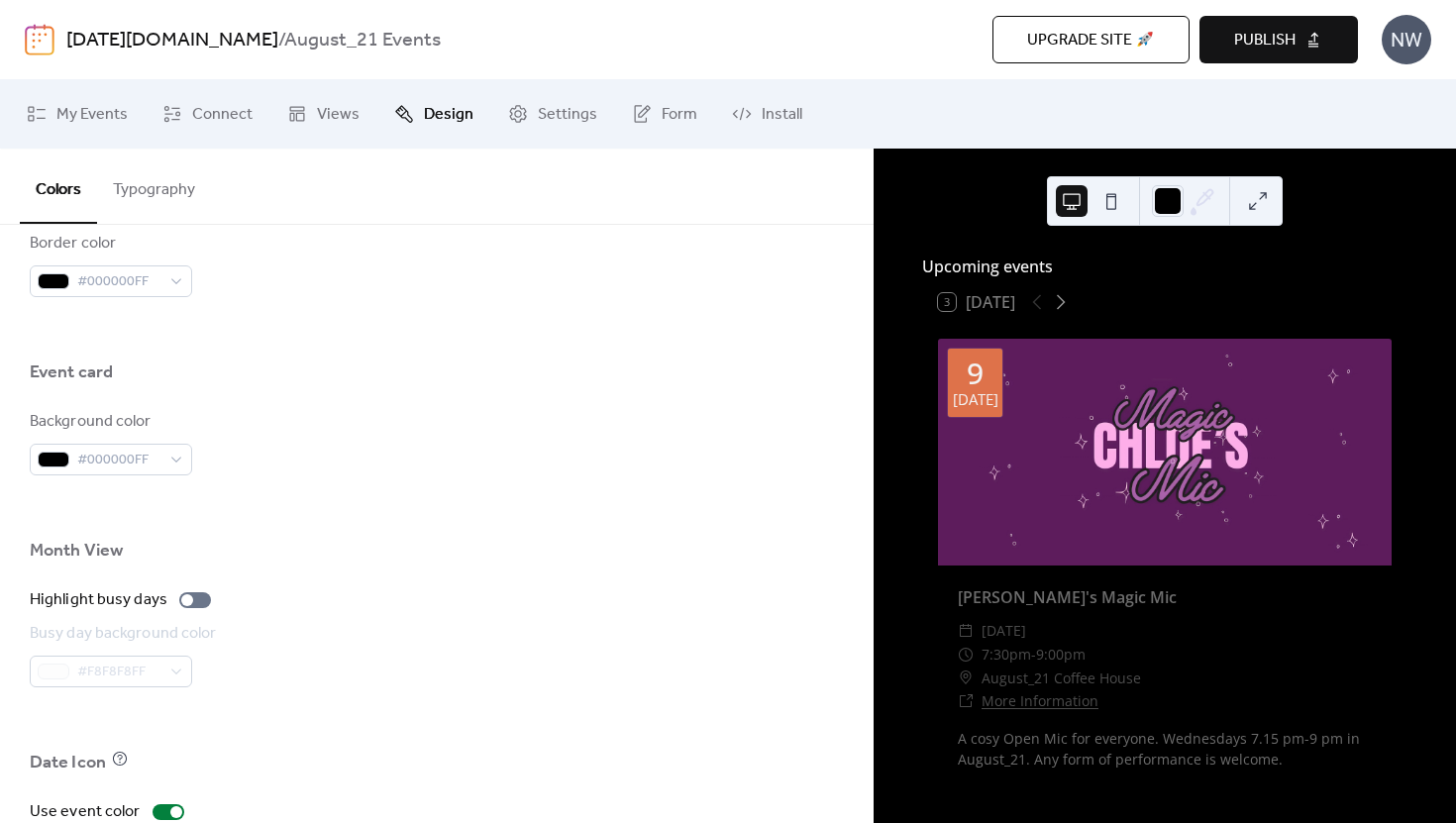 scroll, scrollTop: 1321, scrollLeft: 0, axis: vertical 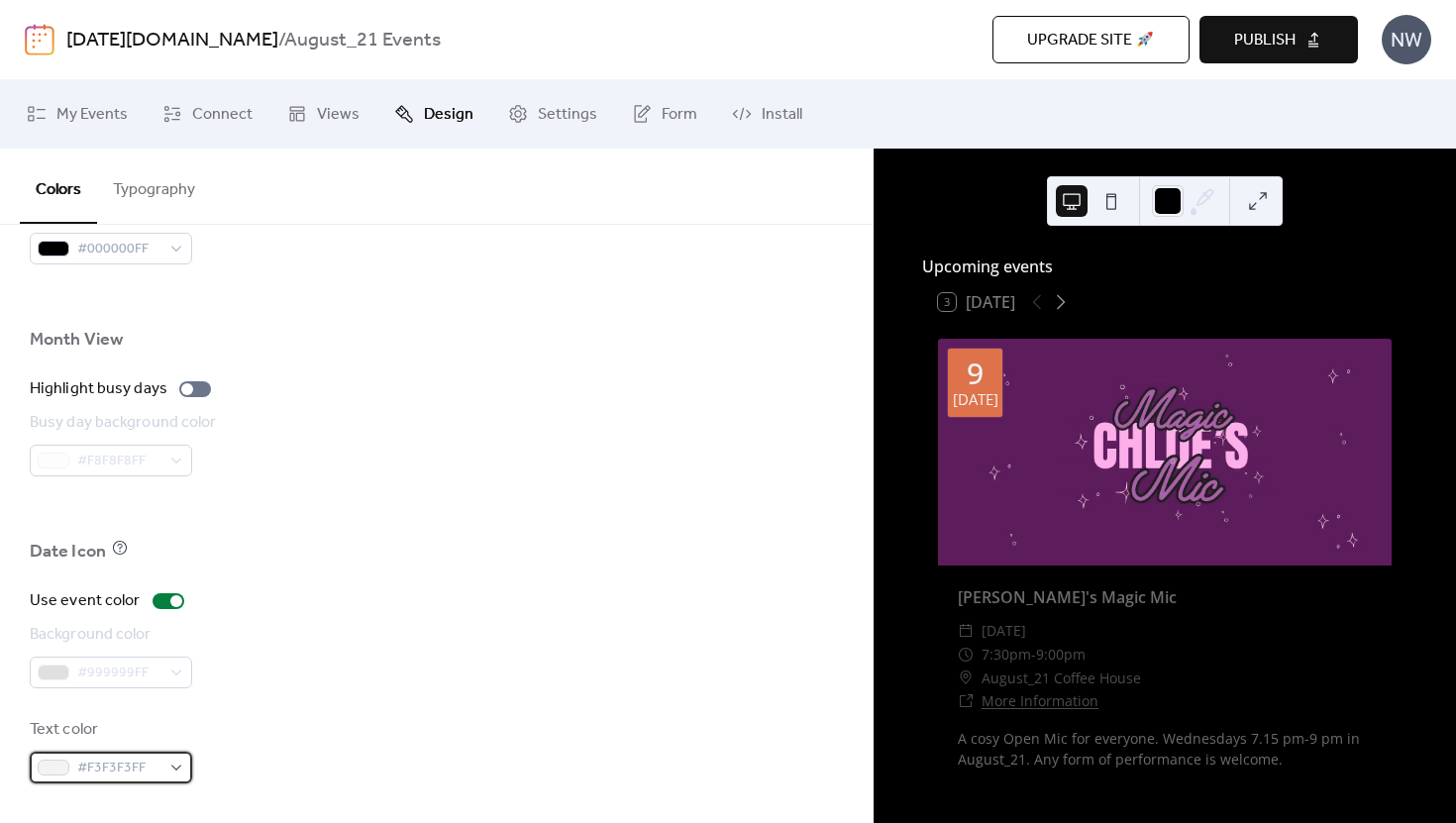 click on "#F3F3F3FF" at bounding box center (111, 768) 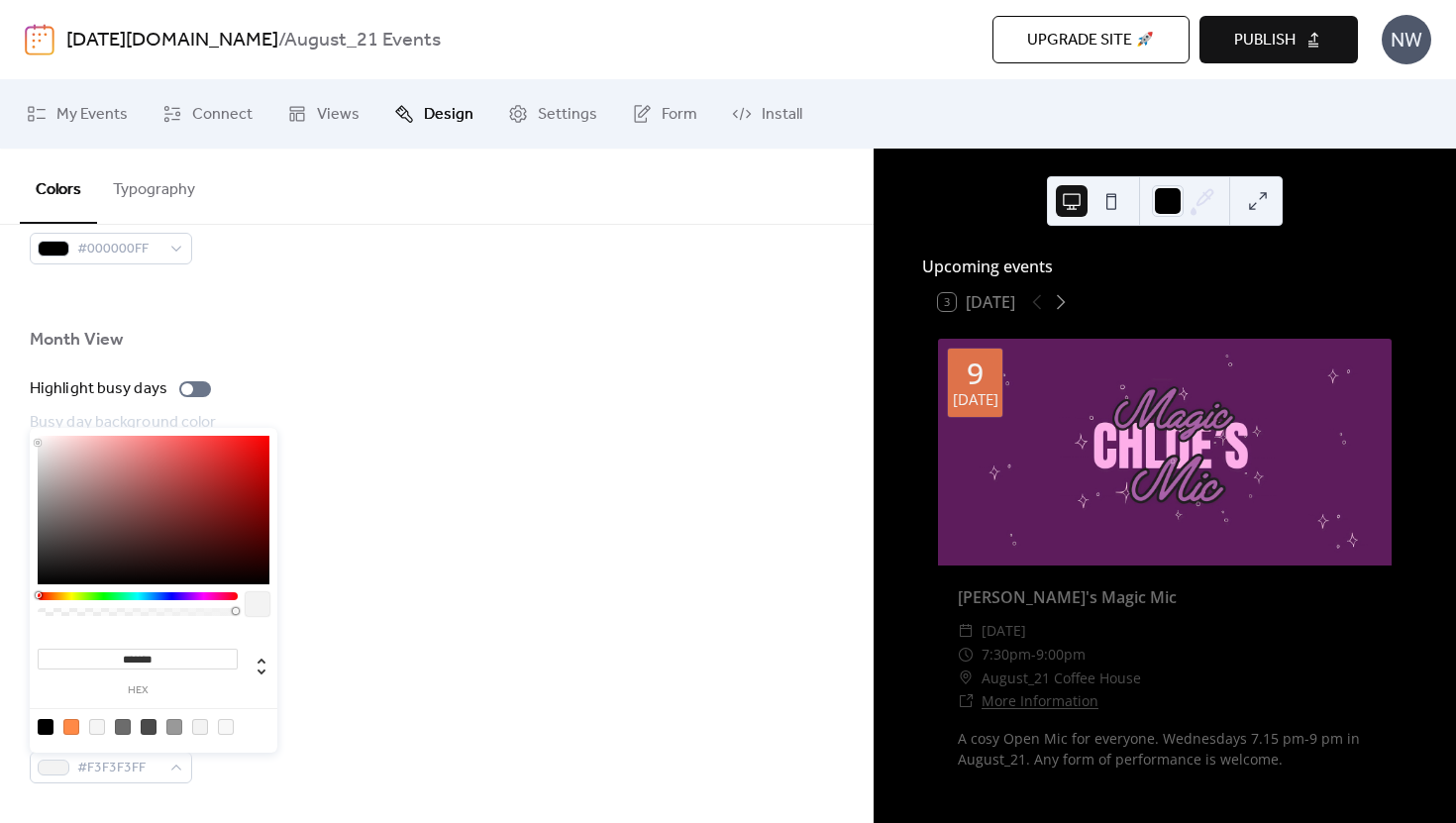 click at bounding box center (226, 727) 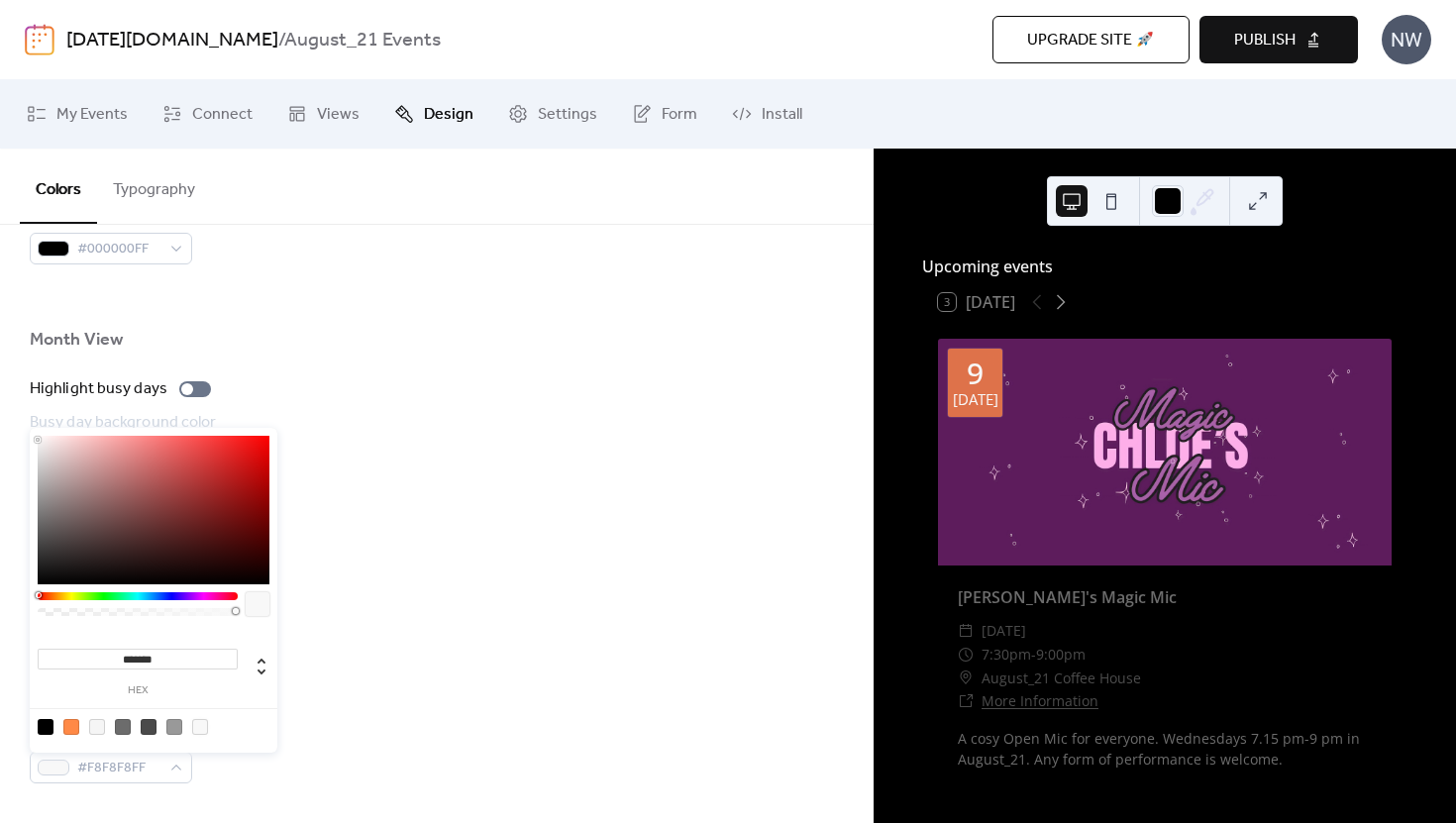 click on "Use event color Background color #999999FF Text color #F8F8F8FF" at bounding box center [437, 686] 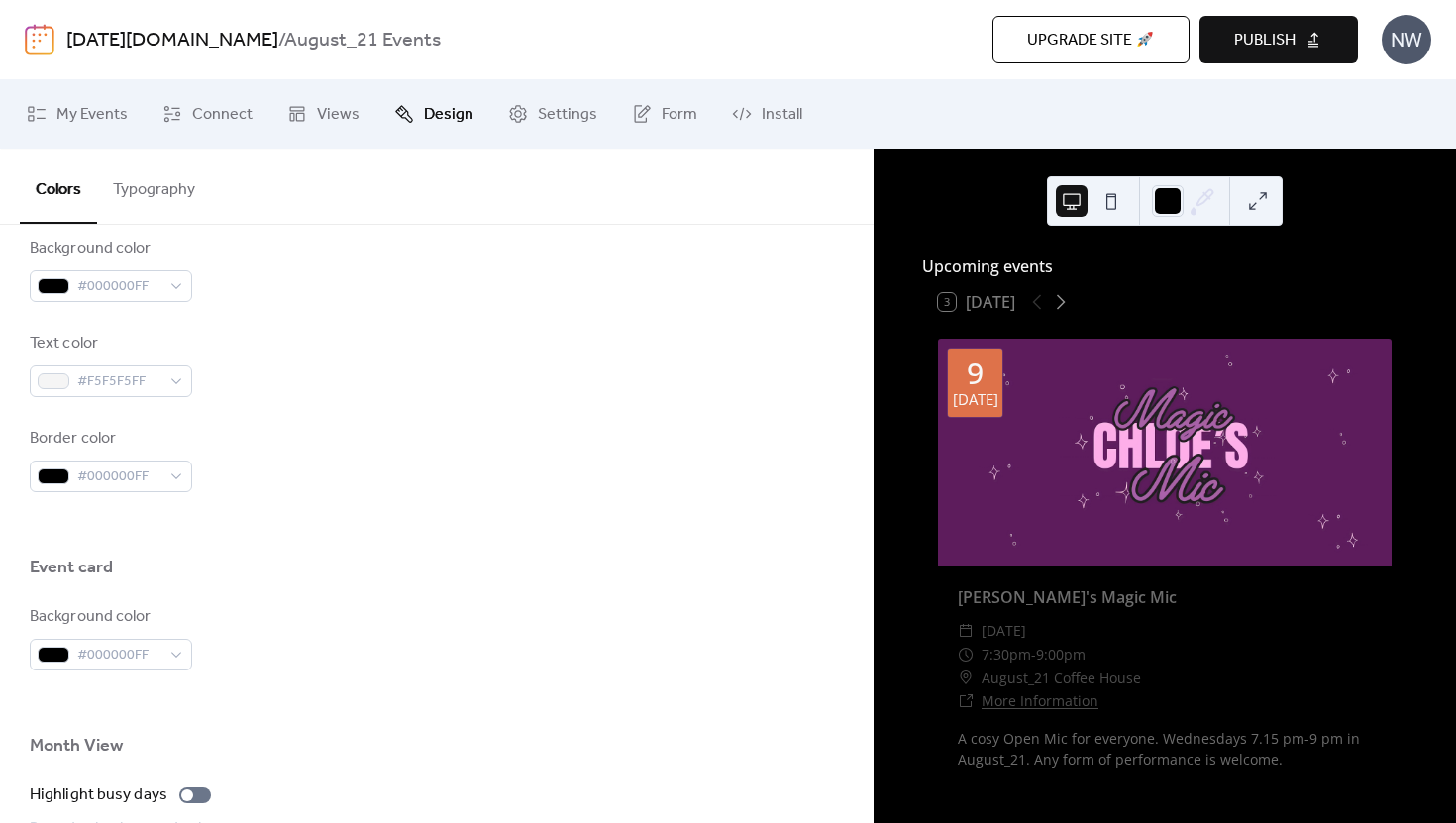 scroll, scrollTop: 906, scrollLeft: 0, axis: vertical 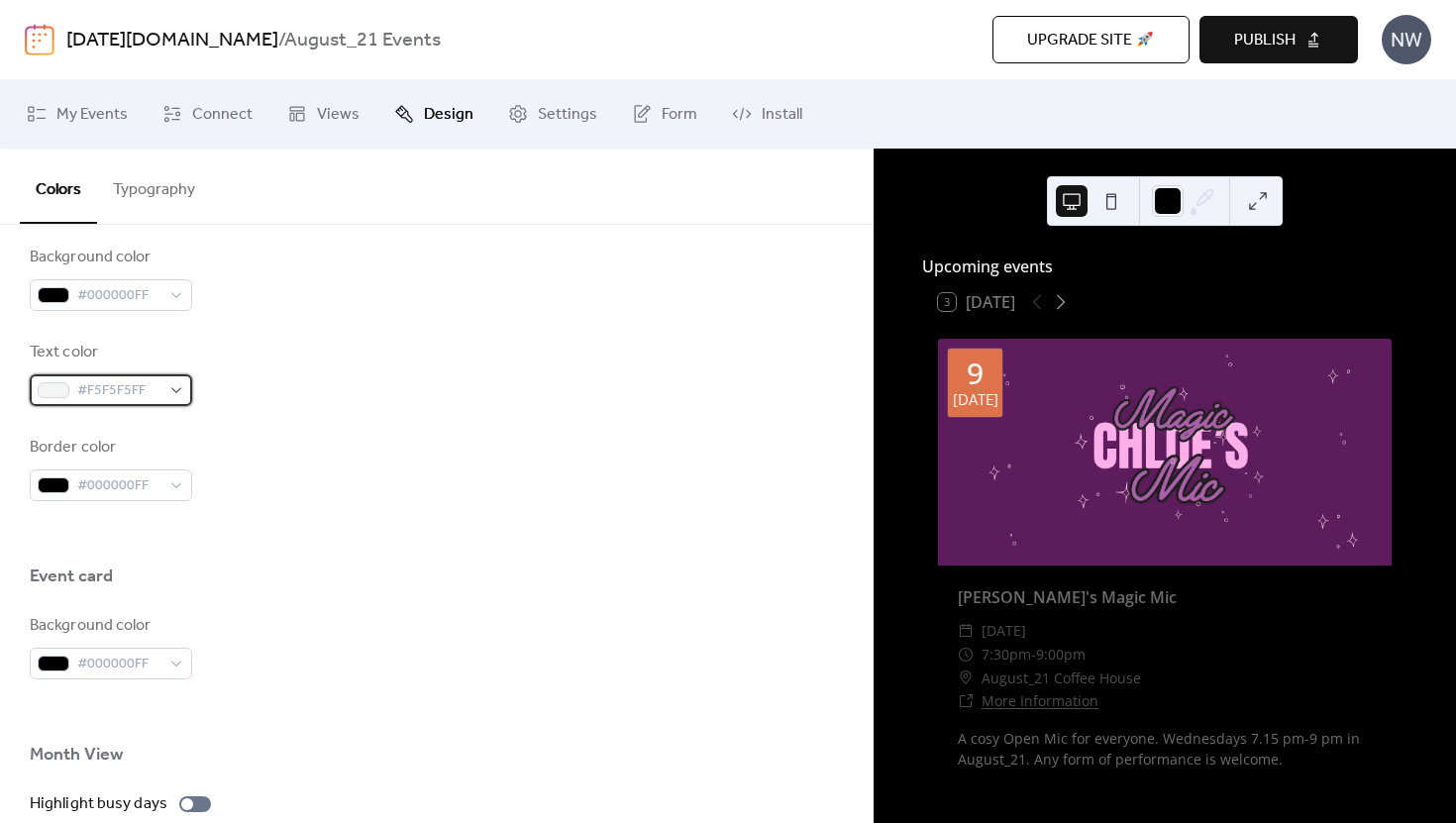 click on "#F5F5F5FF" at bounding box center [111, 390] 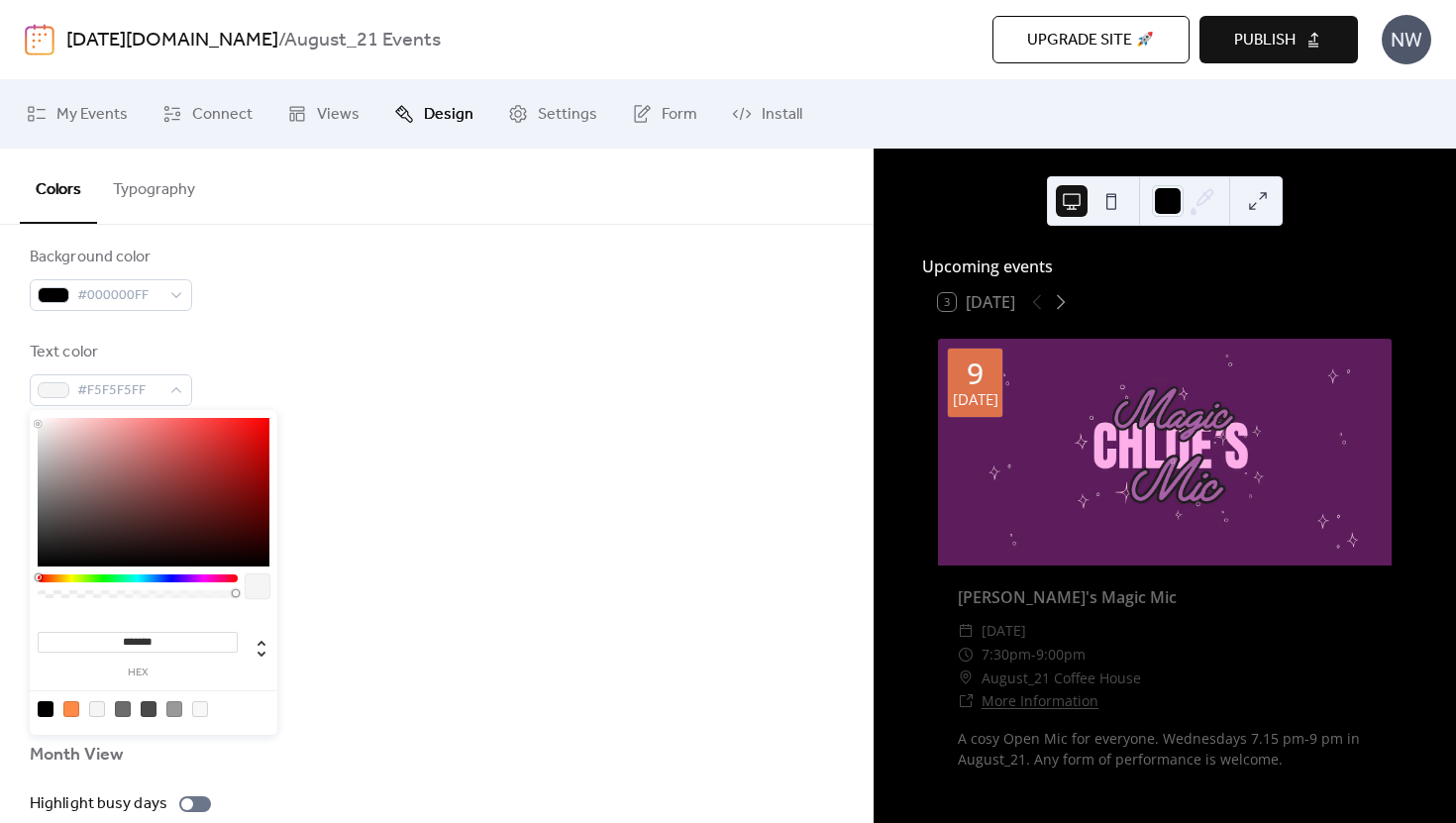 click at bounding box center (154, 708) 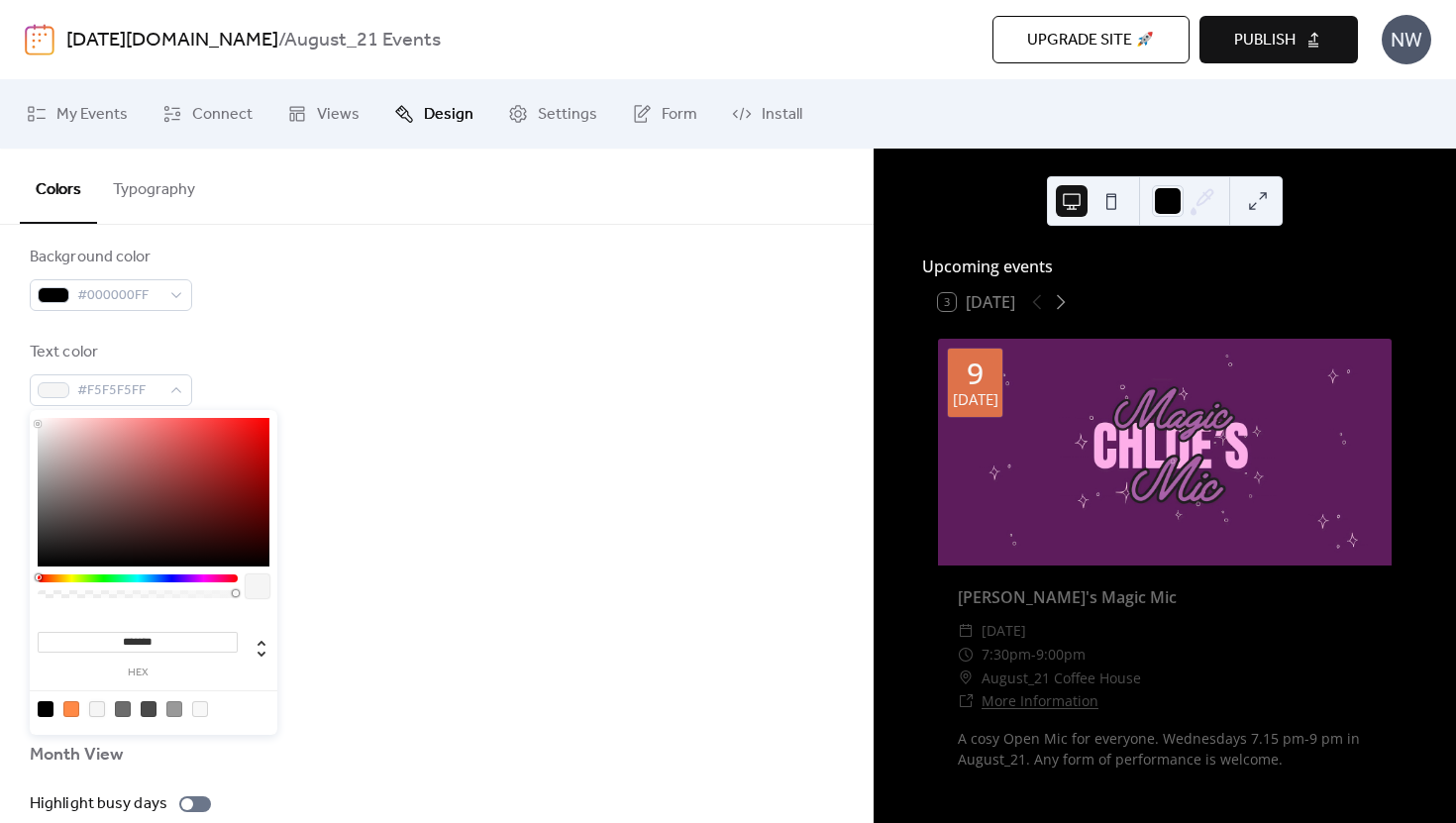 click at bounding box center [97, 709] 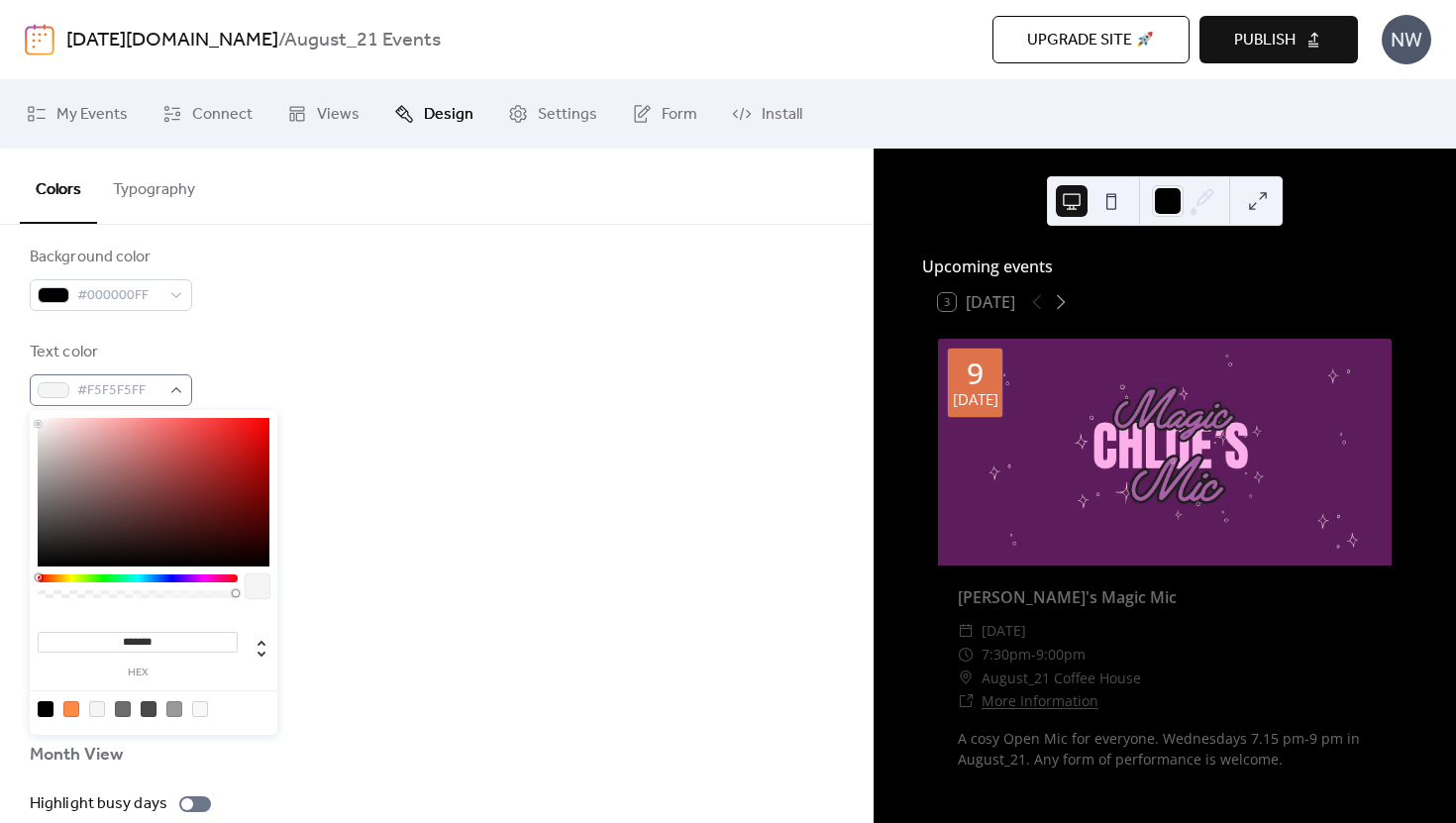 drag, startPoint x: 34, startPoint y: 422, endPoint x: 34, endPoint y: 384, distance: 38 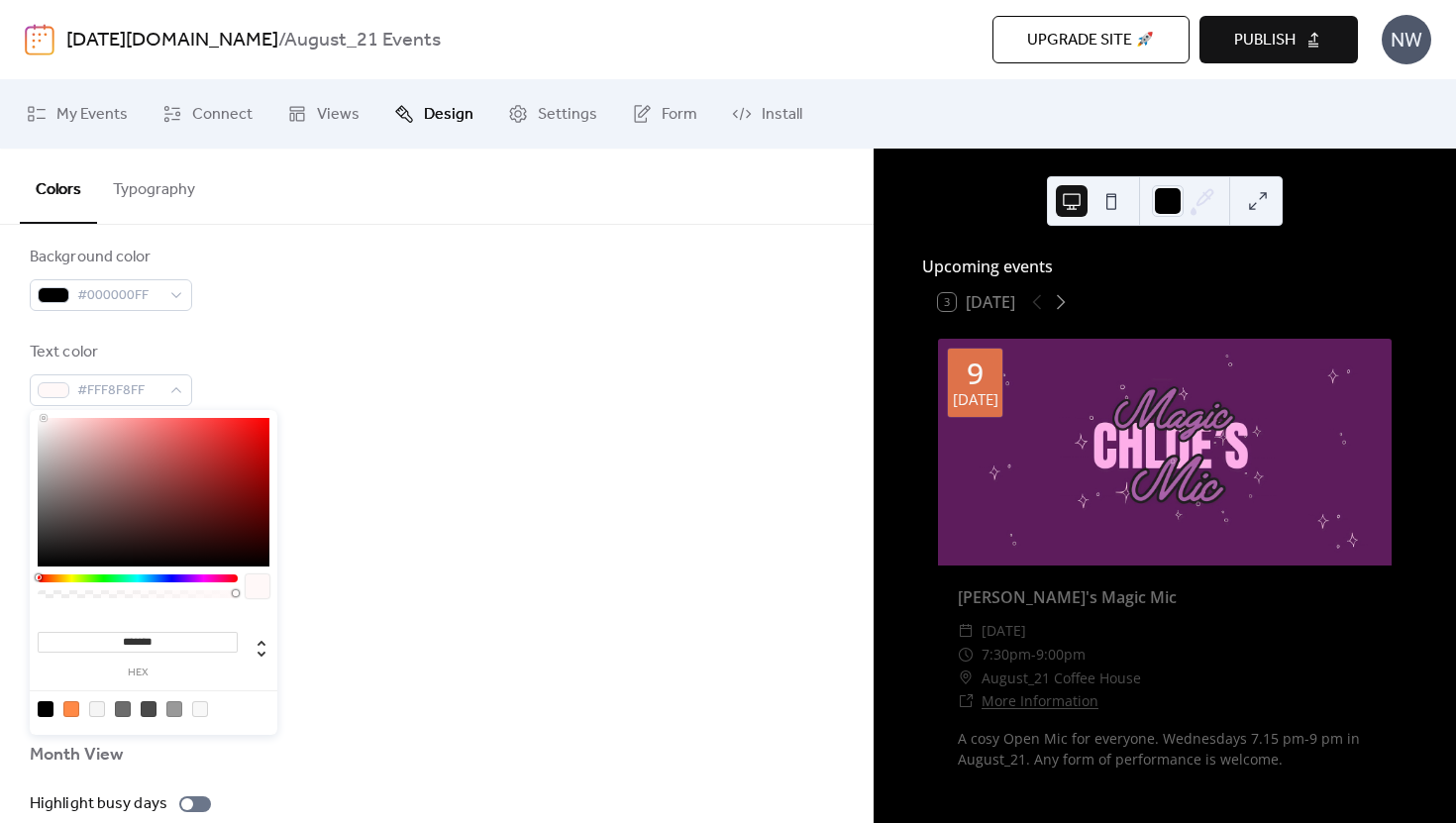 type on "*******" 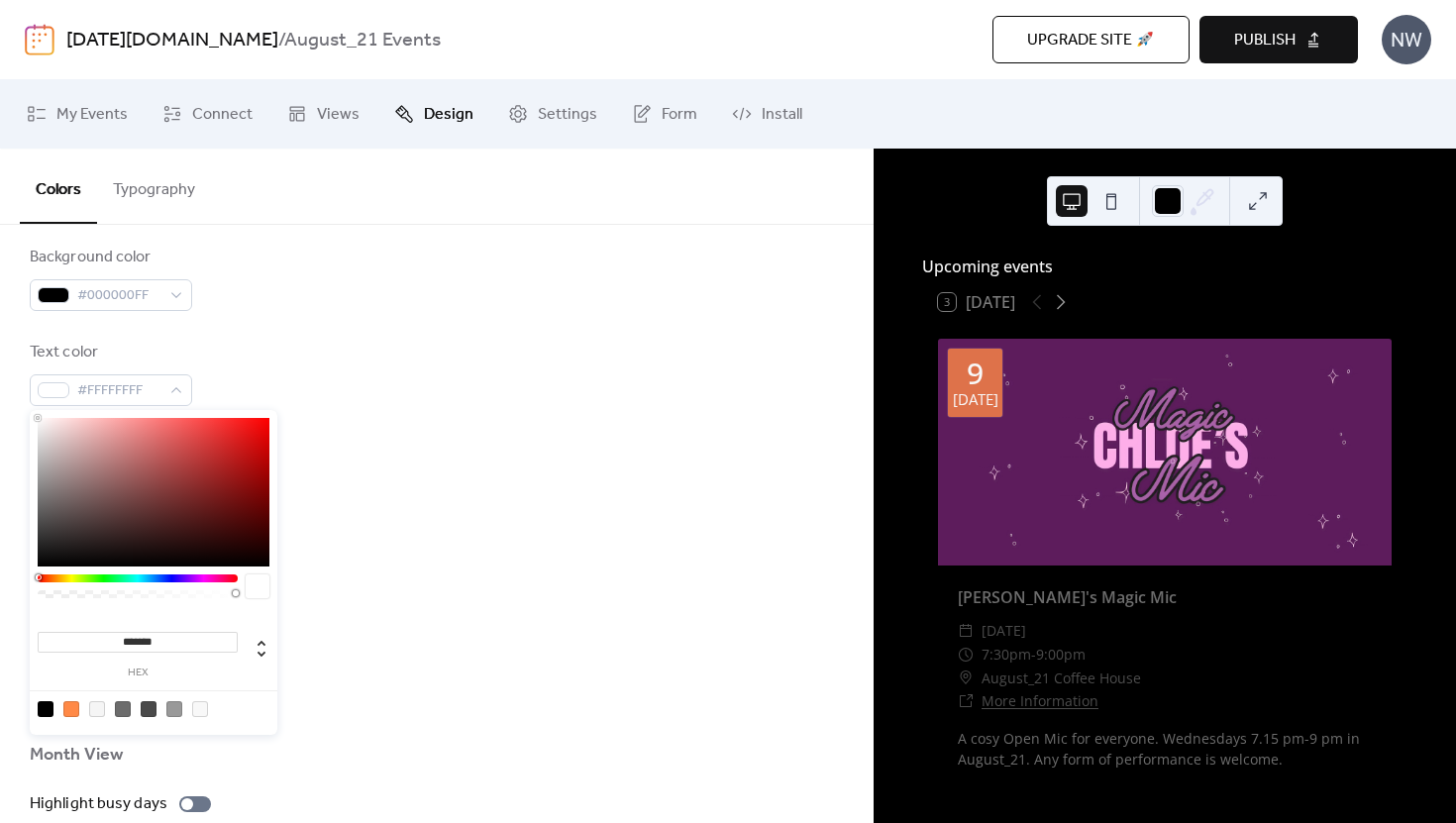 drag, startPoint x: 39, startPoint y: 423, endPoint x: 13, endPoint y: 383, distance: 47.707442 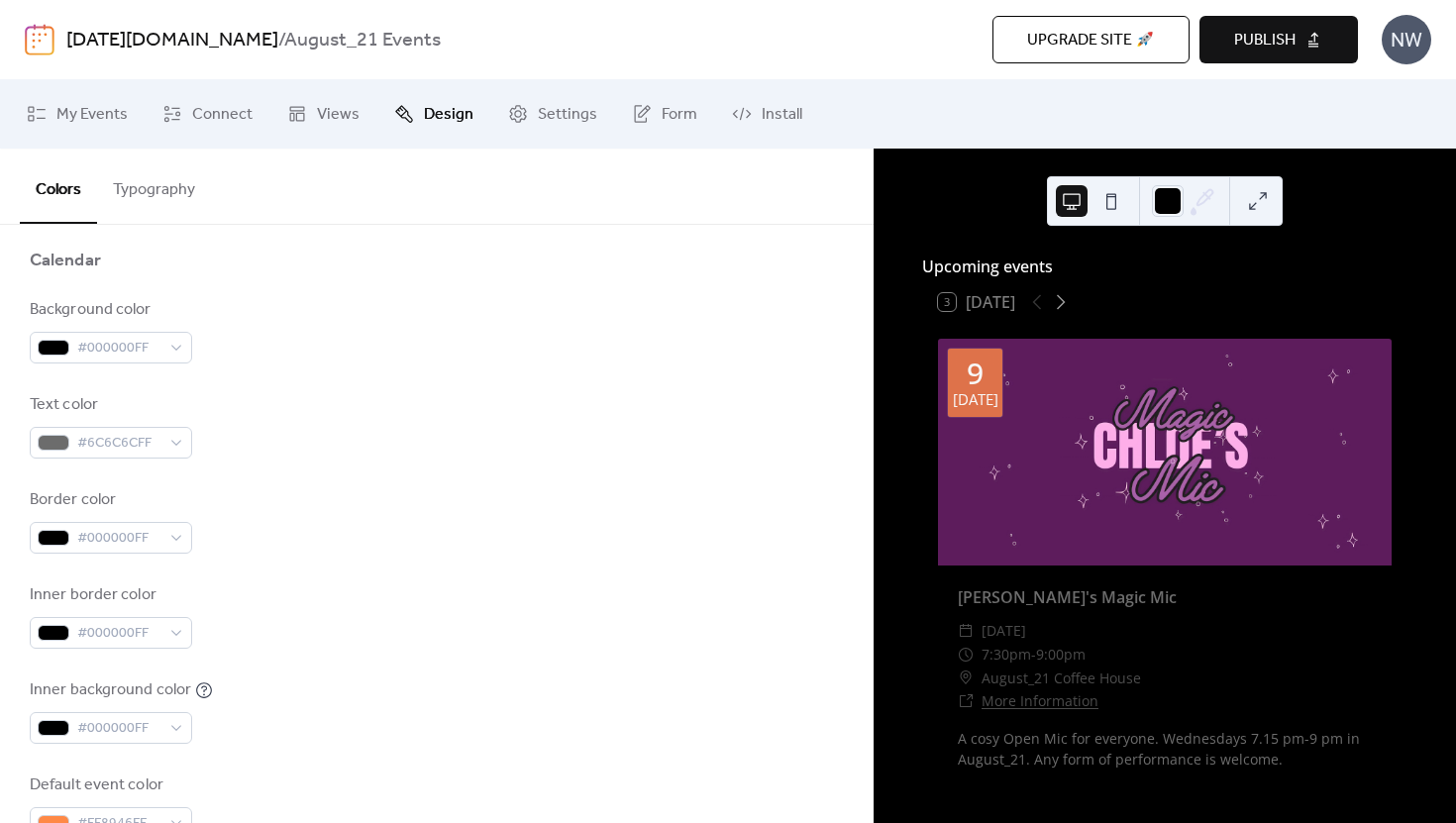 scroll, scrollTop: 188, scrollLeft: 0, axis: vertical 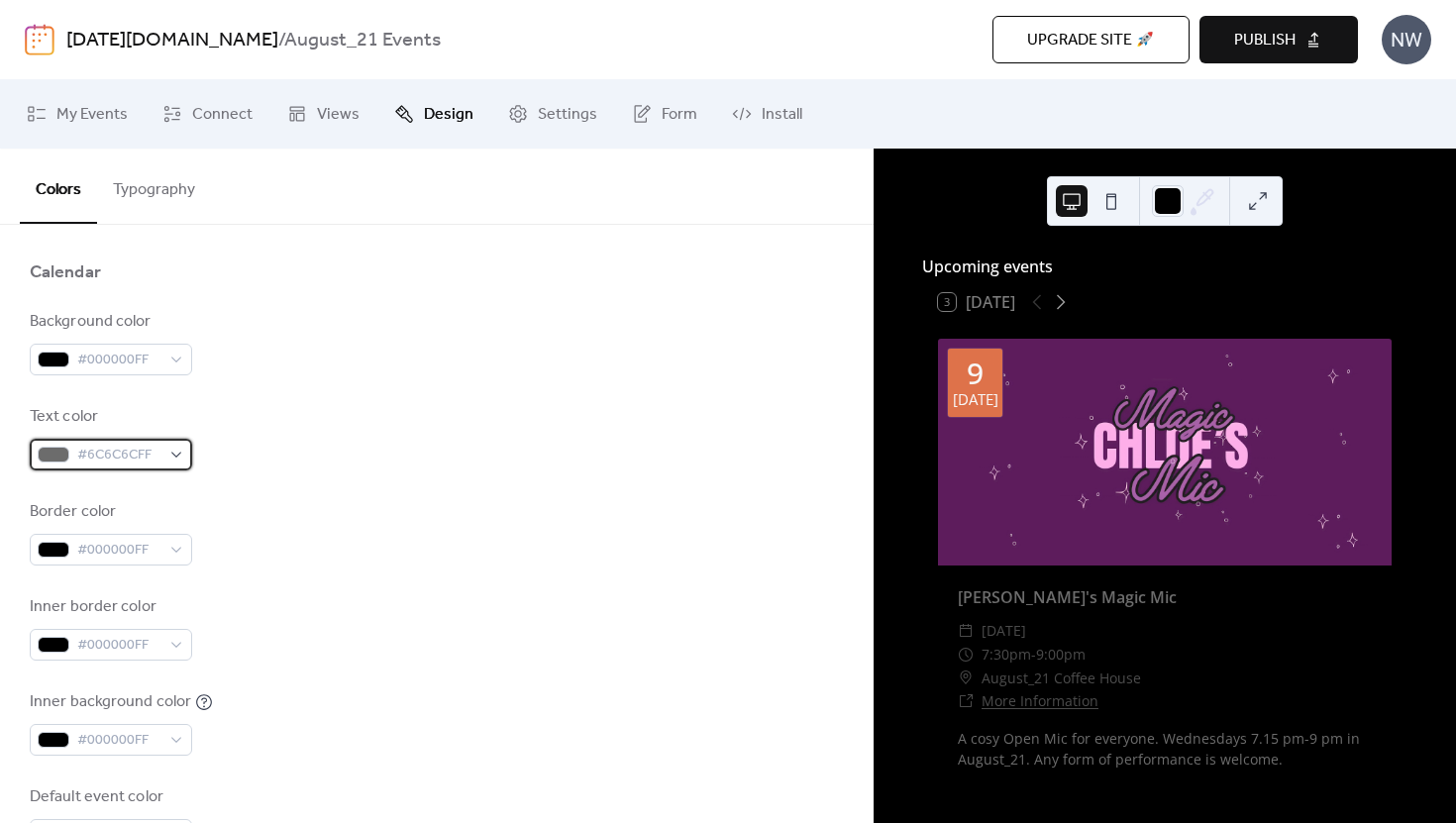click on "#6C6C6CFF" at bounding box center [111, 455] 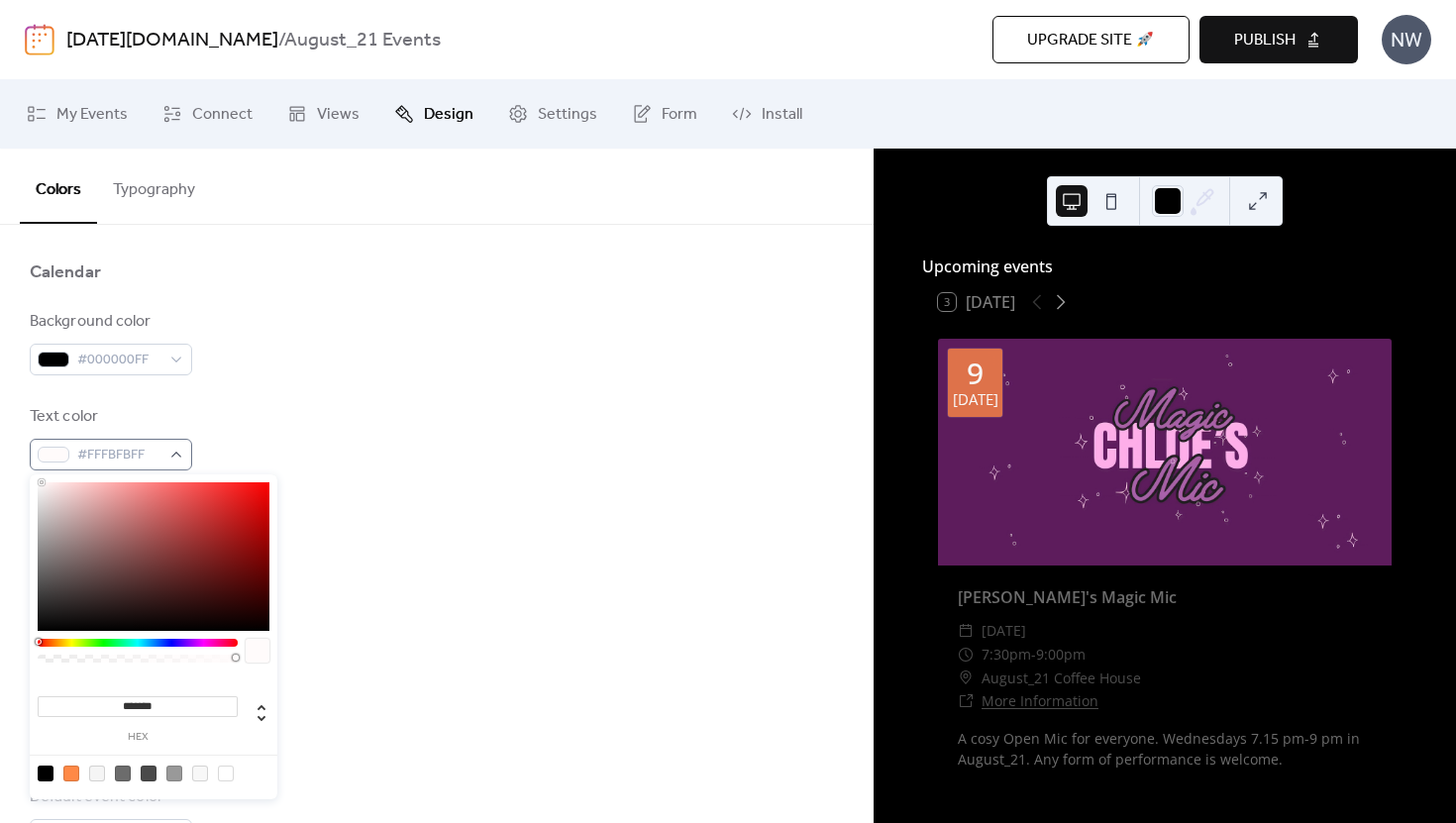 type on "*******" 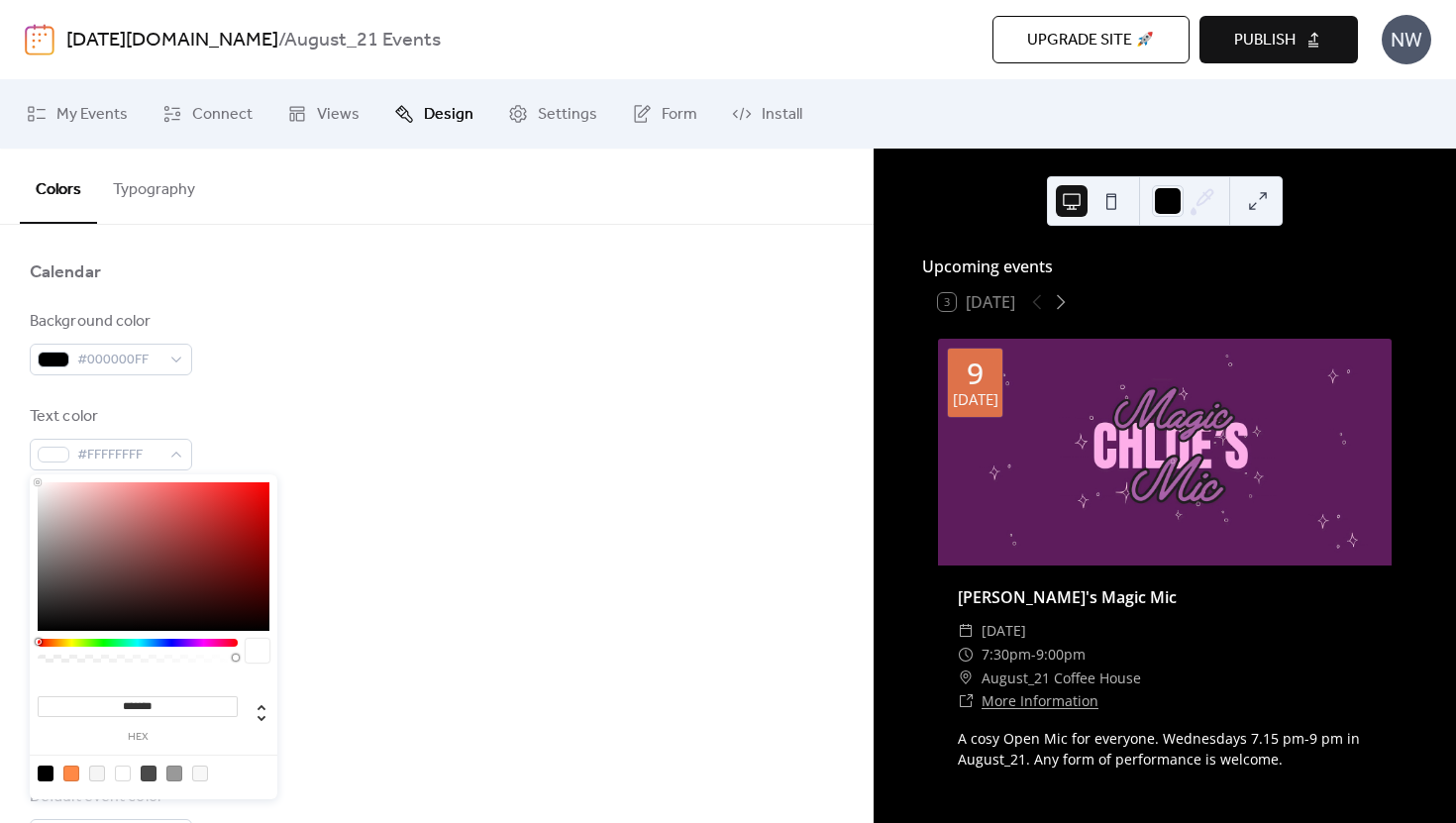 click on "Text color #FFFFFFFF" at bounding box center [437, 438] 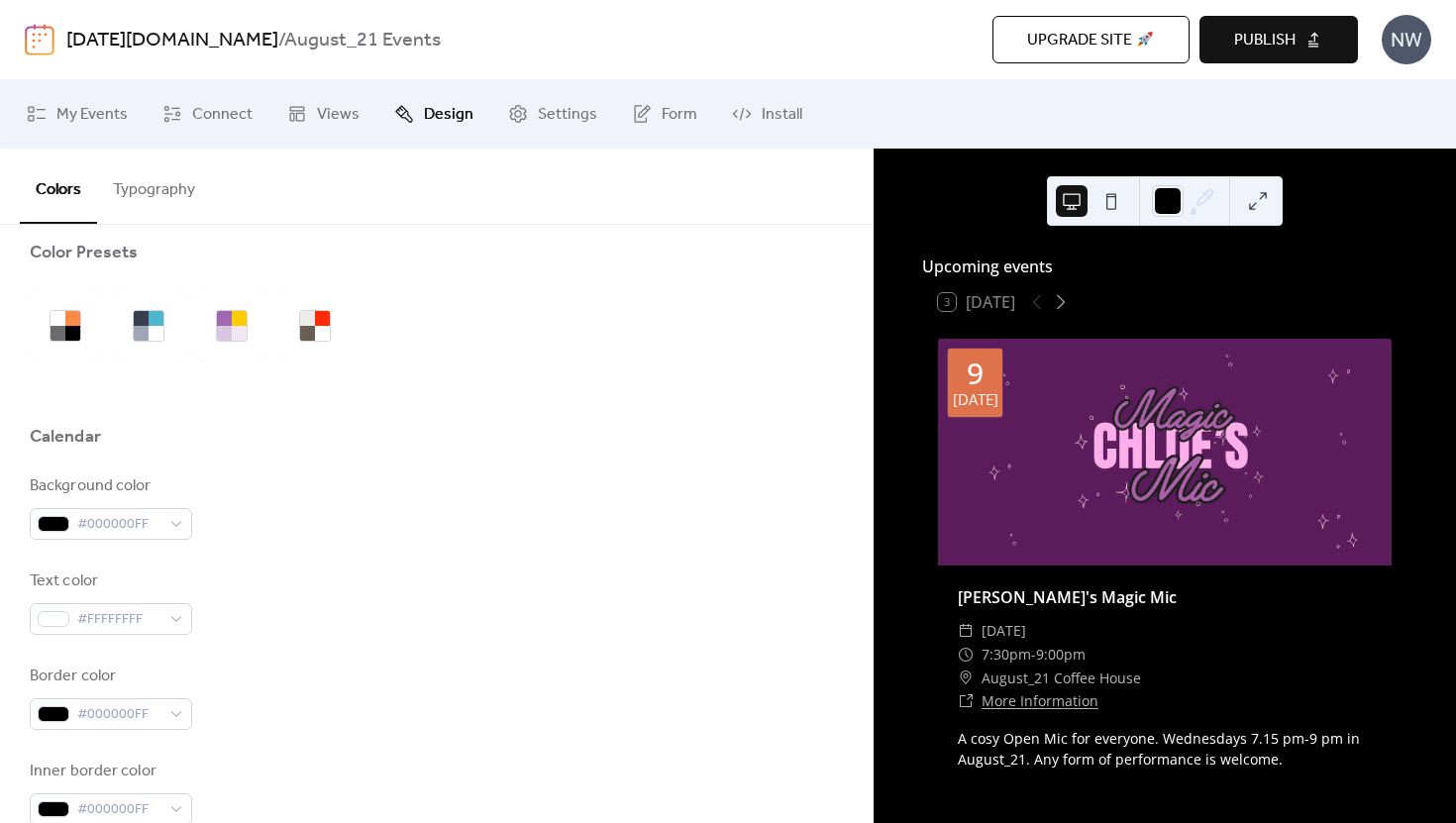 scroll, scrollTop: 0, scrollLeft: 0, axis: both 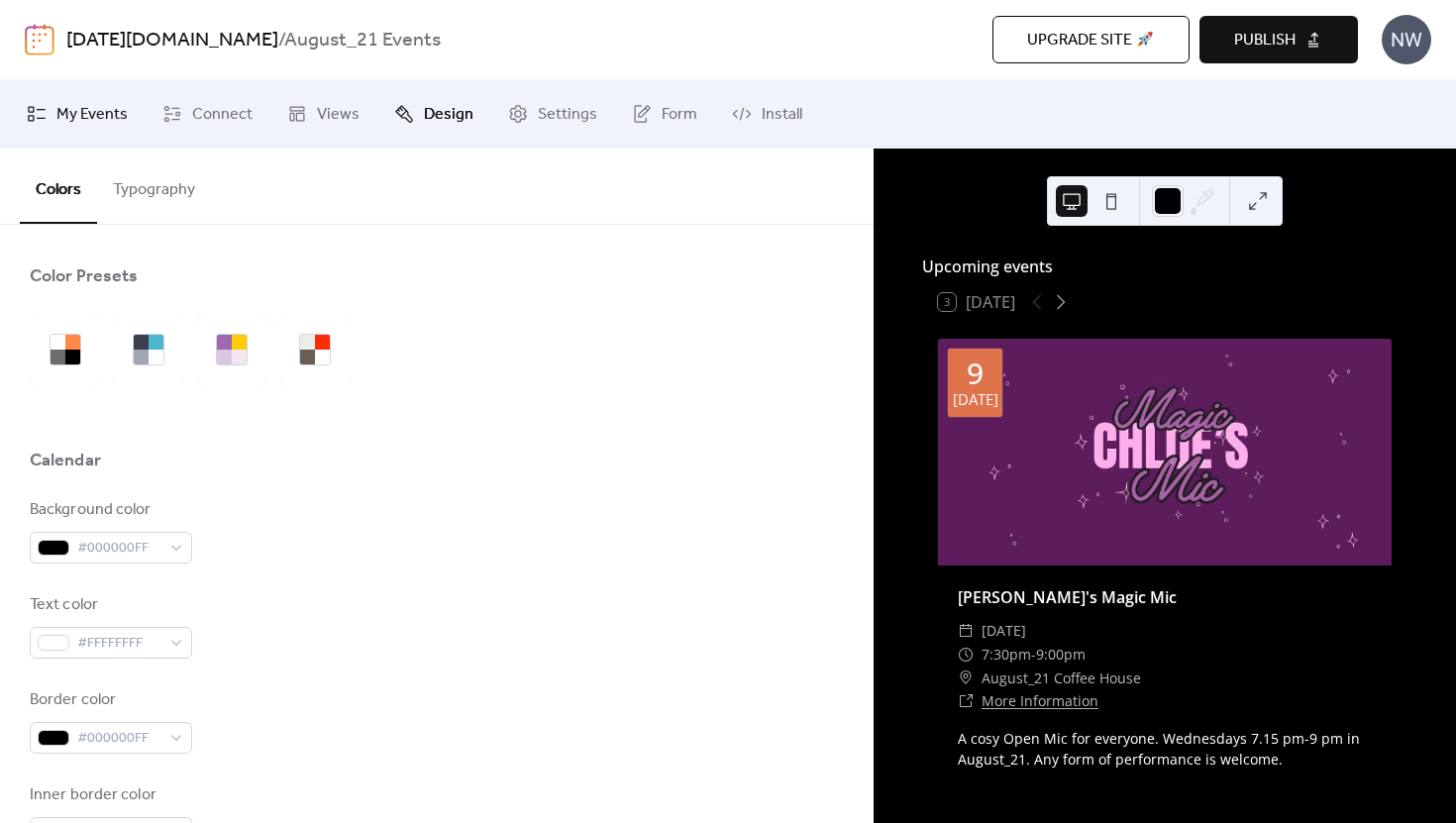 click on "My Events" at bounding box center [92, 115] 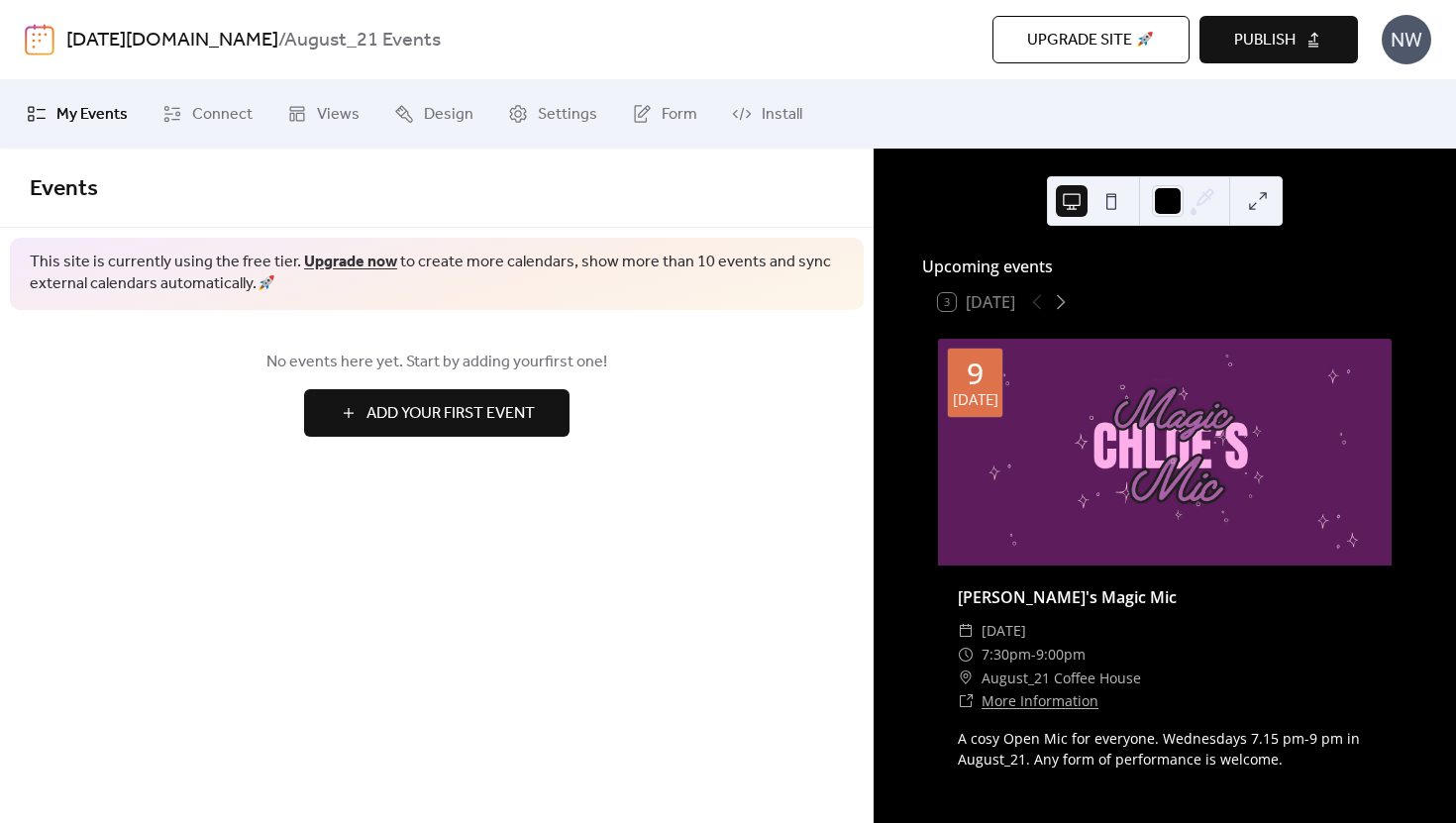 click on "Add Your First Event" at bounding box center [451, 414] 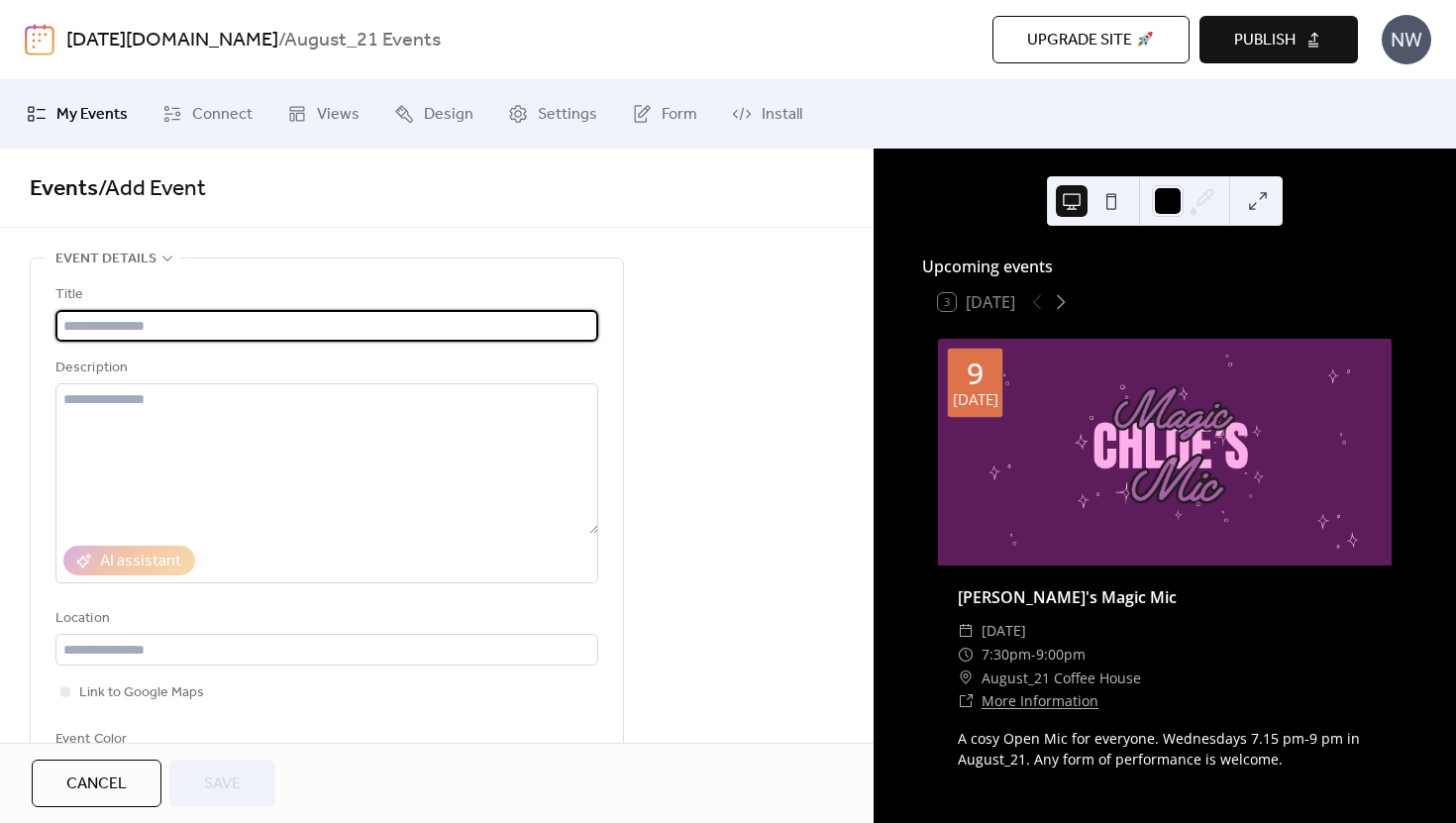 paste on "**********" 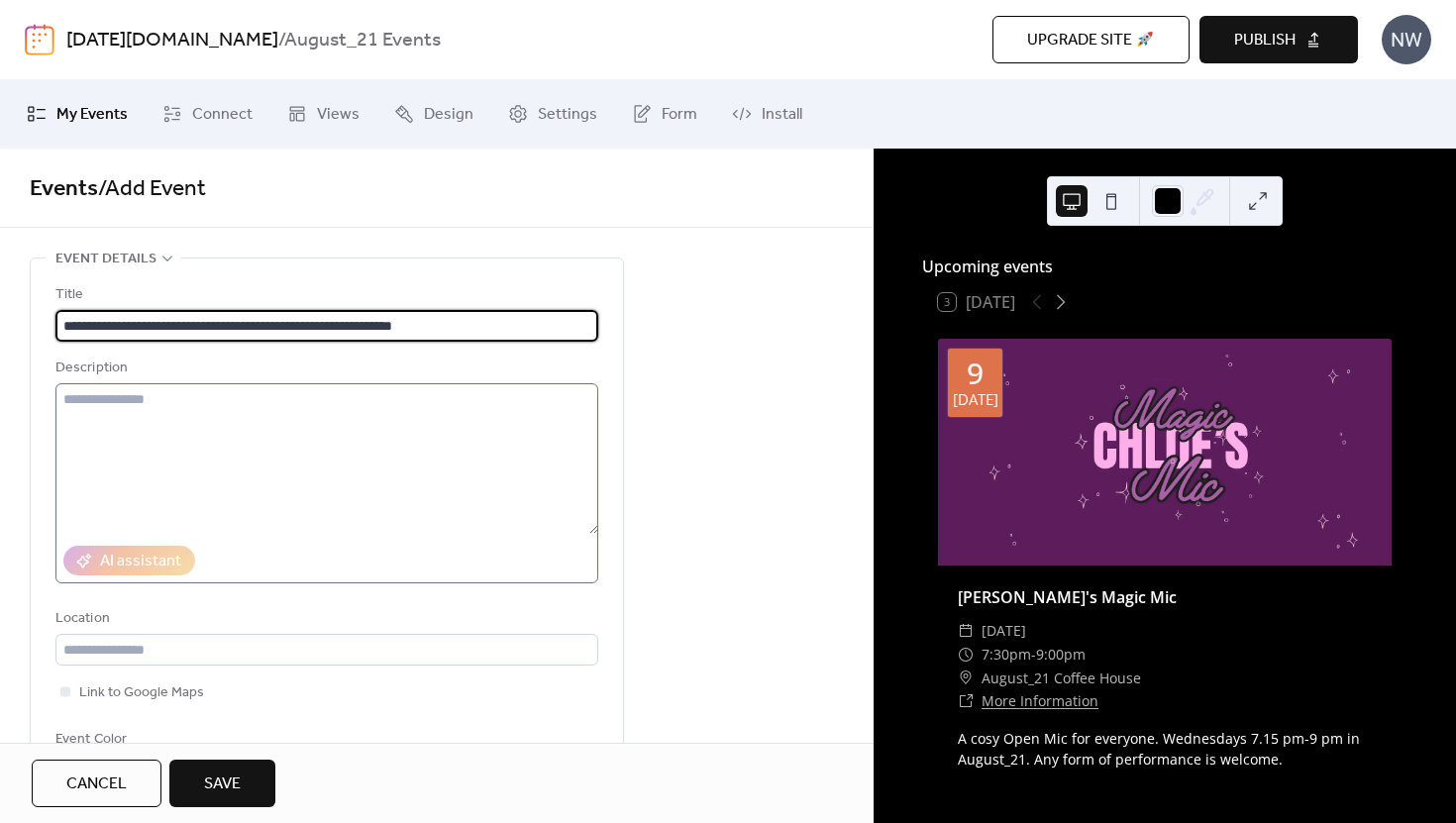 type on "**********" 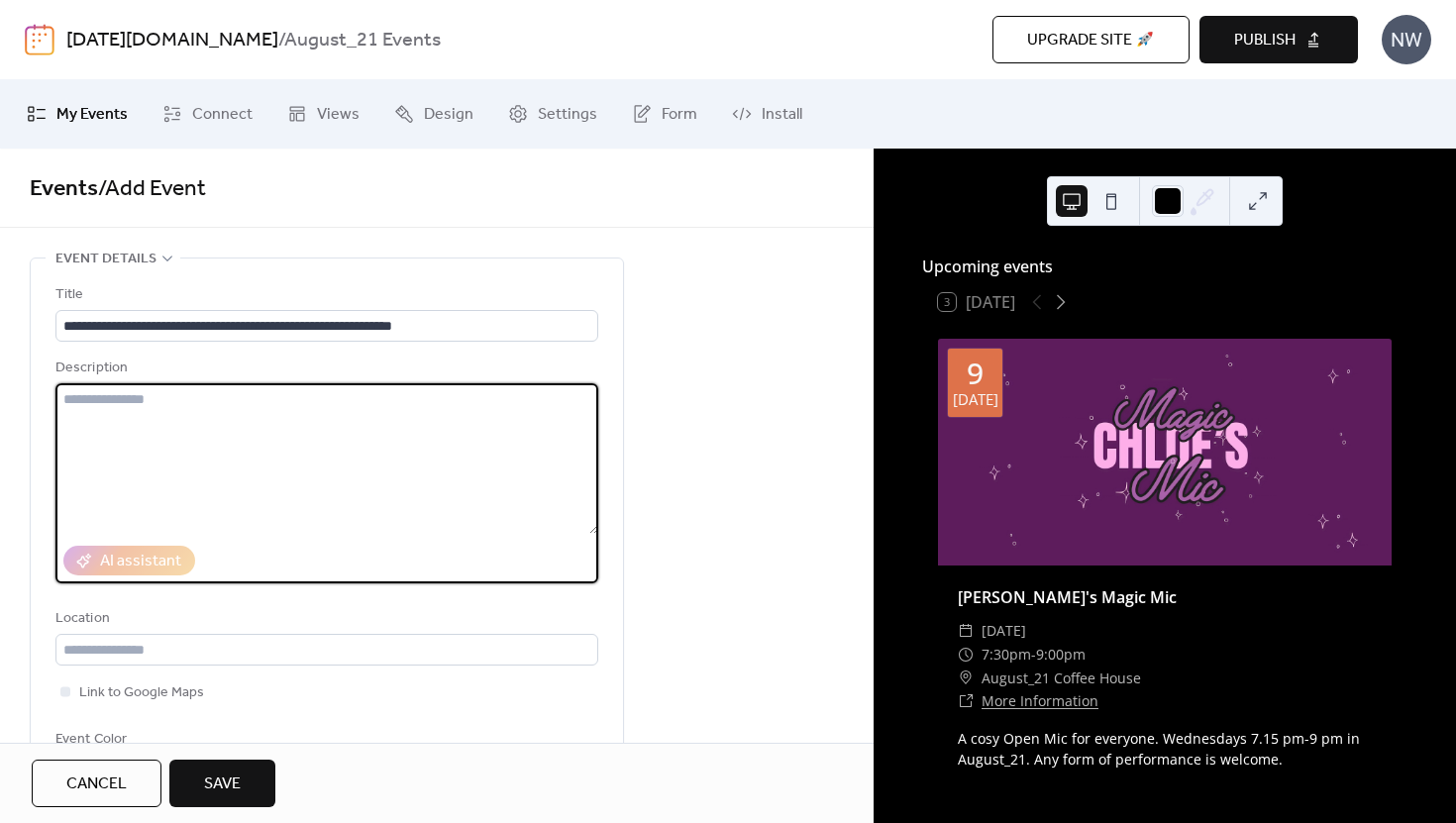 click at bounding box center (327, 459) 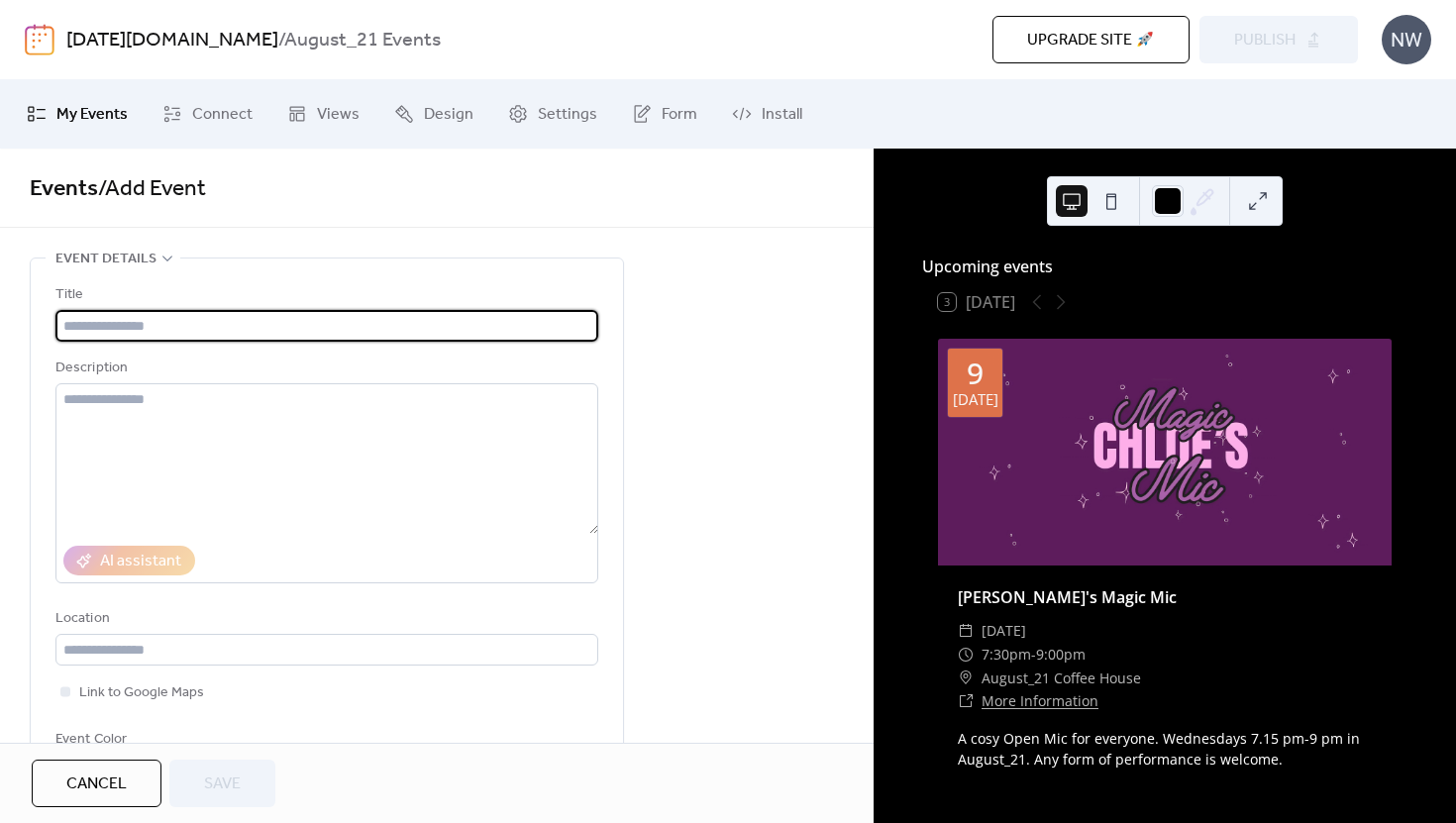 scroll, scrollTop: 0, scrollLeft: 0, axis: both 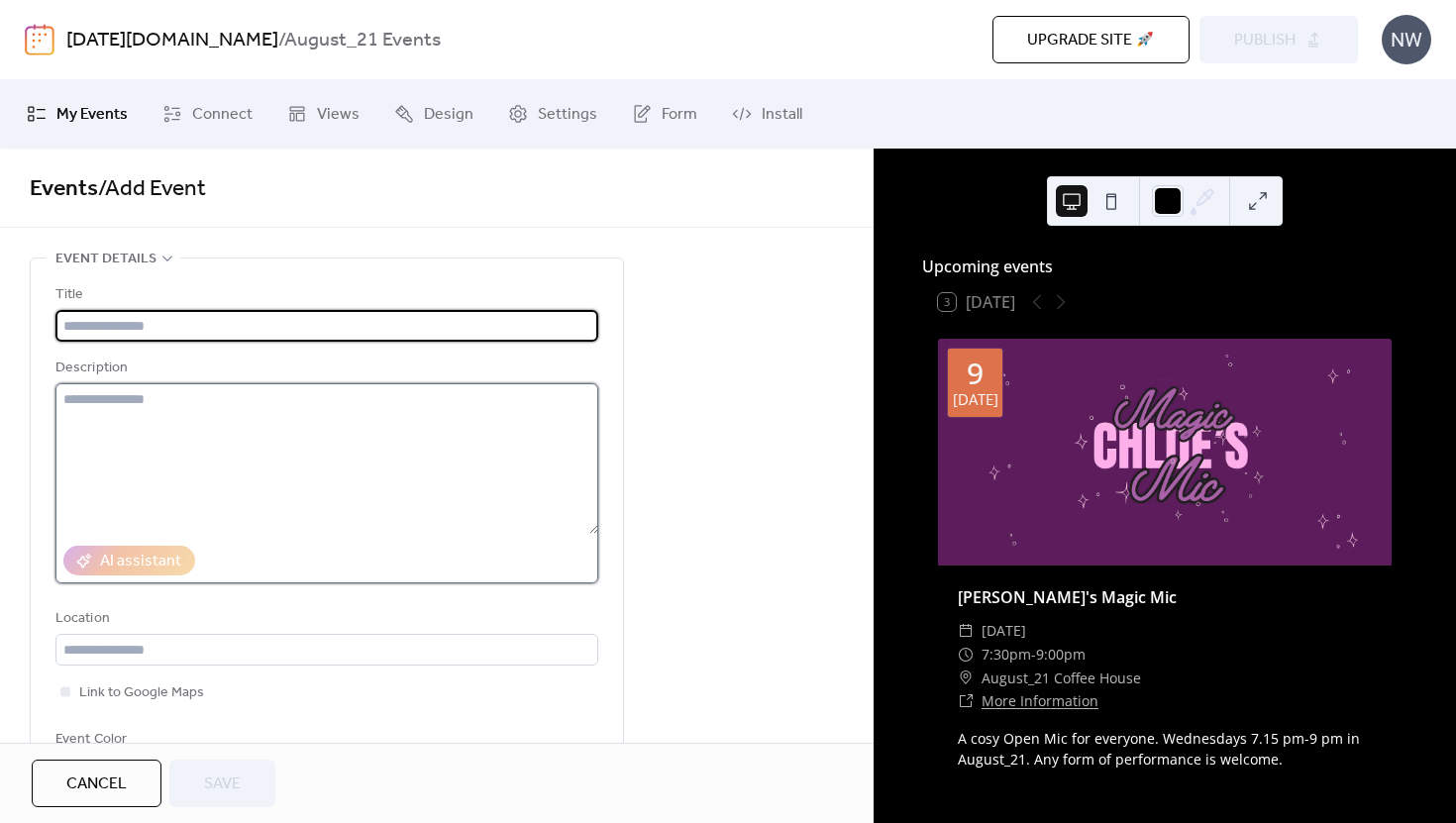 click at bounding box center [327, 459] 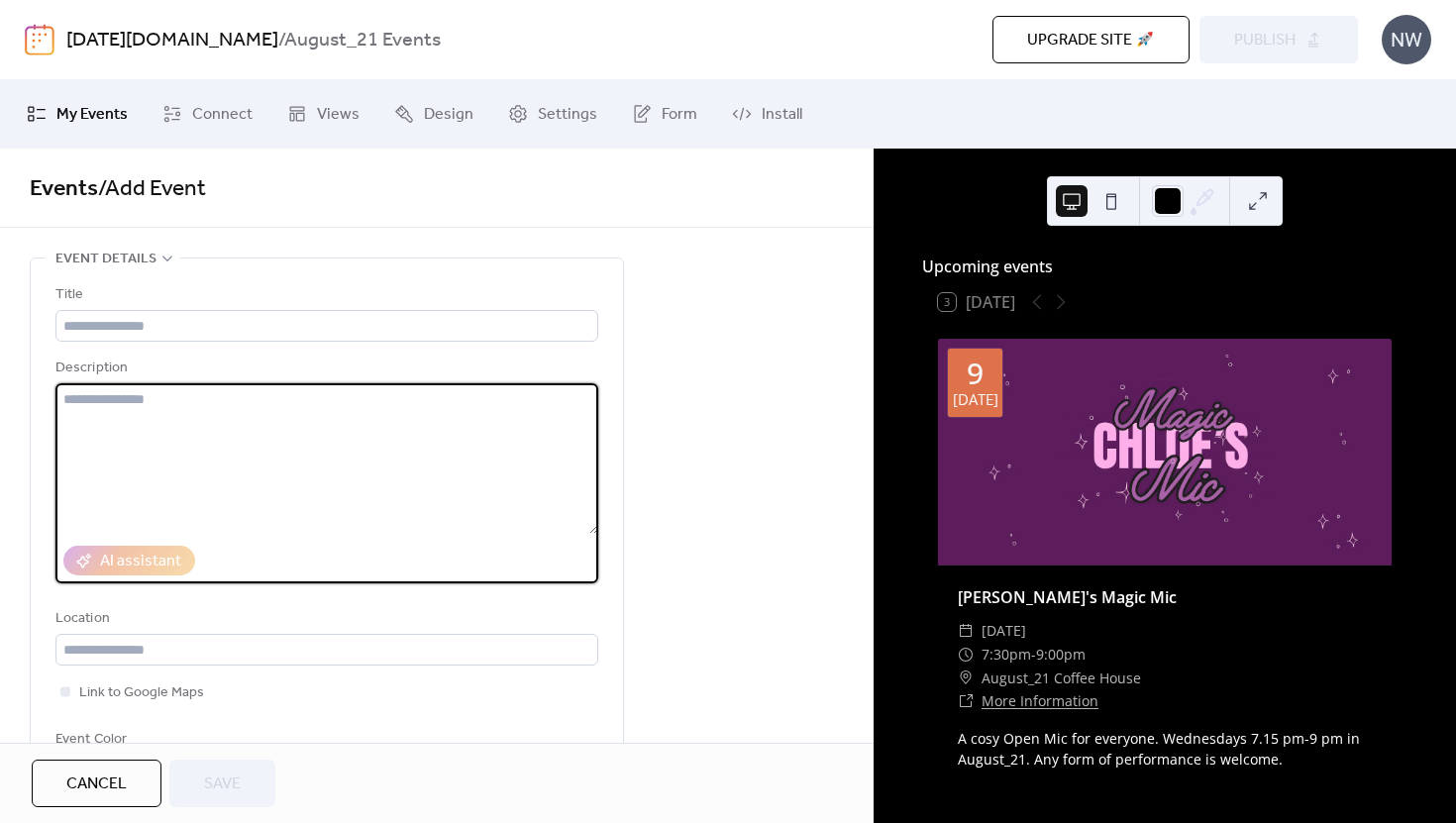 paste on "**********" 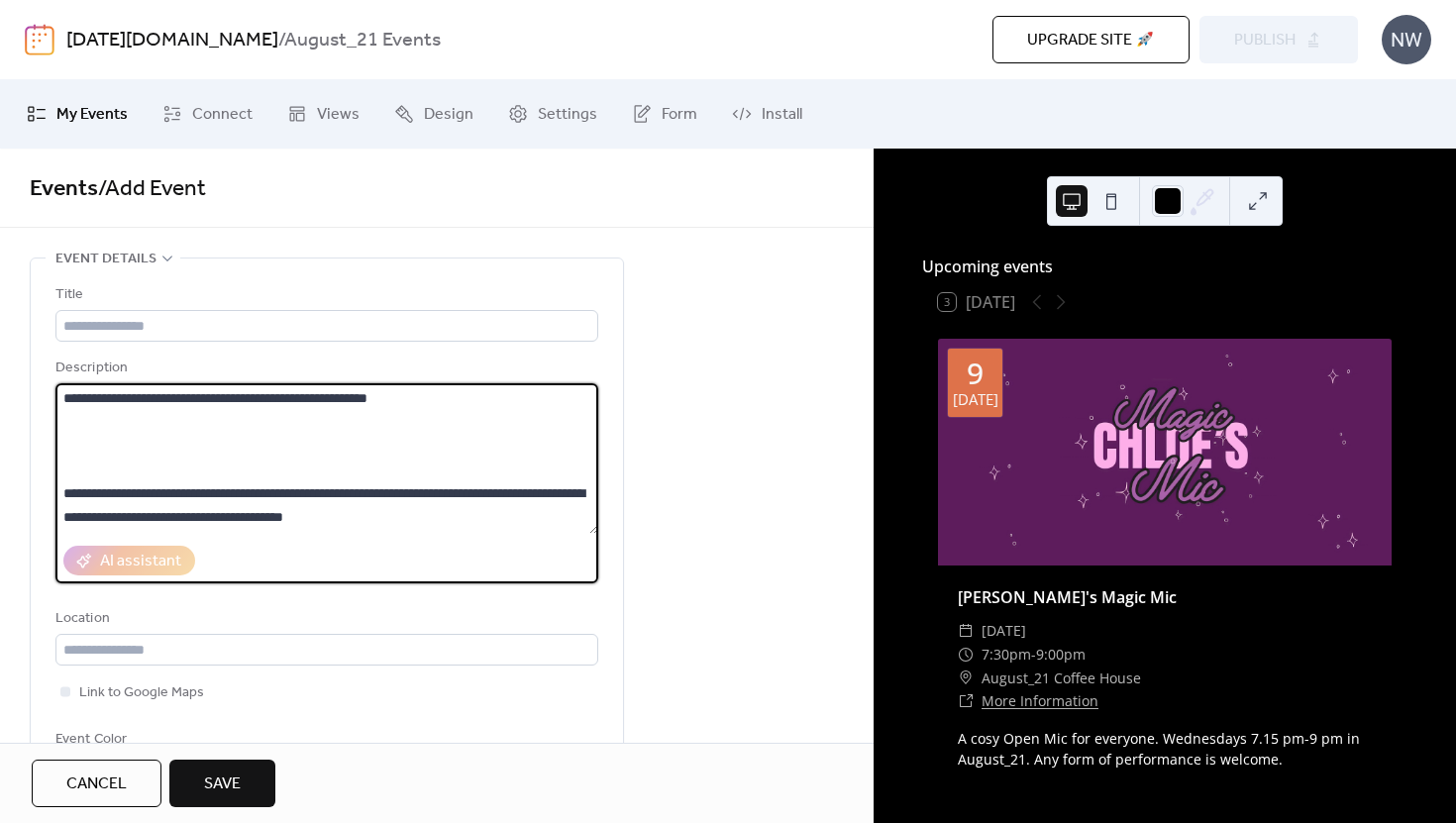 scroll, scrollTop: 166, scrollLeft: 0, axis: vertical 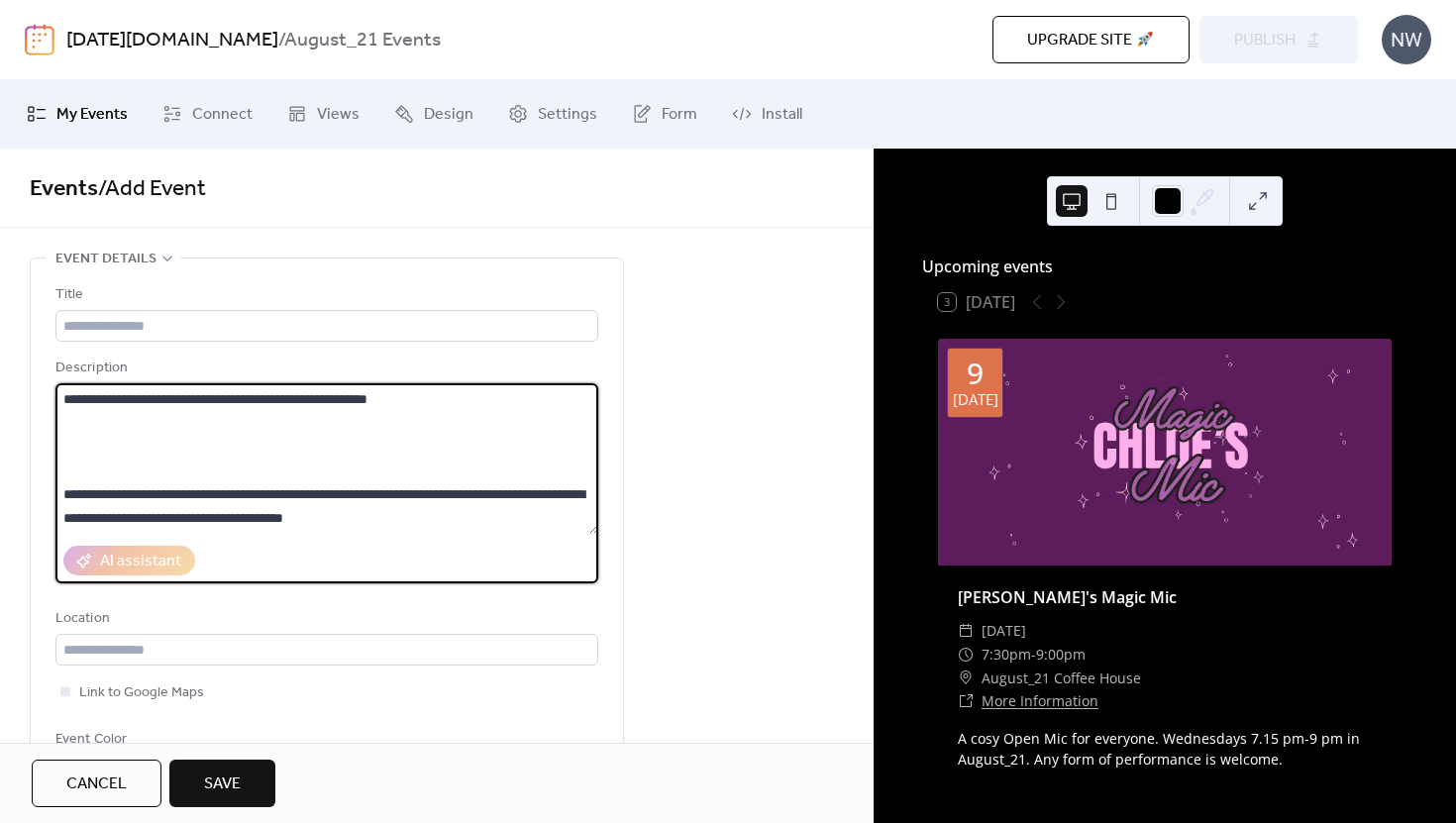 click at bounding box center (327, 459) 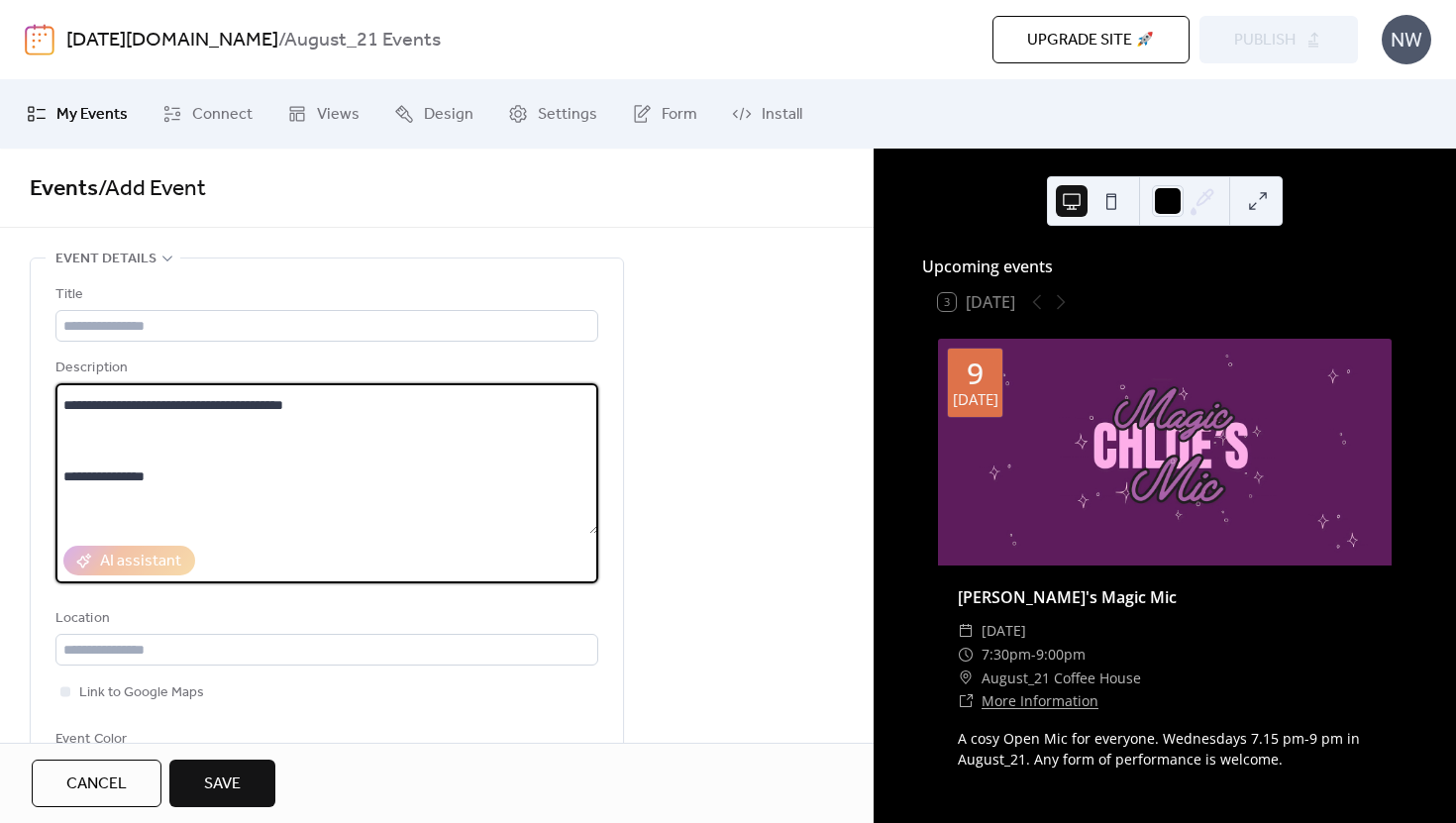 scroll, scrollTop: 234, scrollLeft: 0, axis: vertical 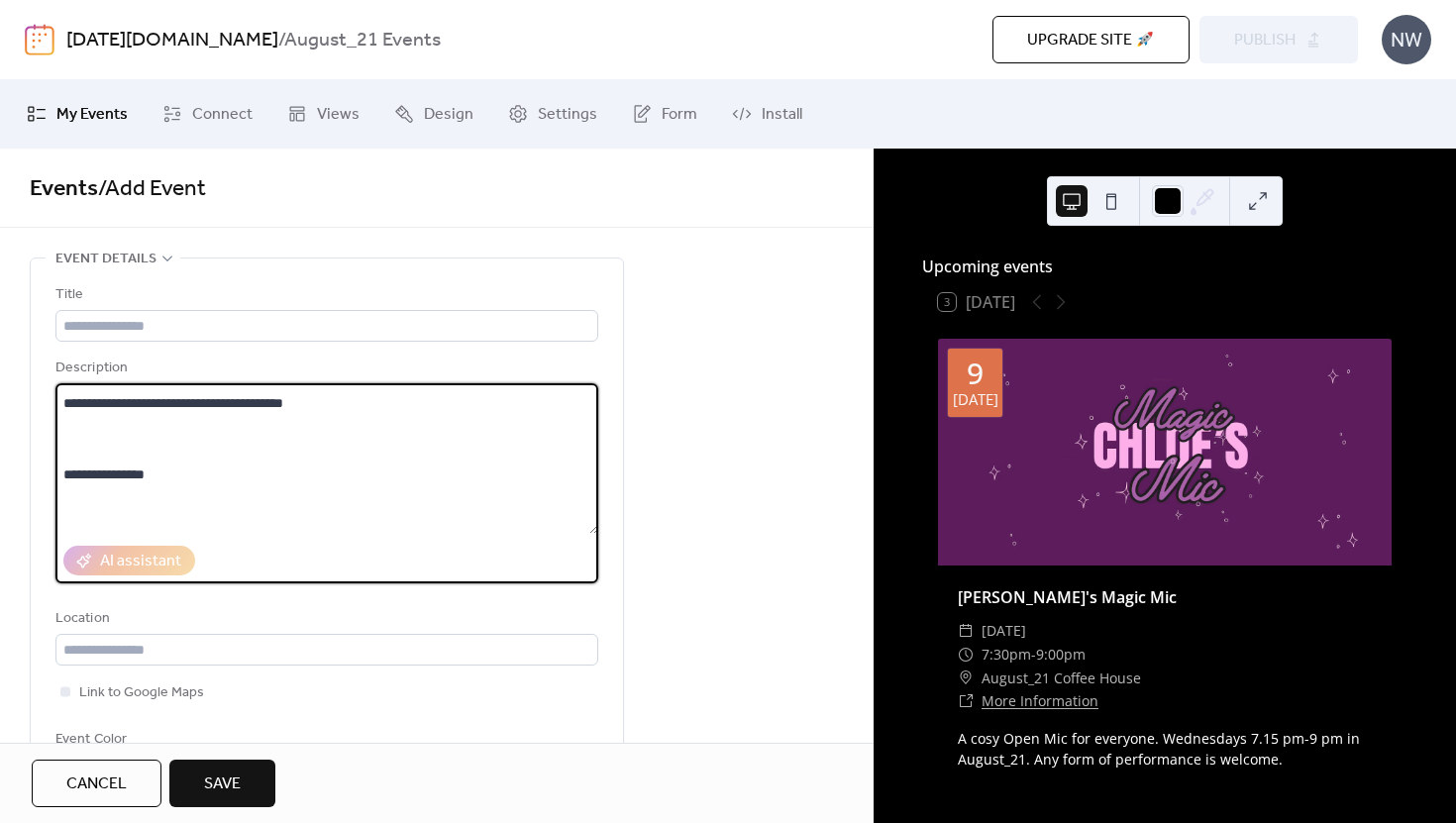 click at bounding box center (327, 459) 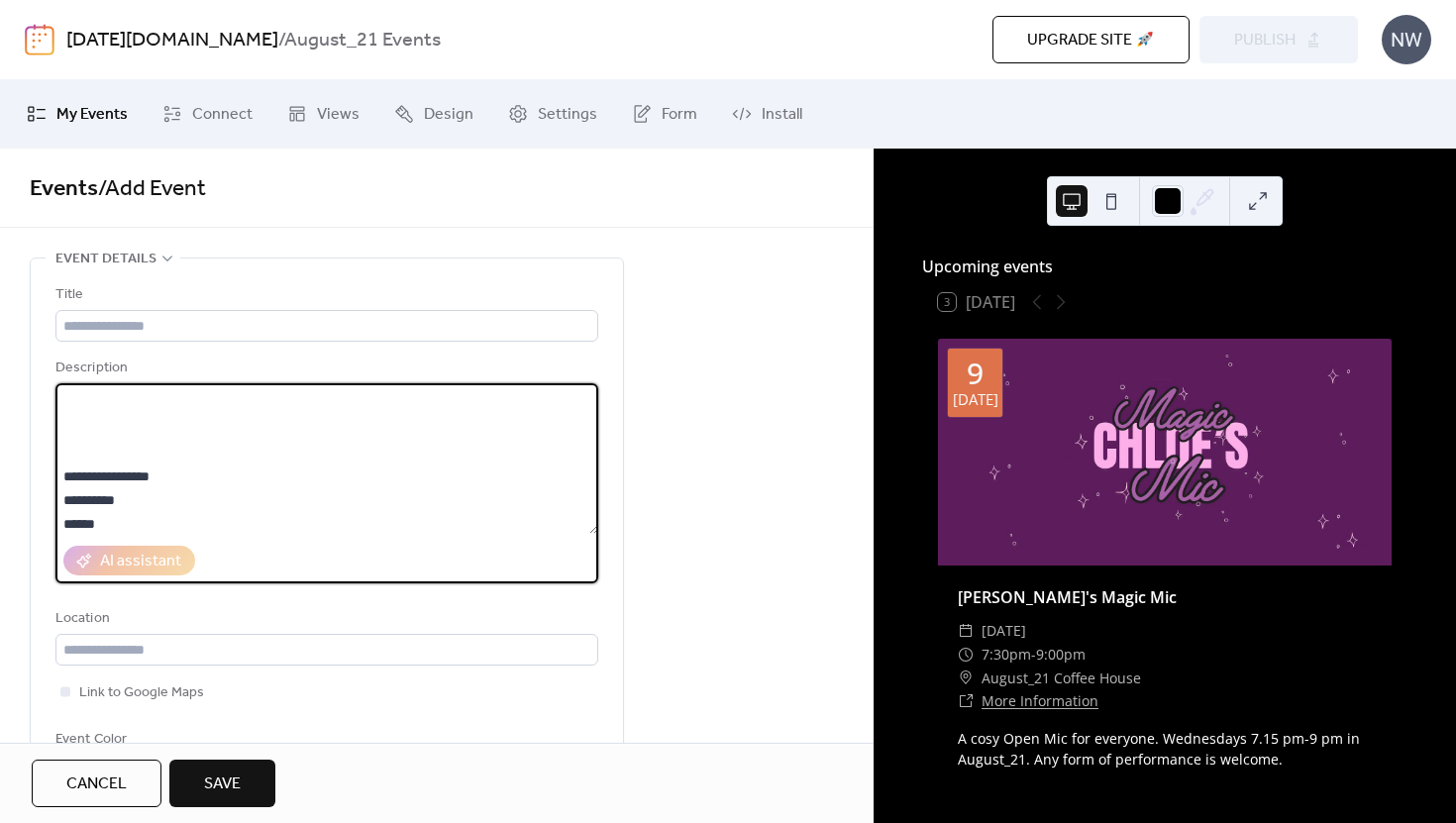 scroll, scrollTop: 304, scrollLeft: 0, axis: vertical 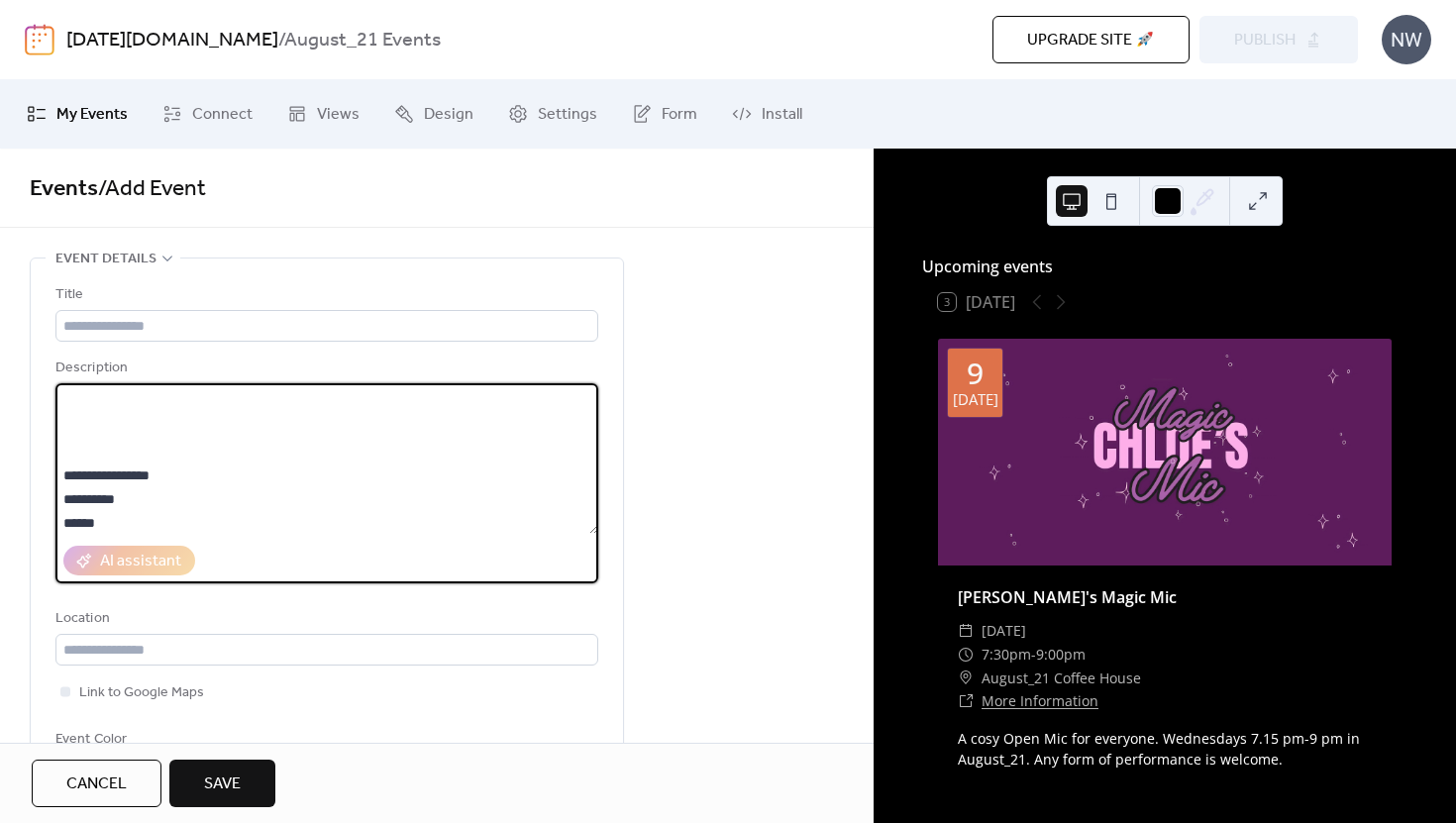 click at bounding box center (327, 459) 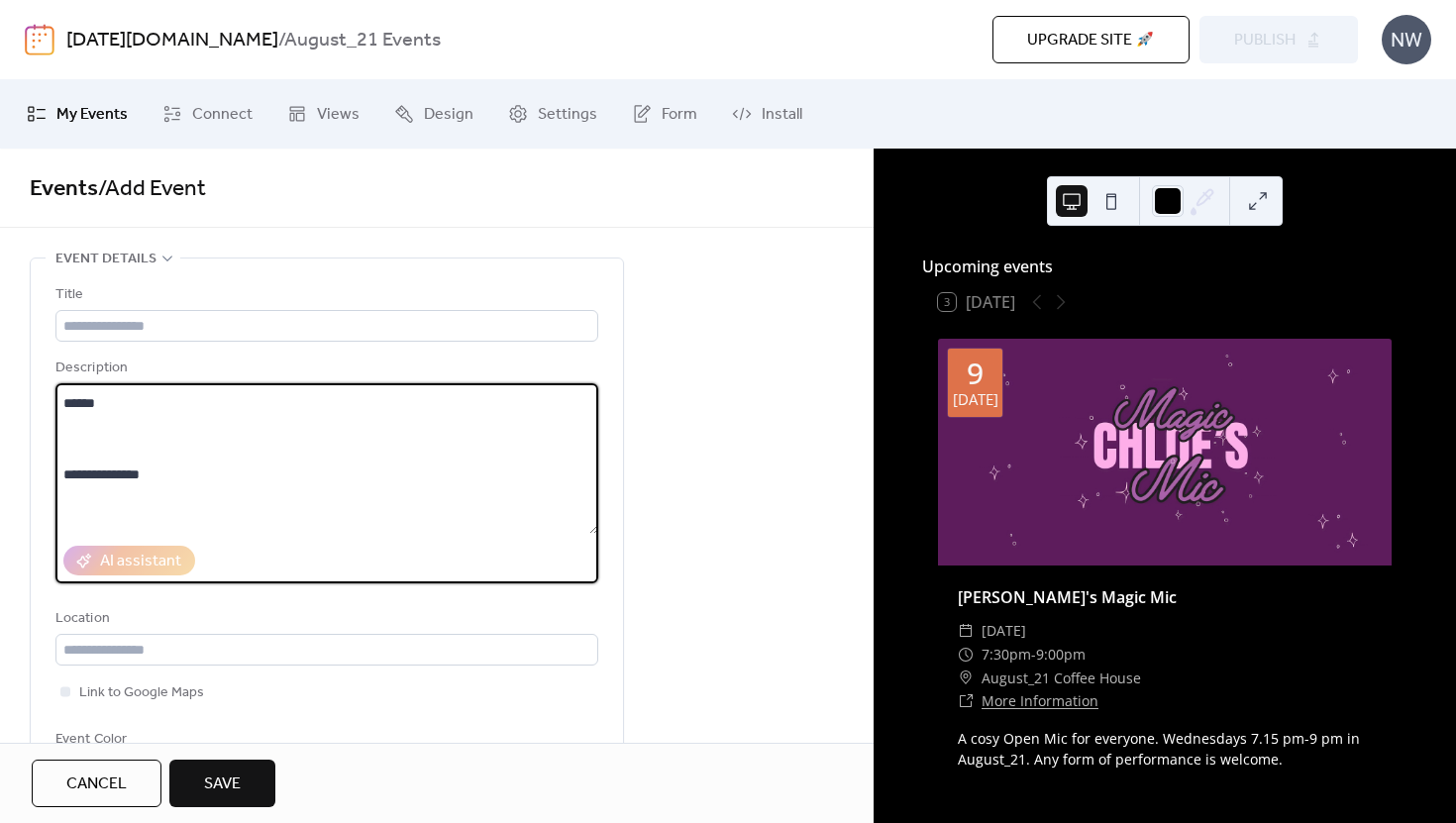 scroll, scrollTop: 381, scrollLeft: 0, axis: vertical 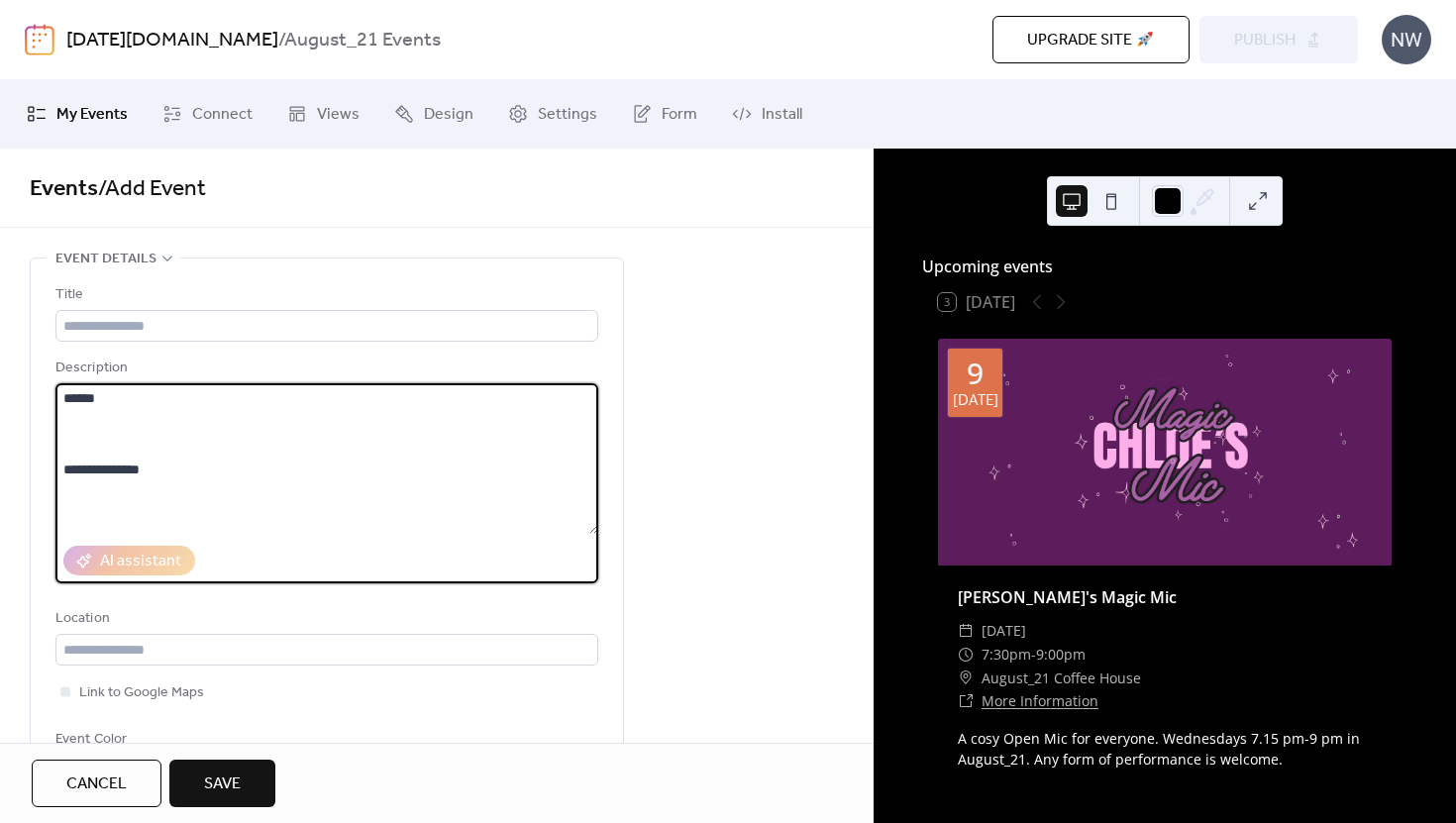 click at bounding box center [327, 459] 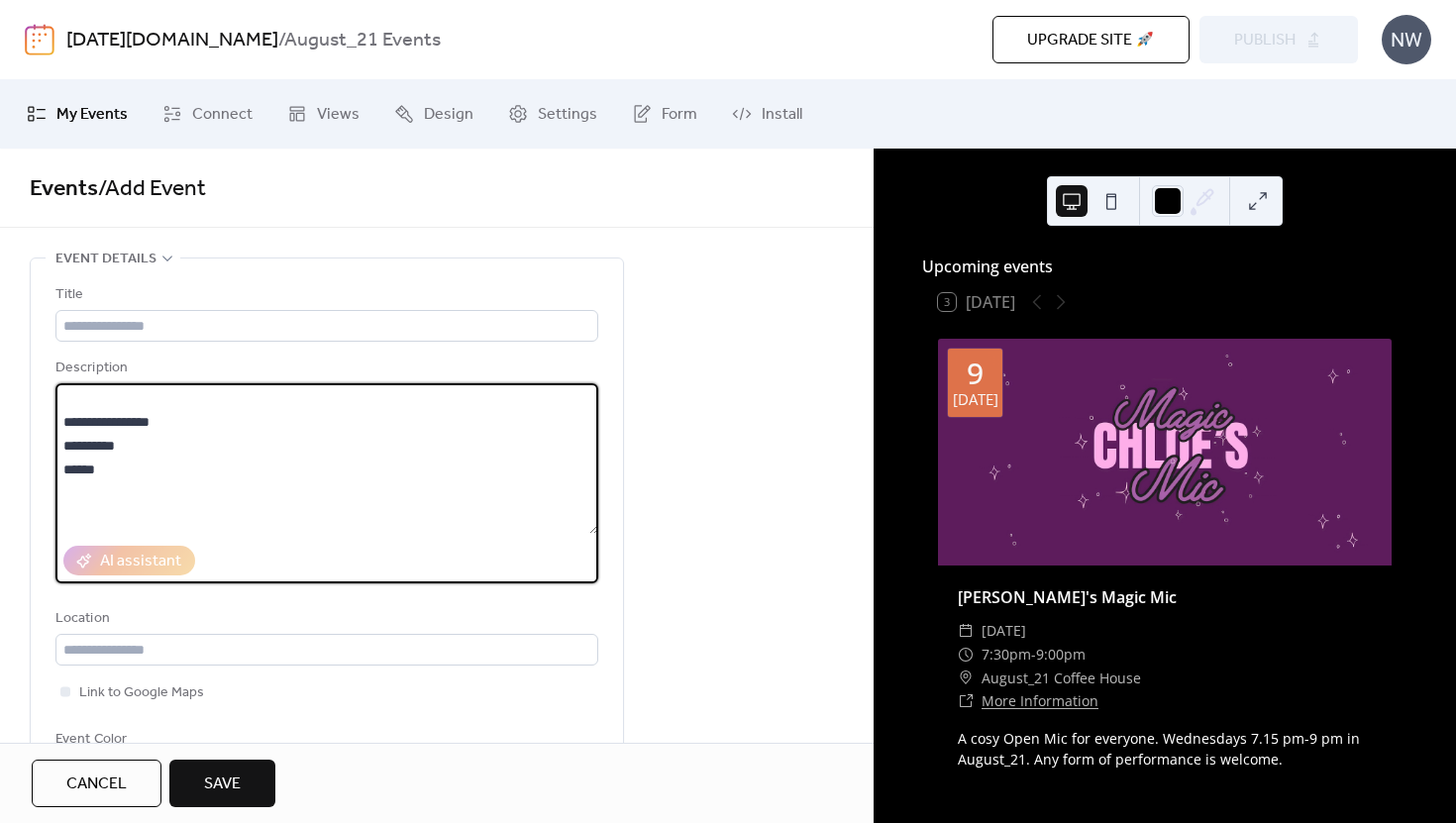 scroll, scrollTop: 307, scrollLeft: 0, axis: vertical 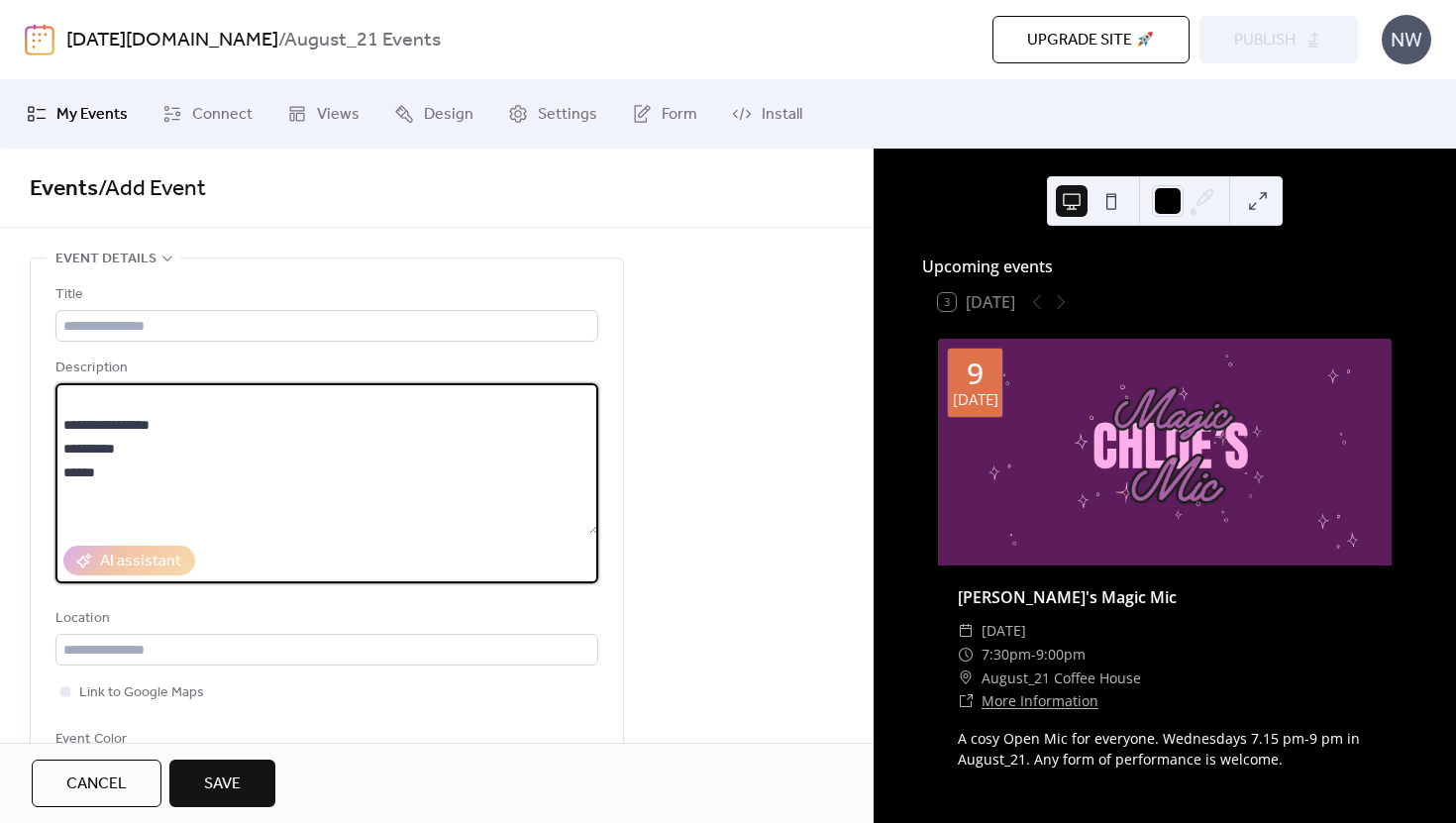 click at bounding box center [327, 459] 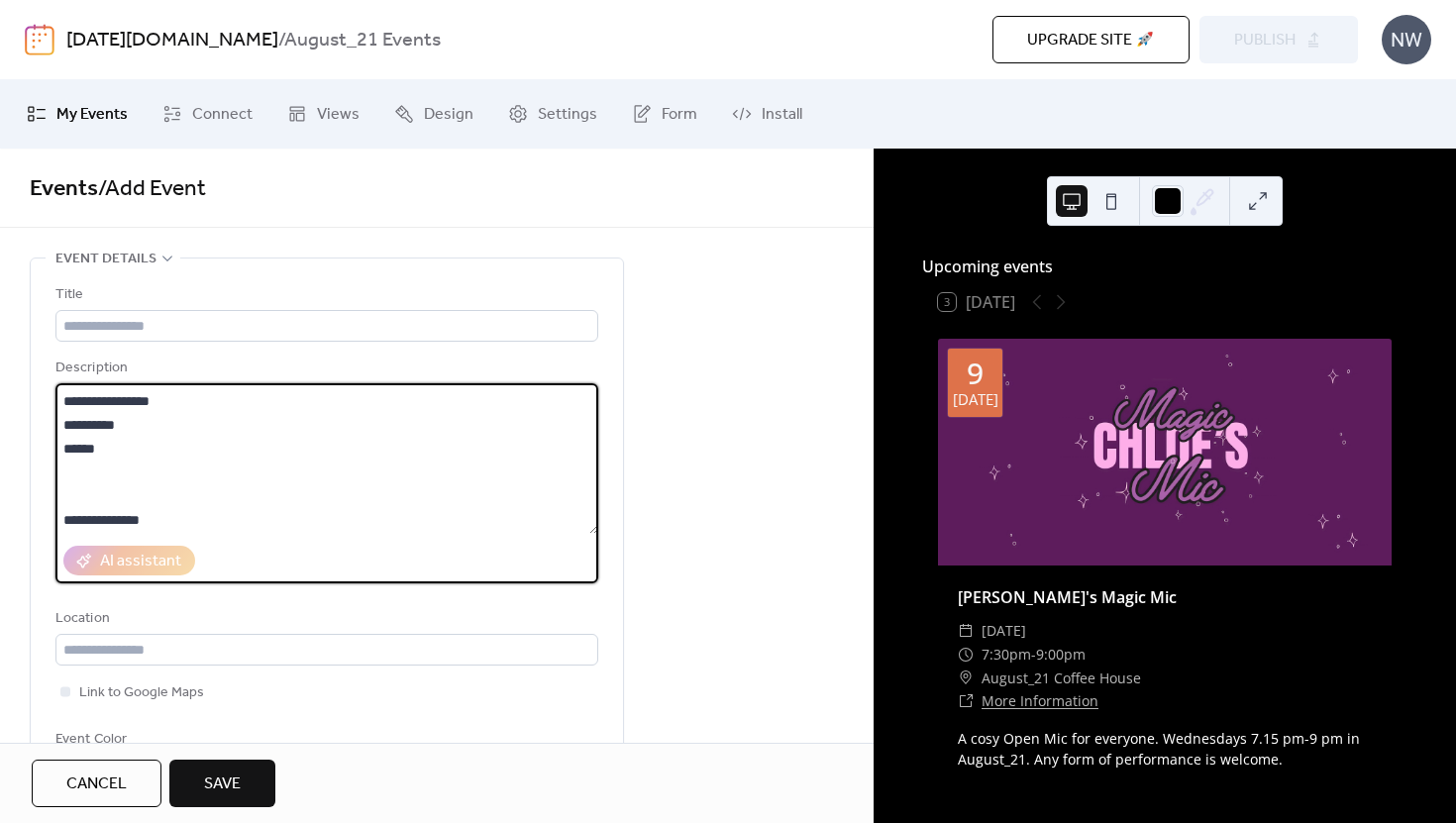 click at bounding box center [327, 459] 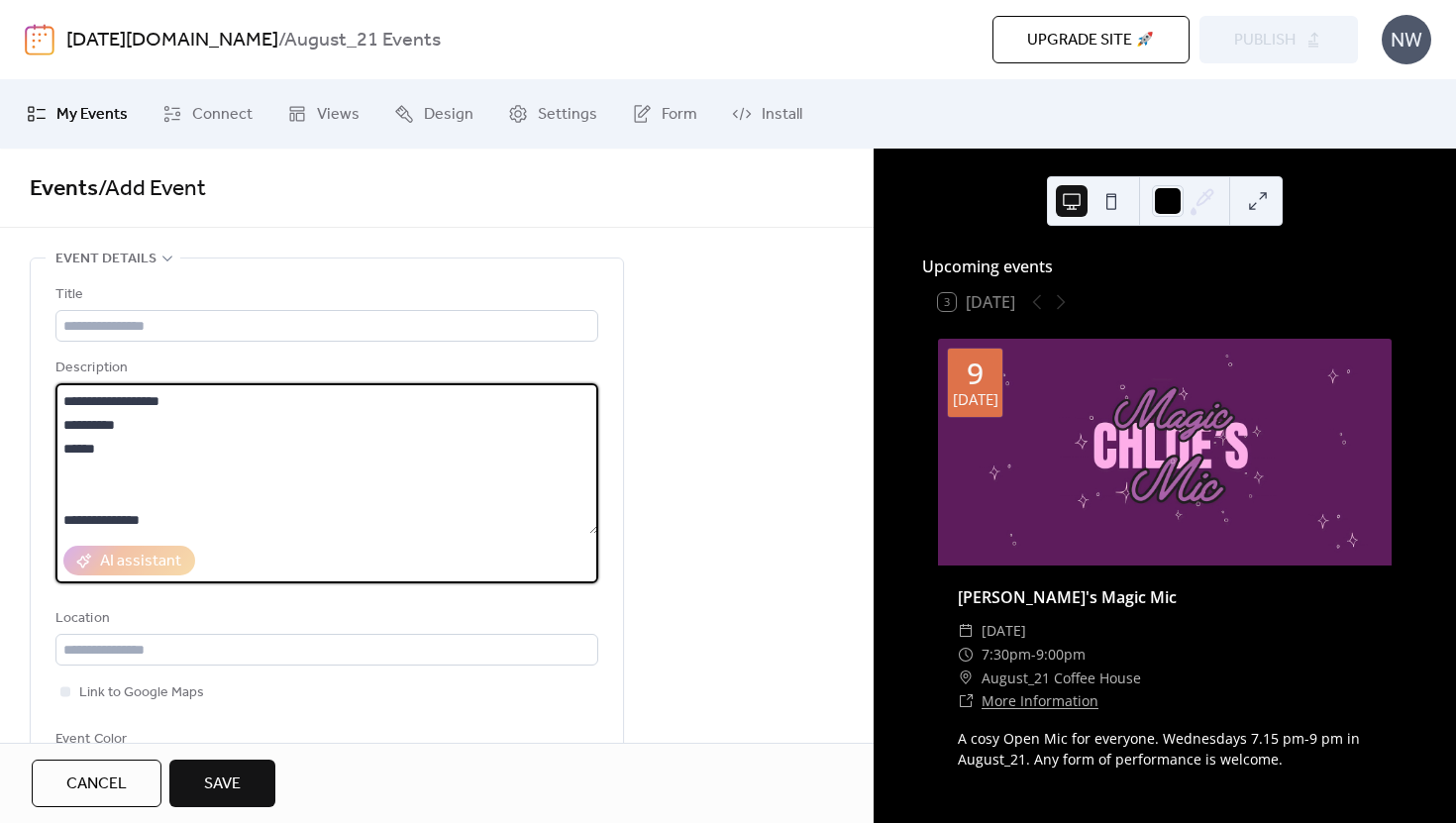 click at bounding box center [327, 459] 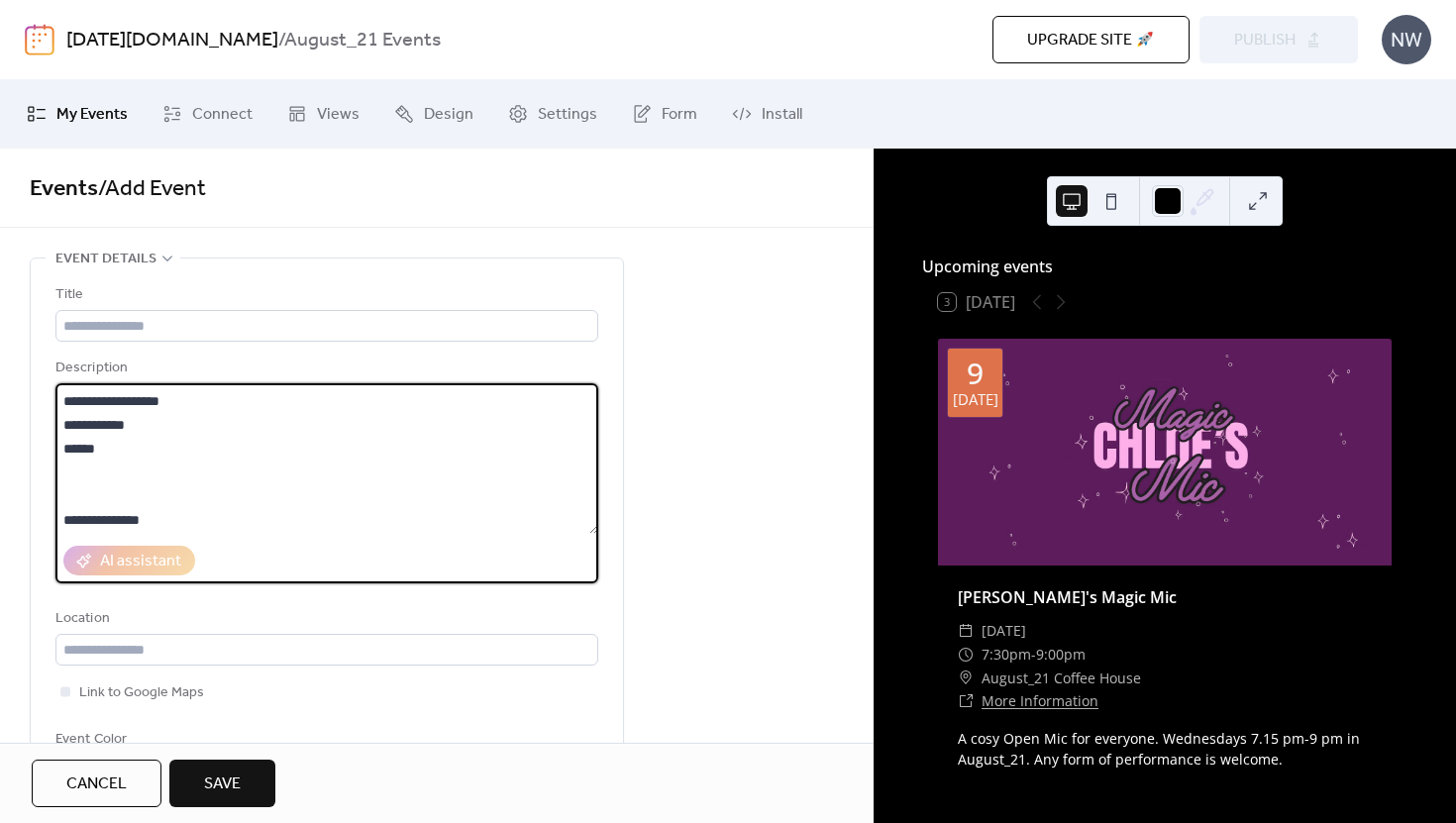 click at bounding box center (327, 459) 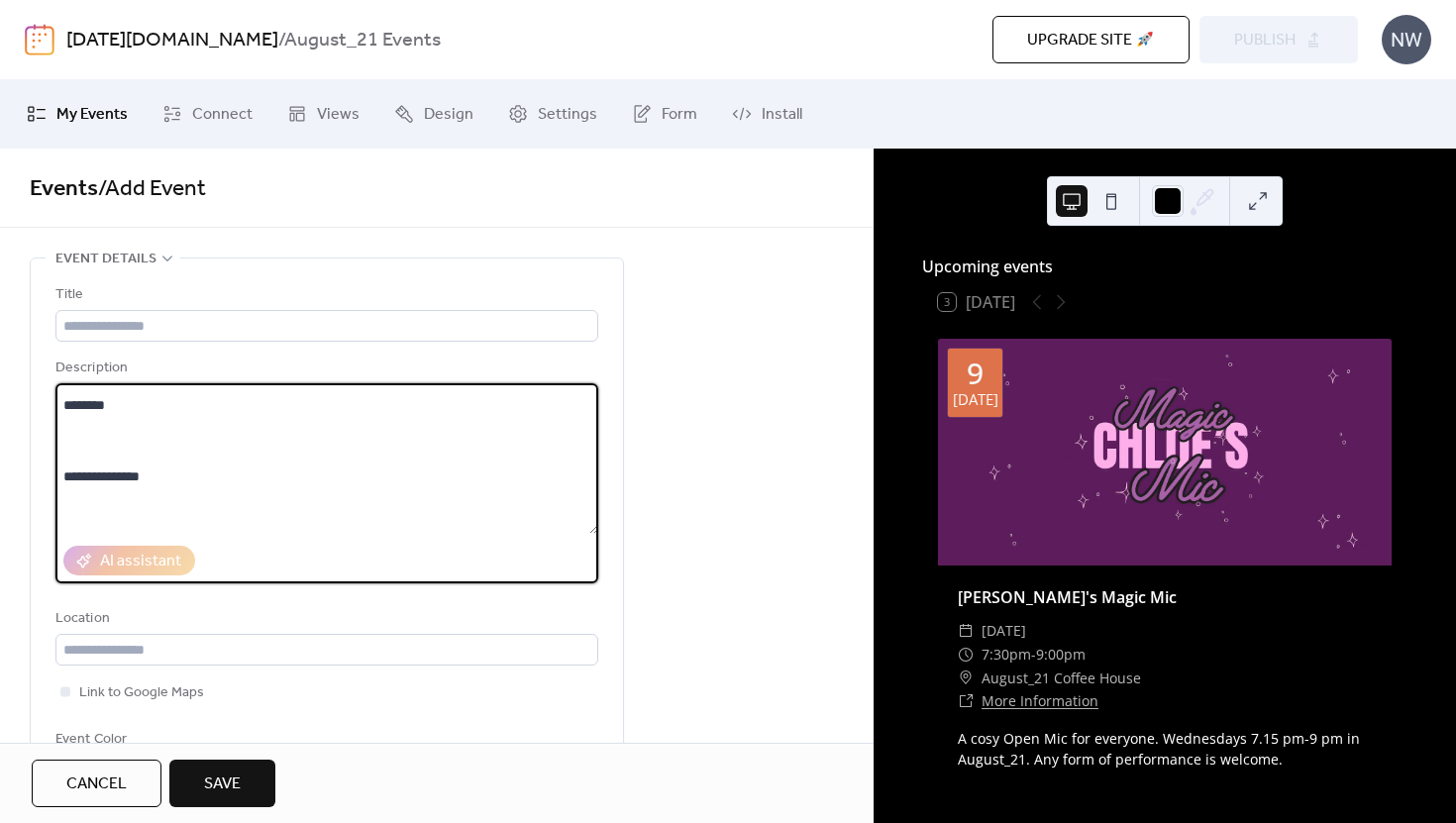 scroll, scrollTop: 355, scrollLeft: 0, axis: vertical 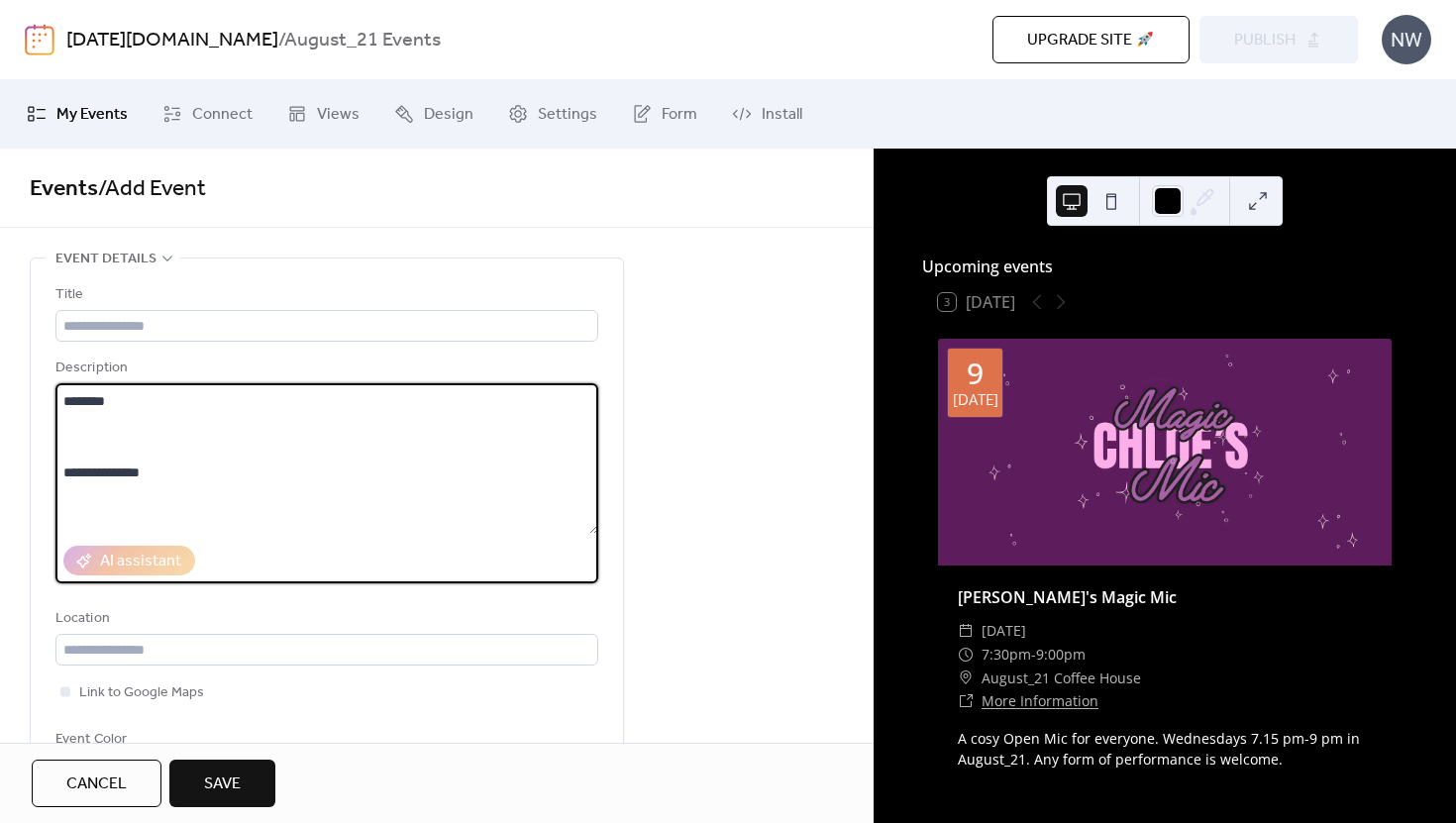 click at bounding box center [327, 459] 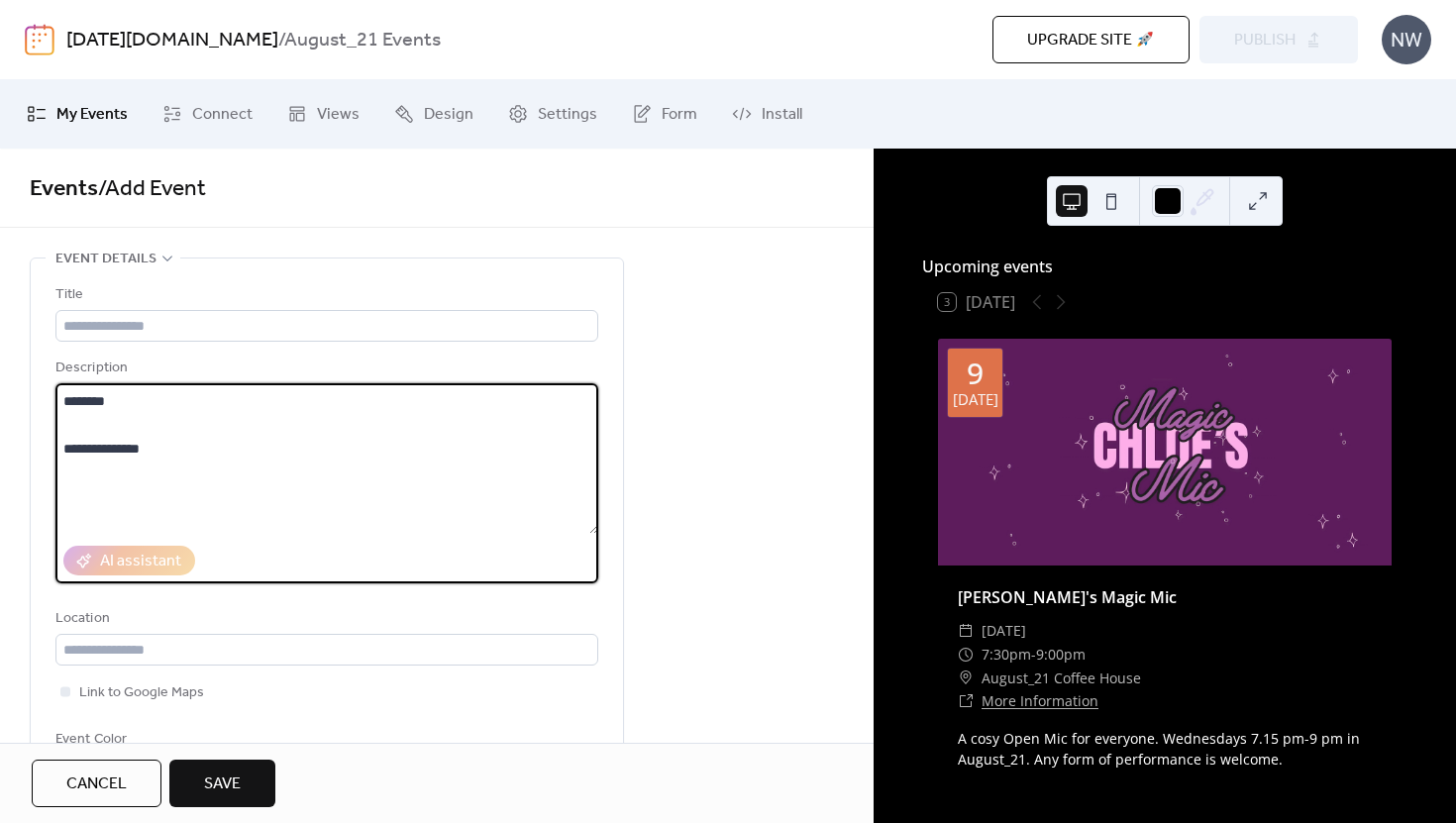 click at bounding box center (327, 459) 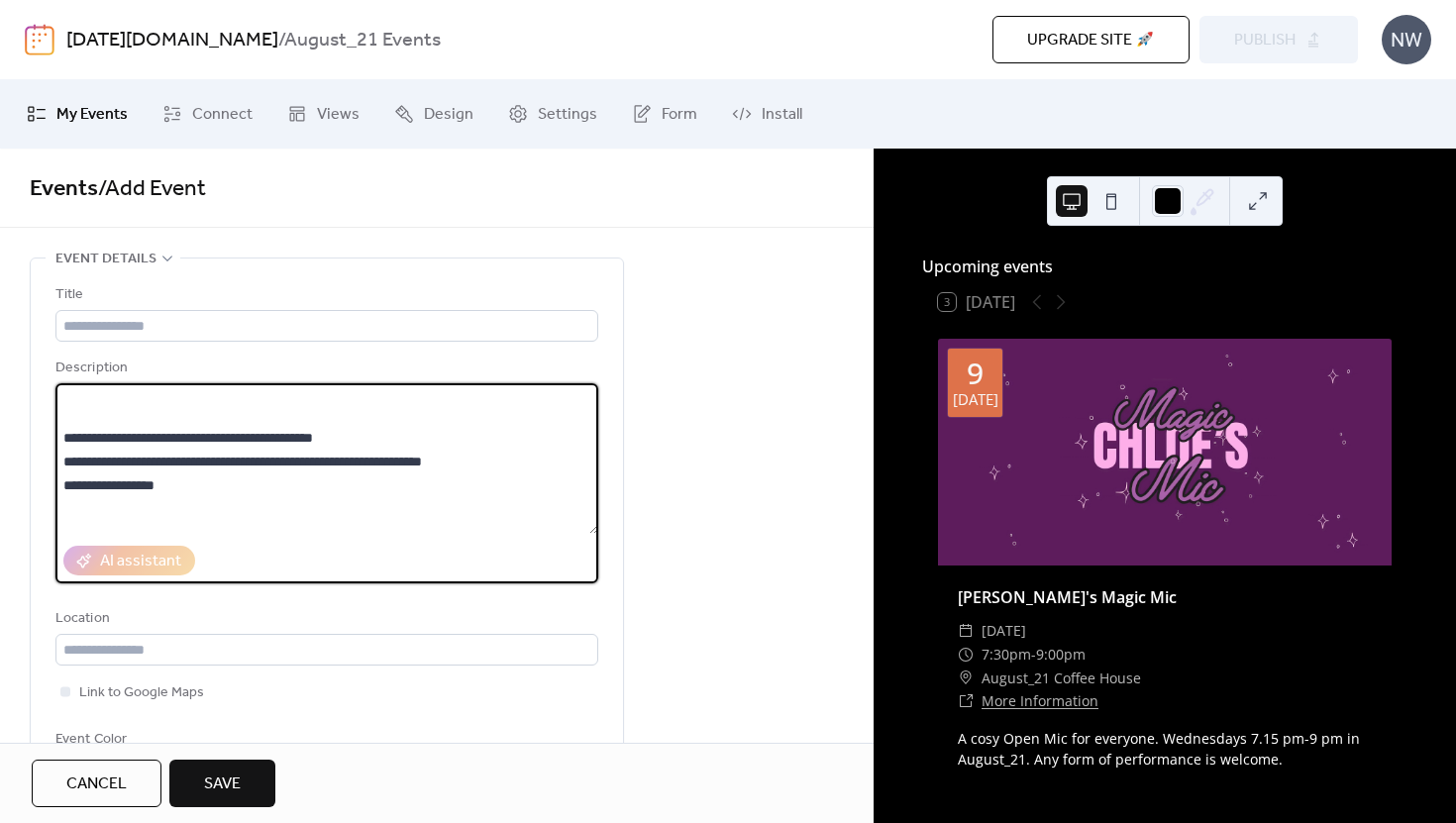 scroll, scrollTop: 430, scrollLeft: 0, axis: vertical 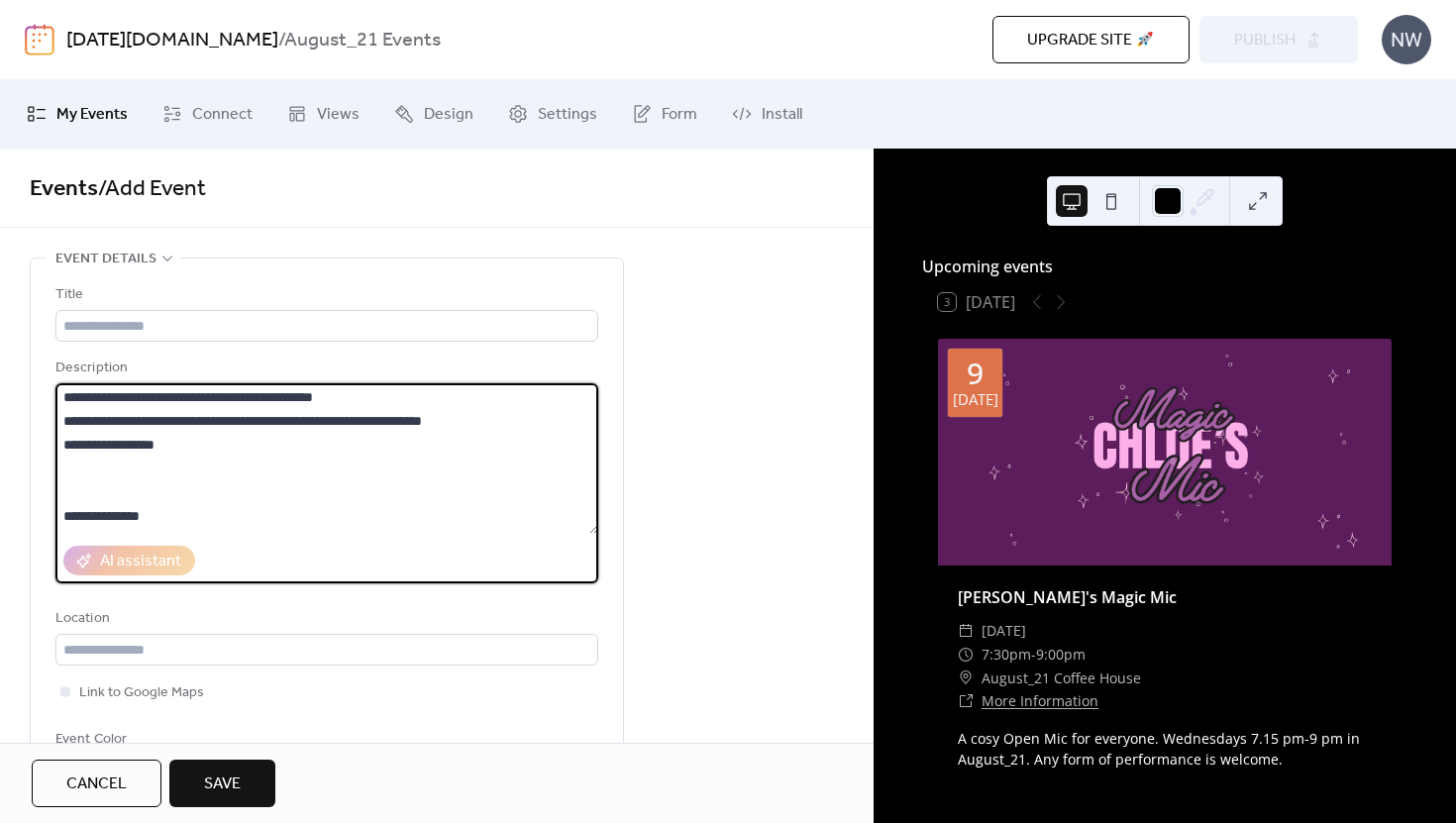 click at bounding box center (327, 459) 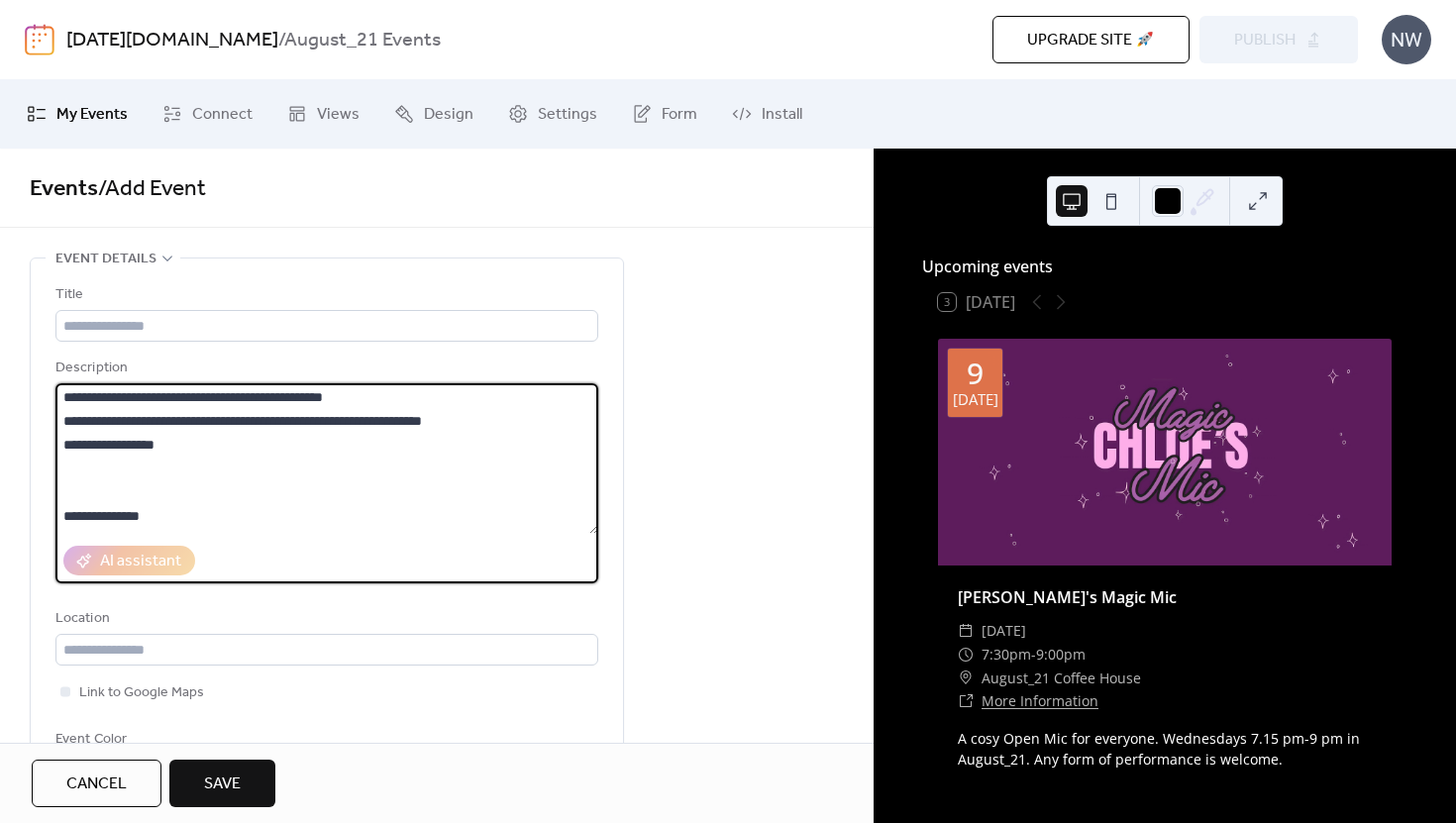 click at bounding box center [327, 459] 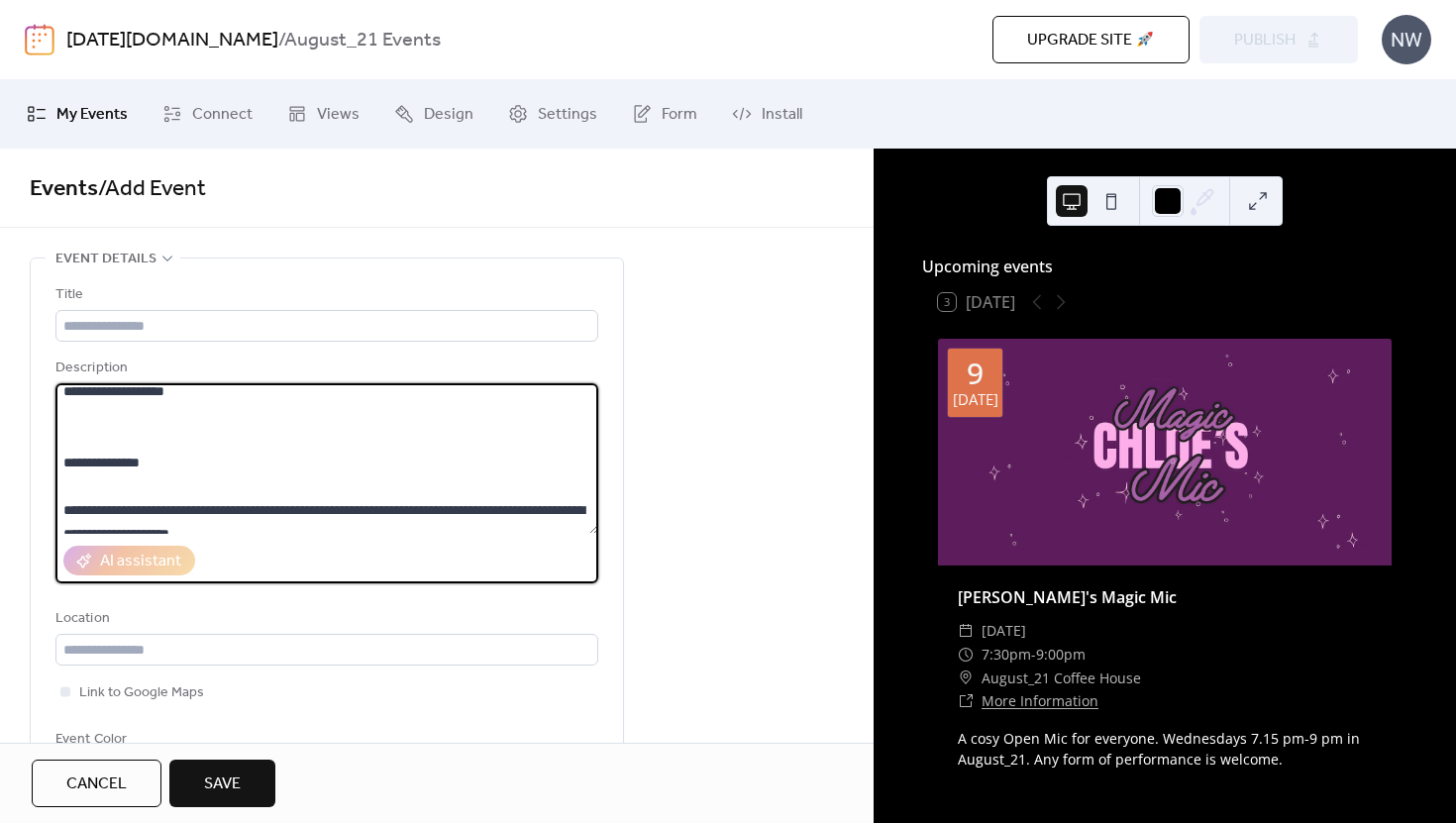 scroll, scrollTop: 466, scrollLeft: 0, axis: vertical 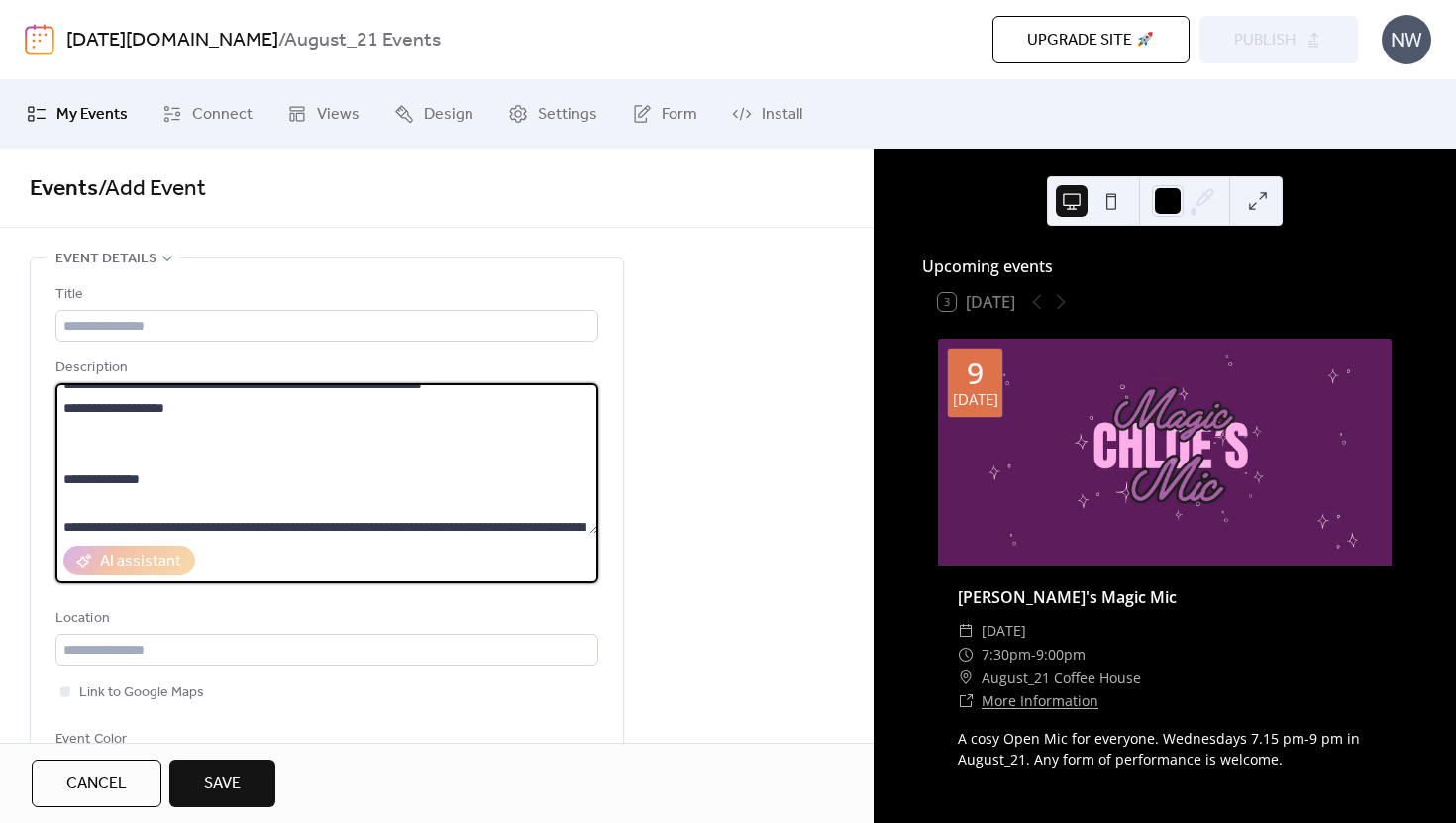 click at bounding box center [327, 459] 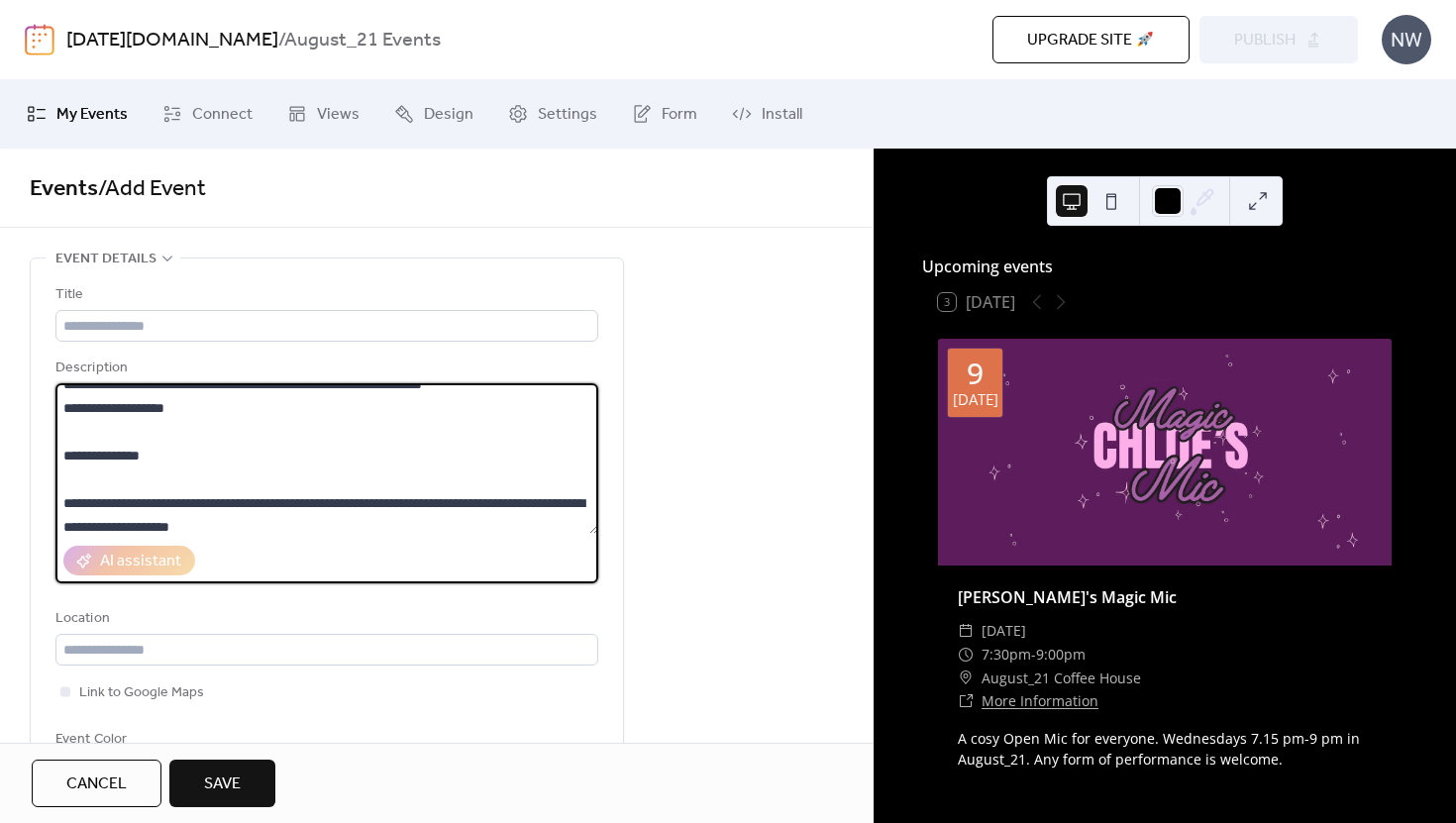 click at bounding box center [327, 459] 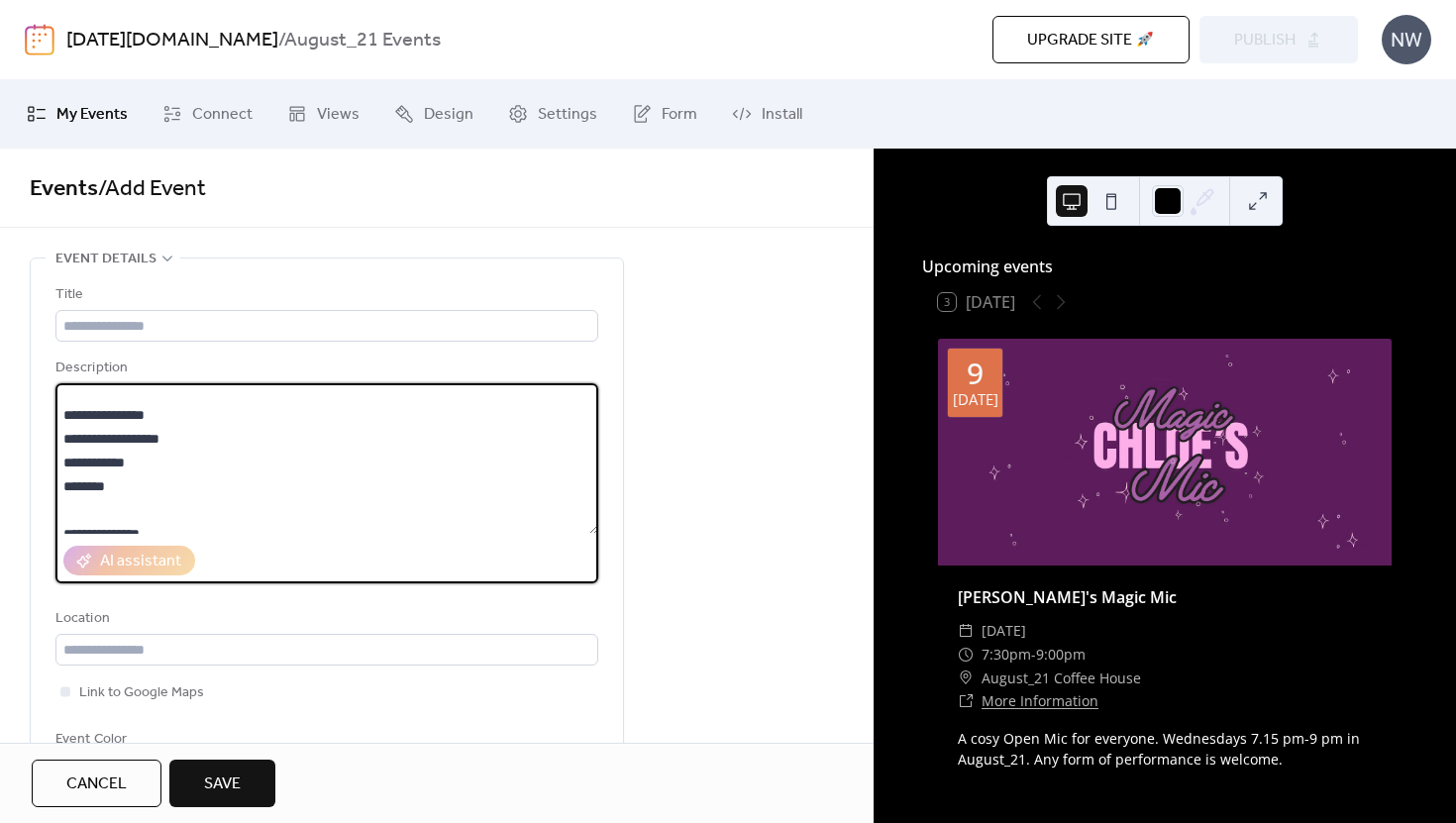 scroll, scrollTop: 0, scrollLeft: 0, axis: both 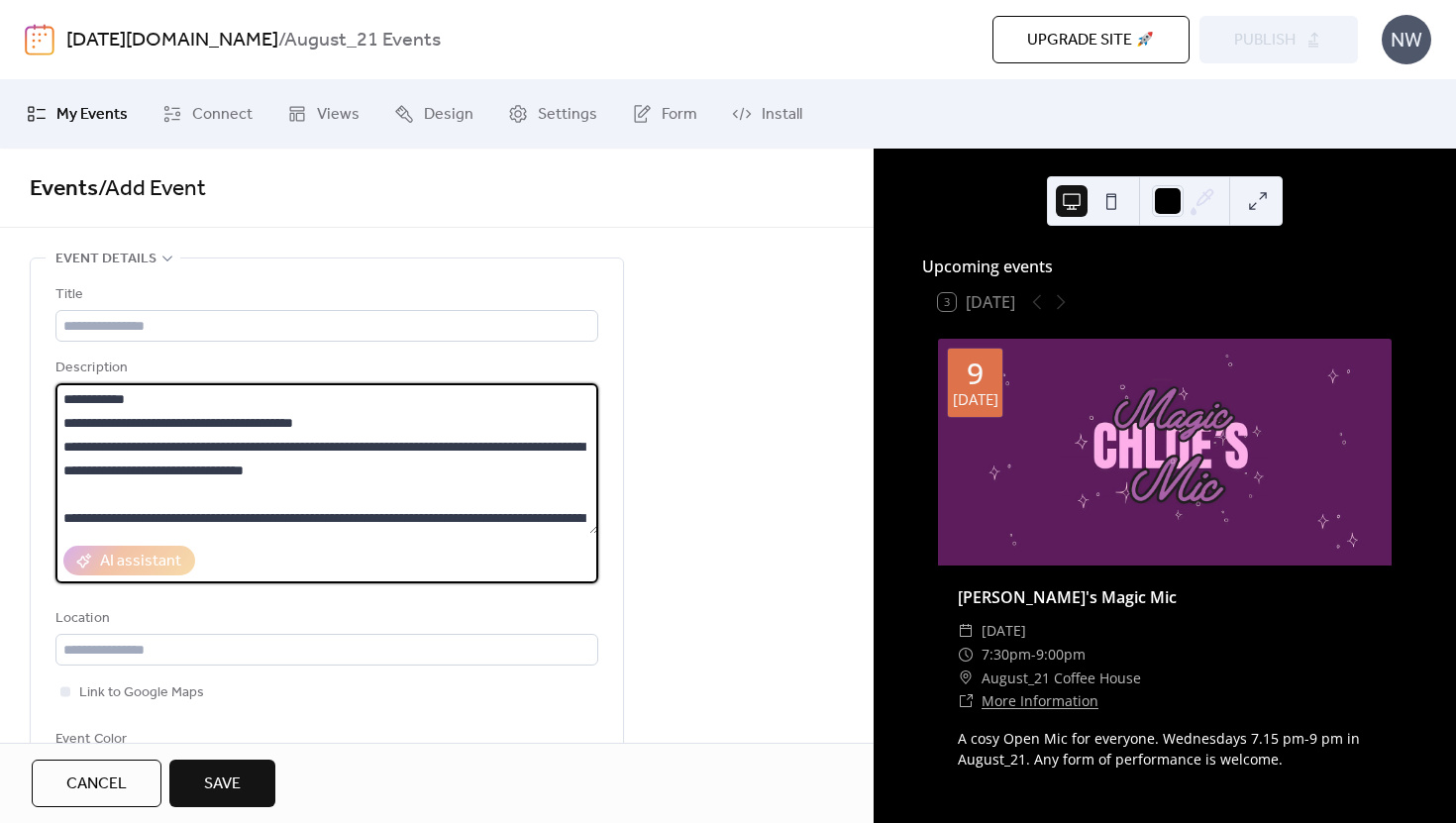 click at bounding box center [327, 459] 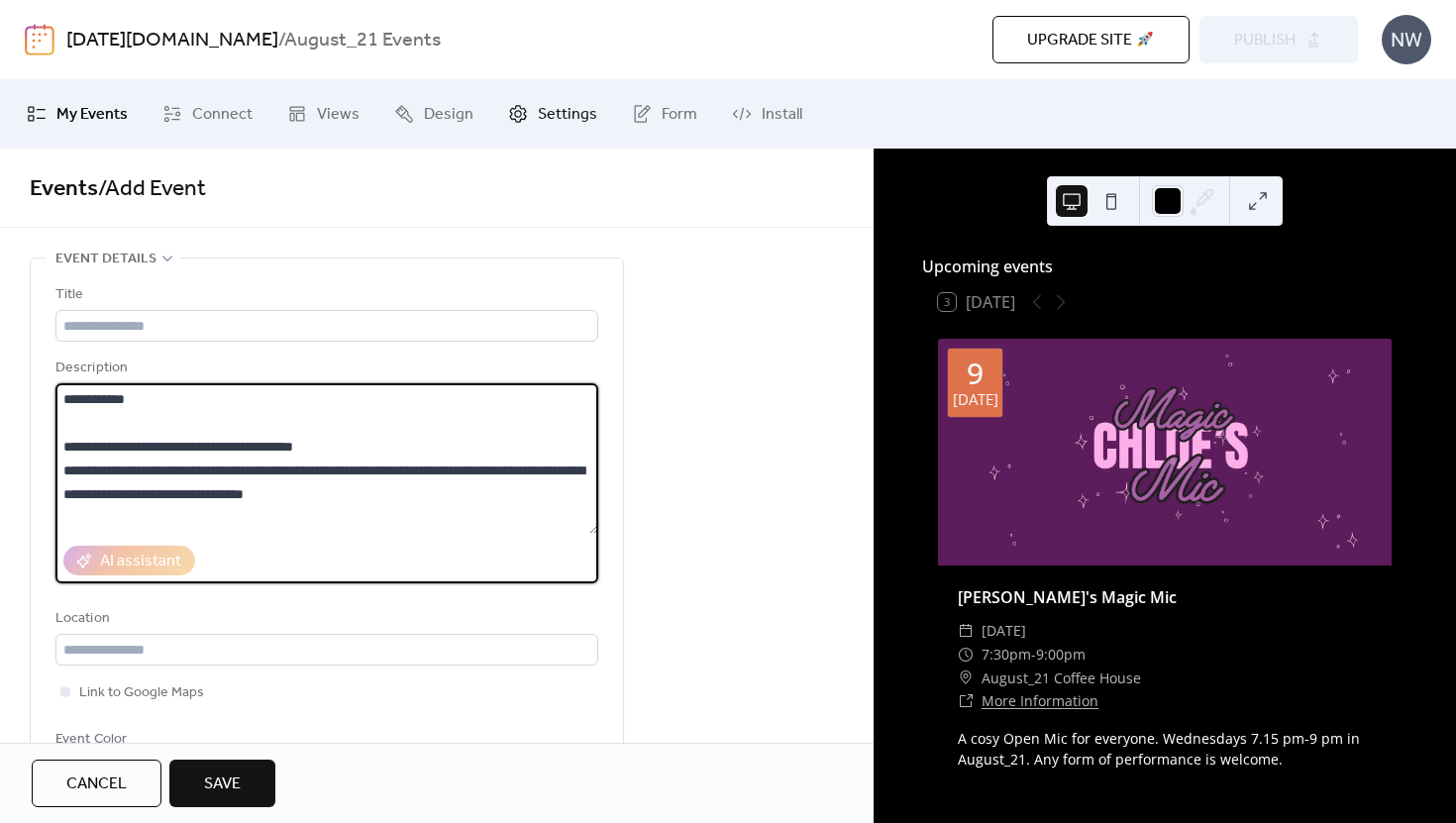 type on "**********" 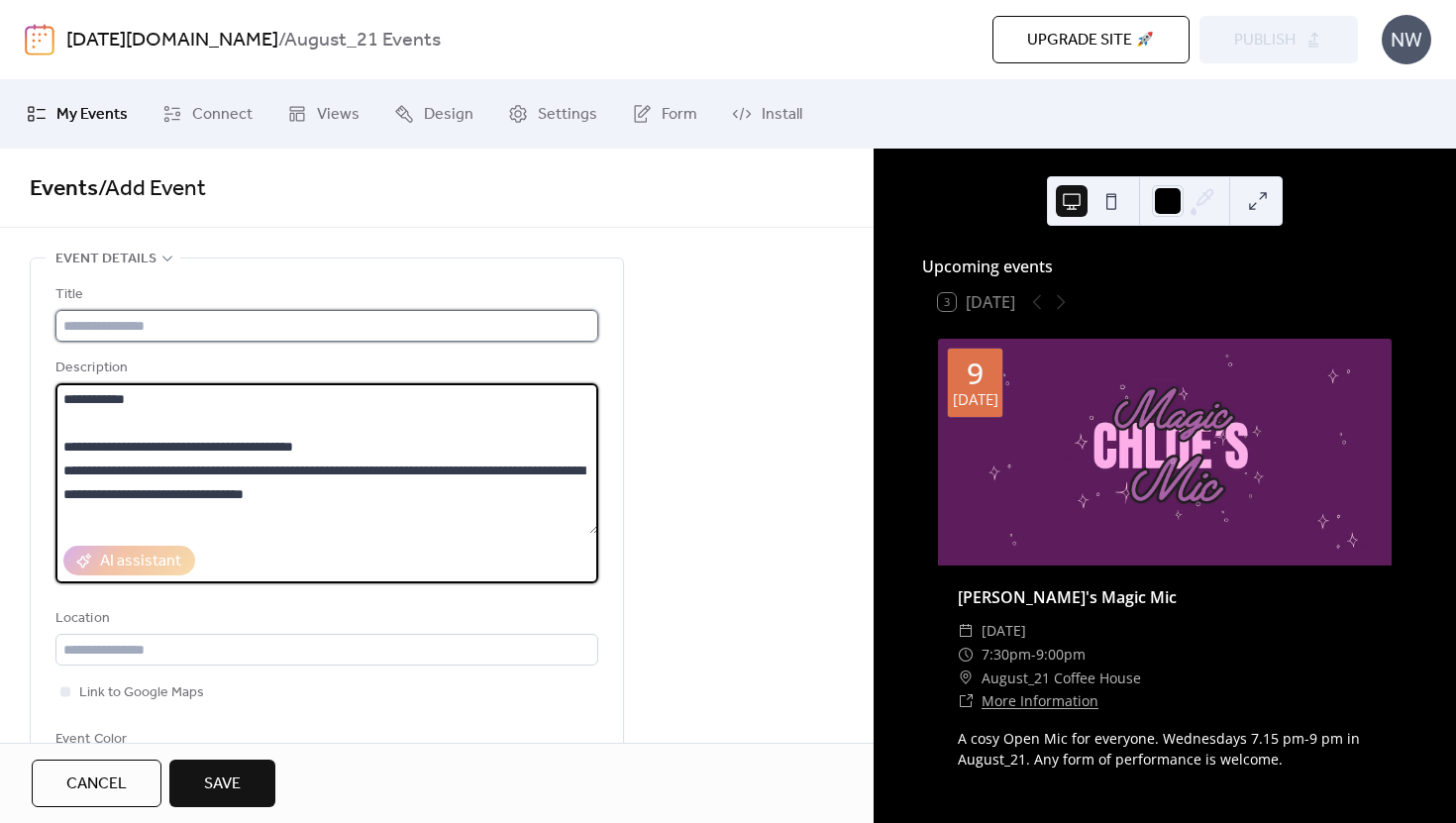 click at bounding box center (327, 326) 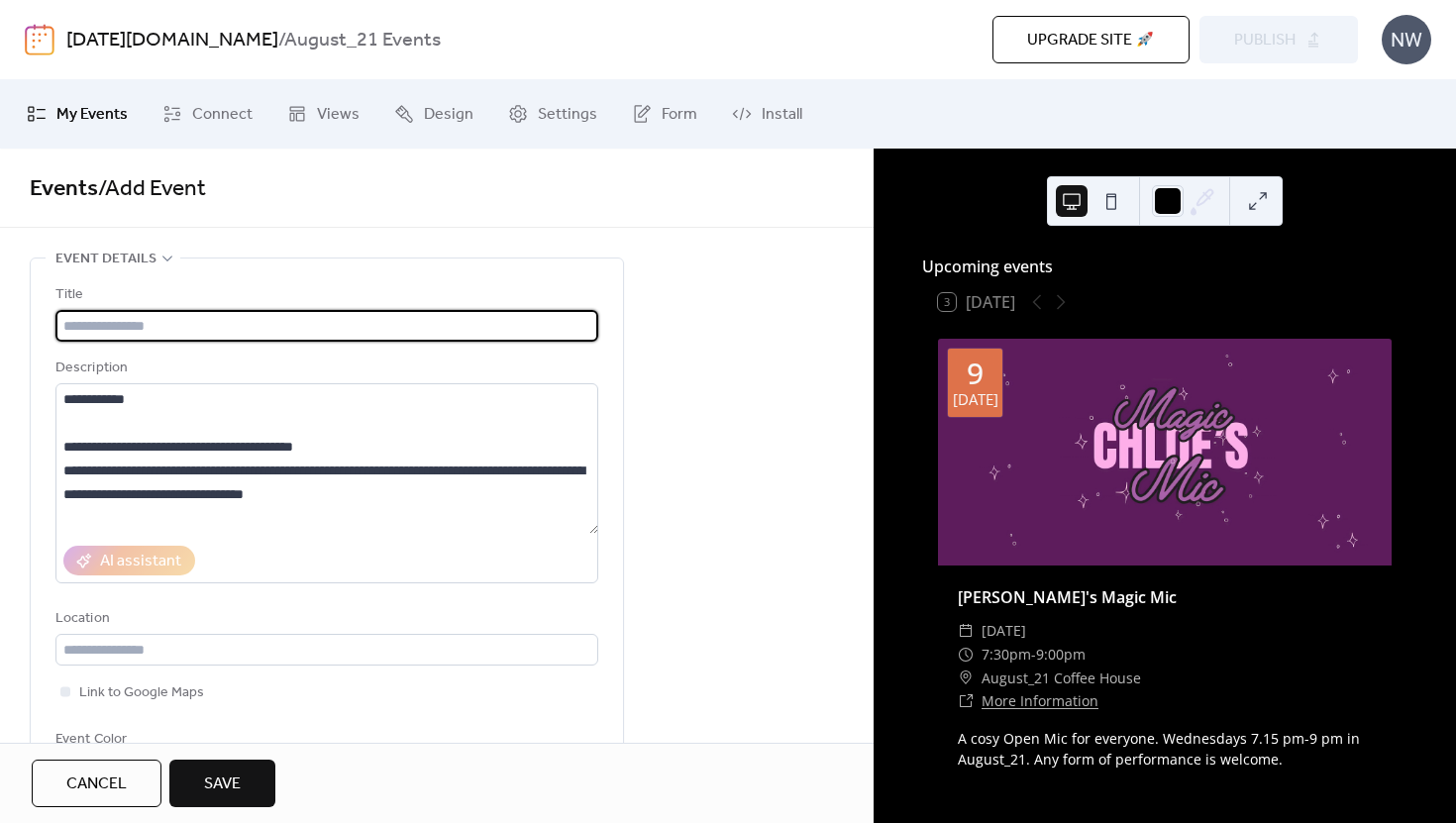paste on "**********" 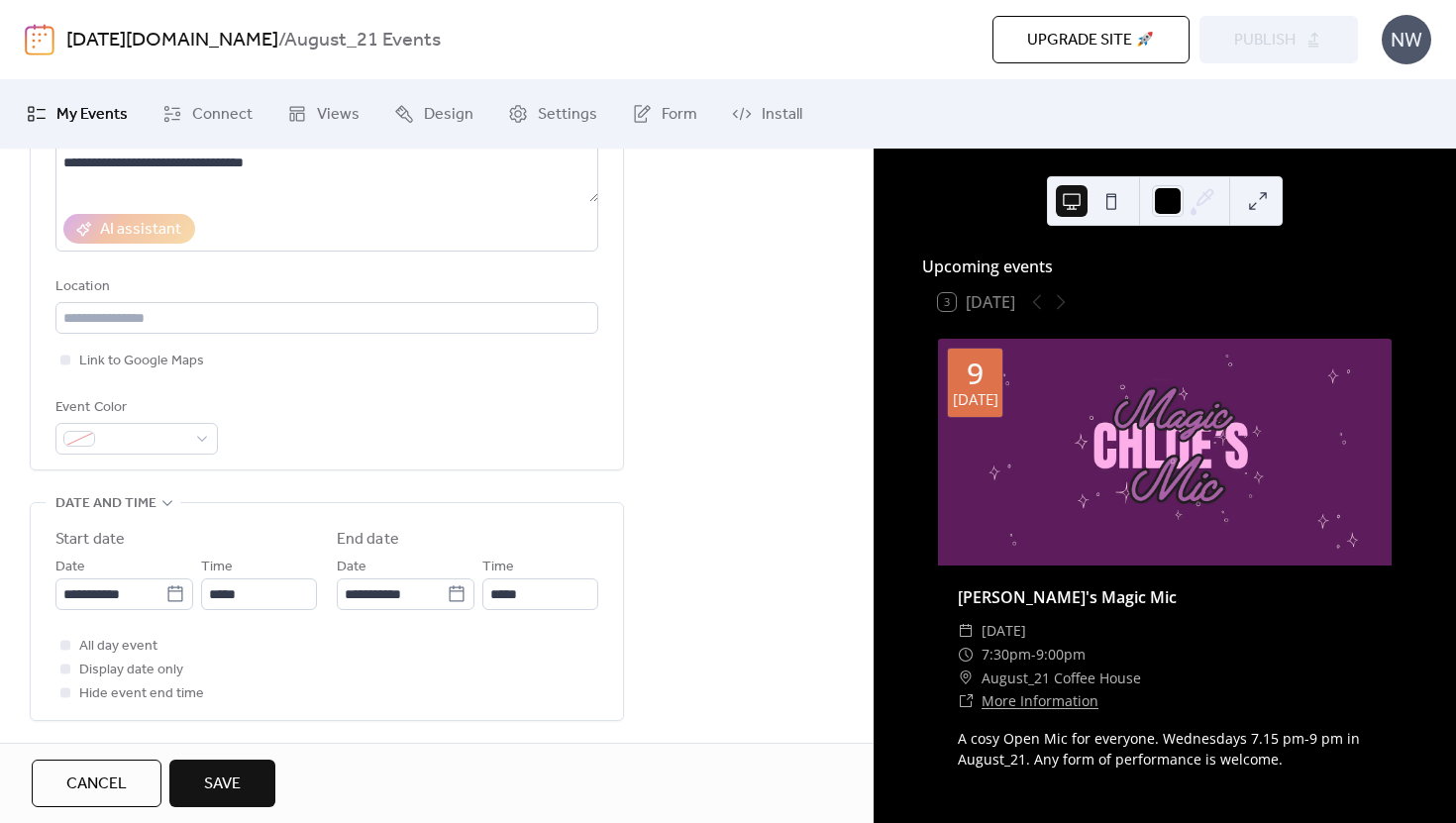scroll, scrollTop: 344, scrollLeft: 0, axis: vertical 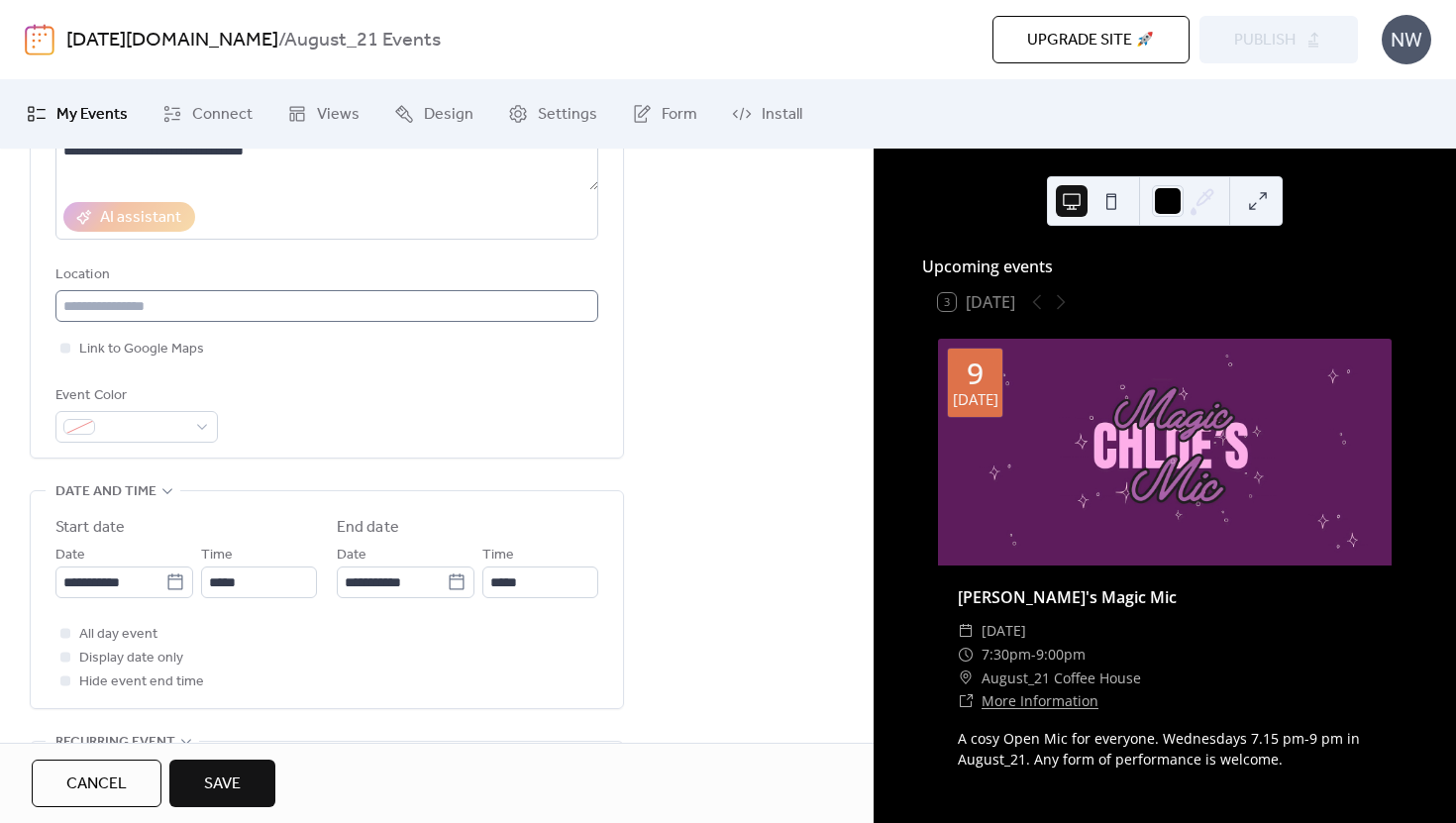 type on "**********" 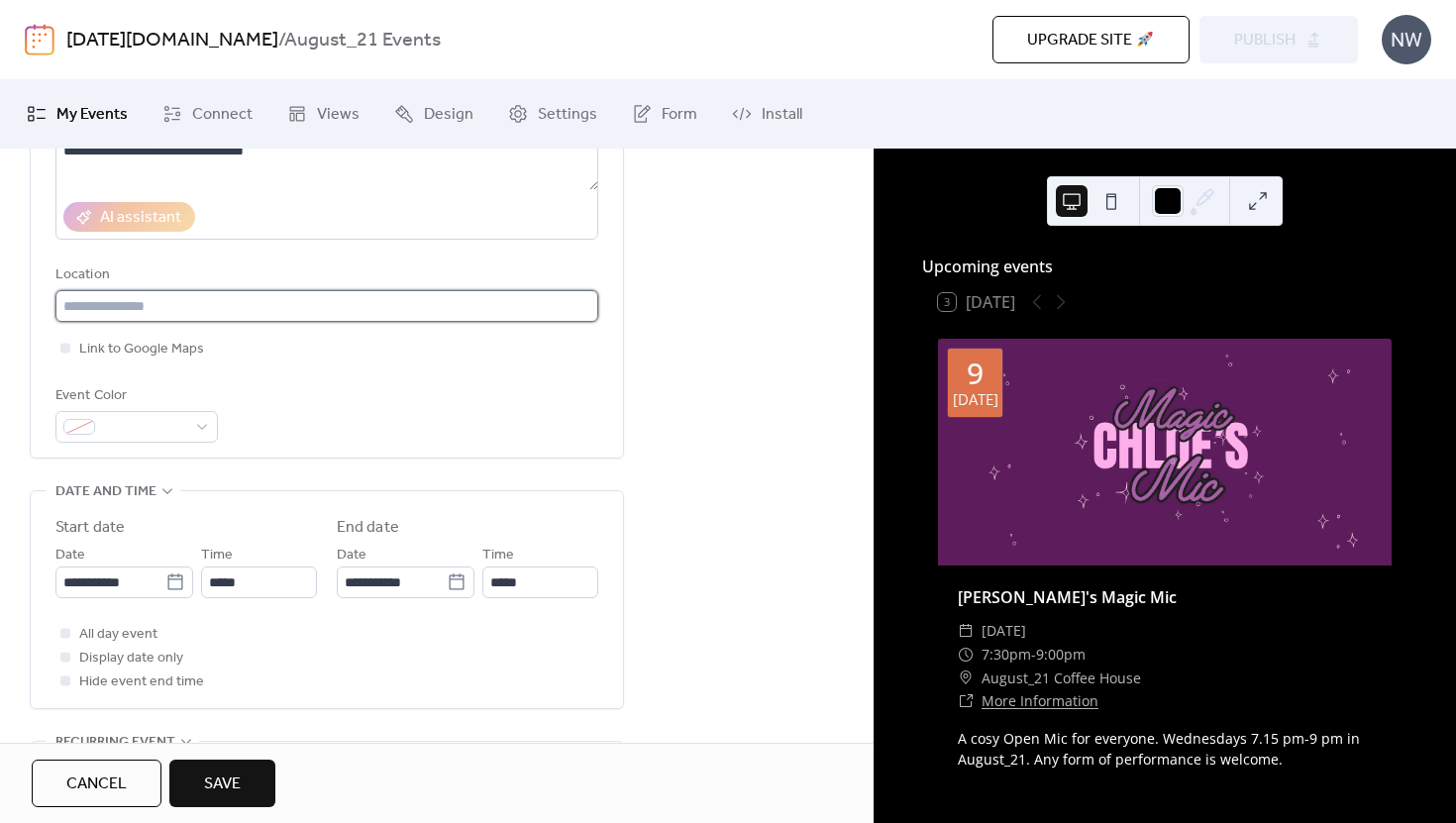 click at bounding box center [327, 306] 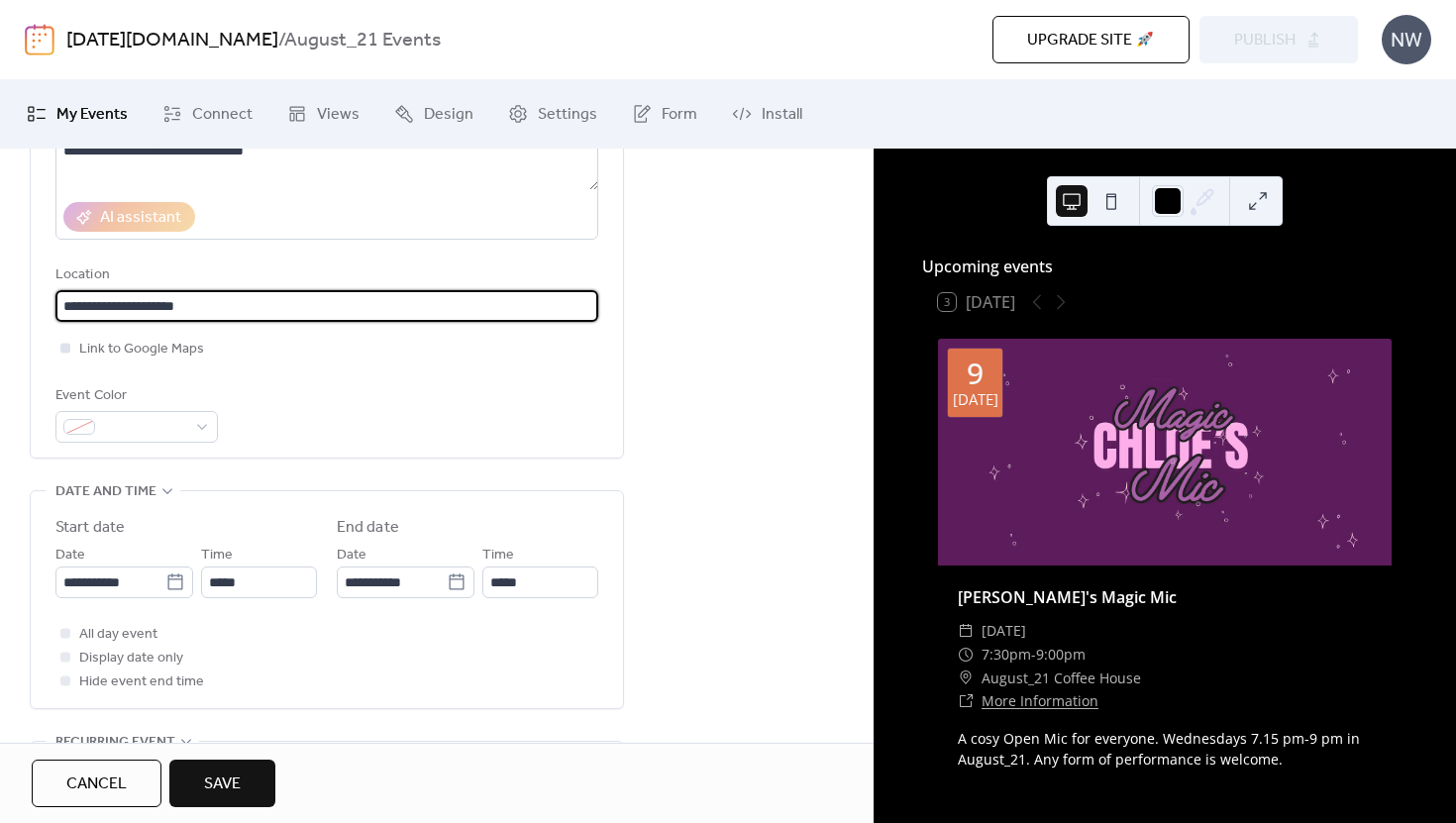 type on "**********" 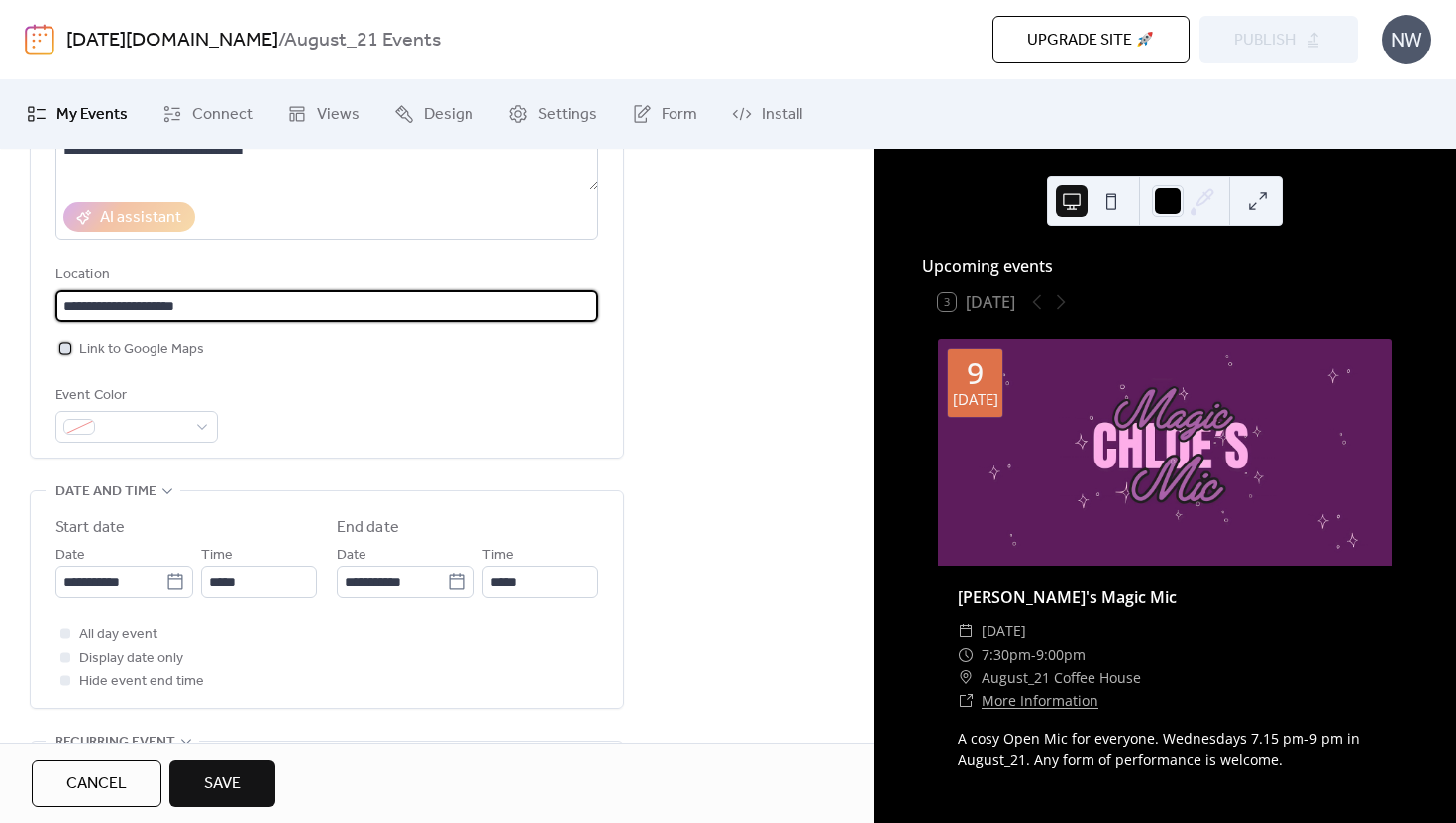 click at bounding box center (65, 348) 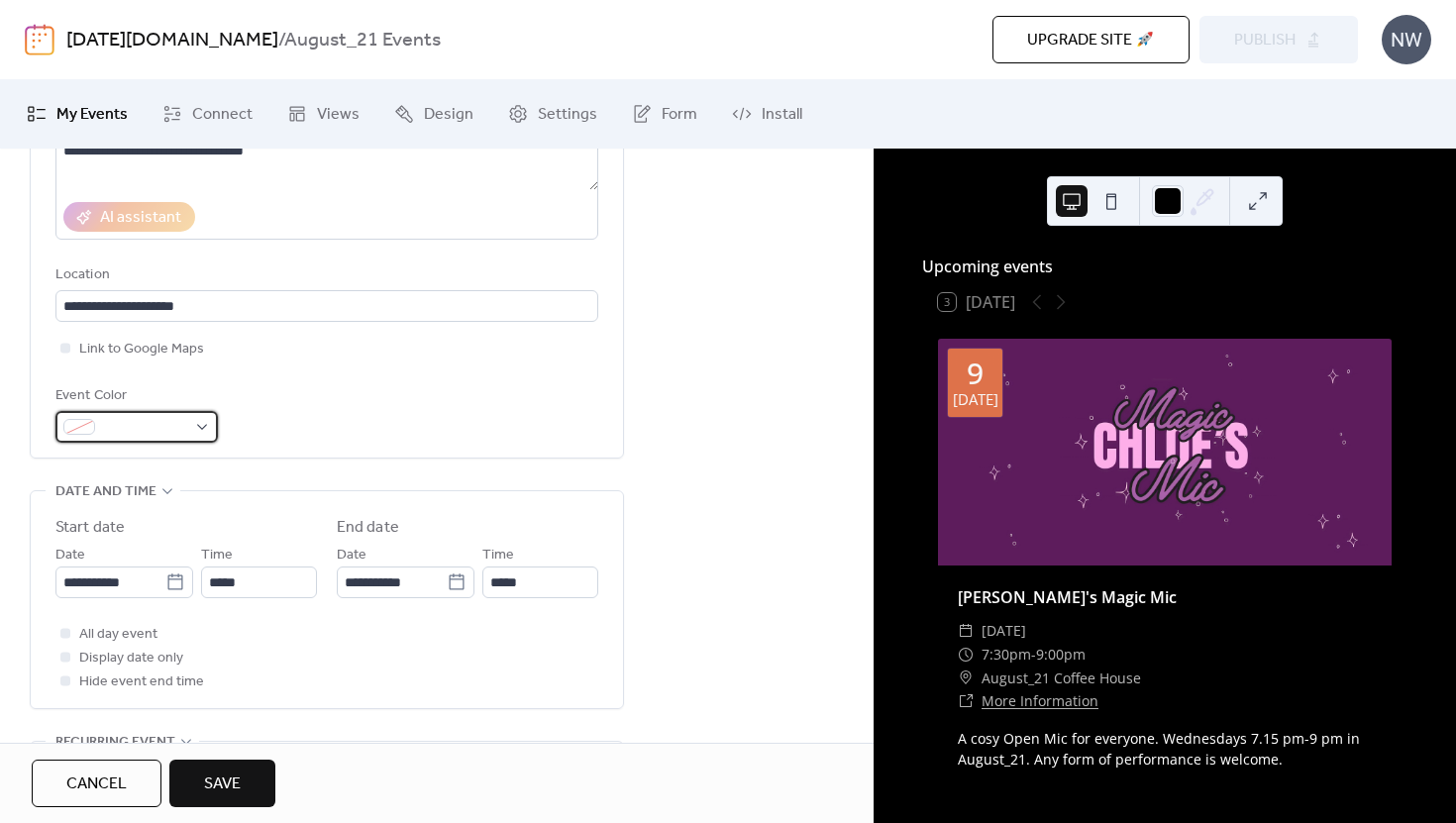 click at bounding box center (137, 427) 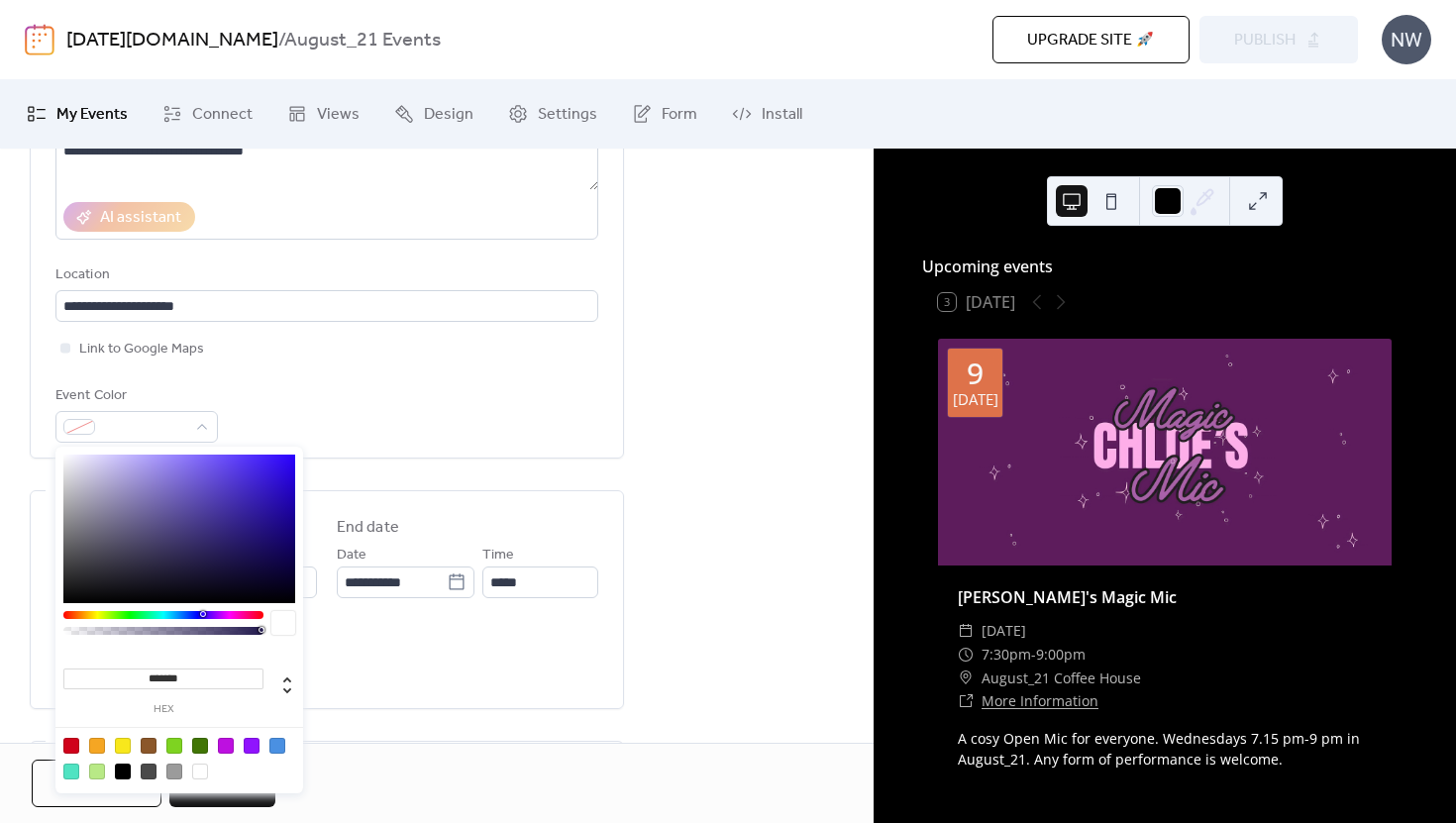 click on "Event Color" at bounding box center (327, 413) 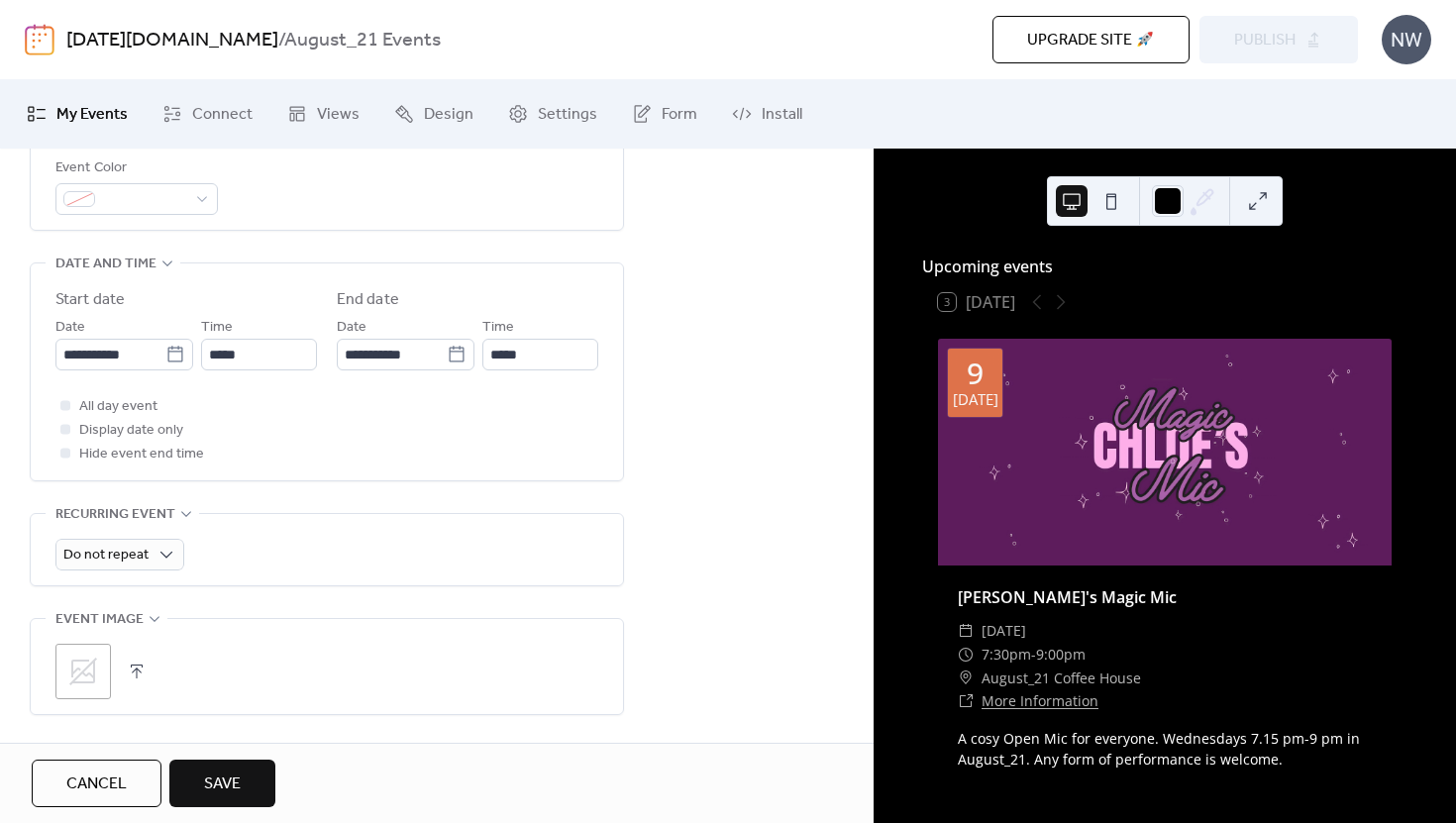 scroll, scrollTop: 584, scrollLeft: 0, axis: vertical 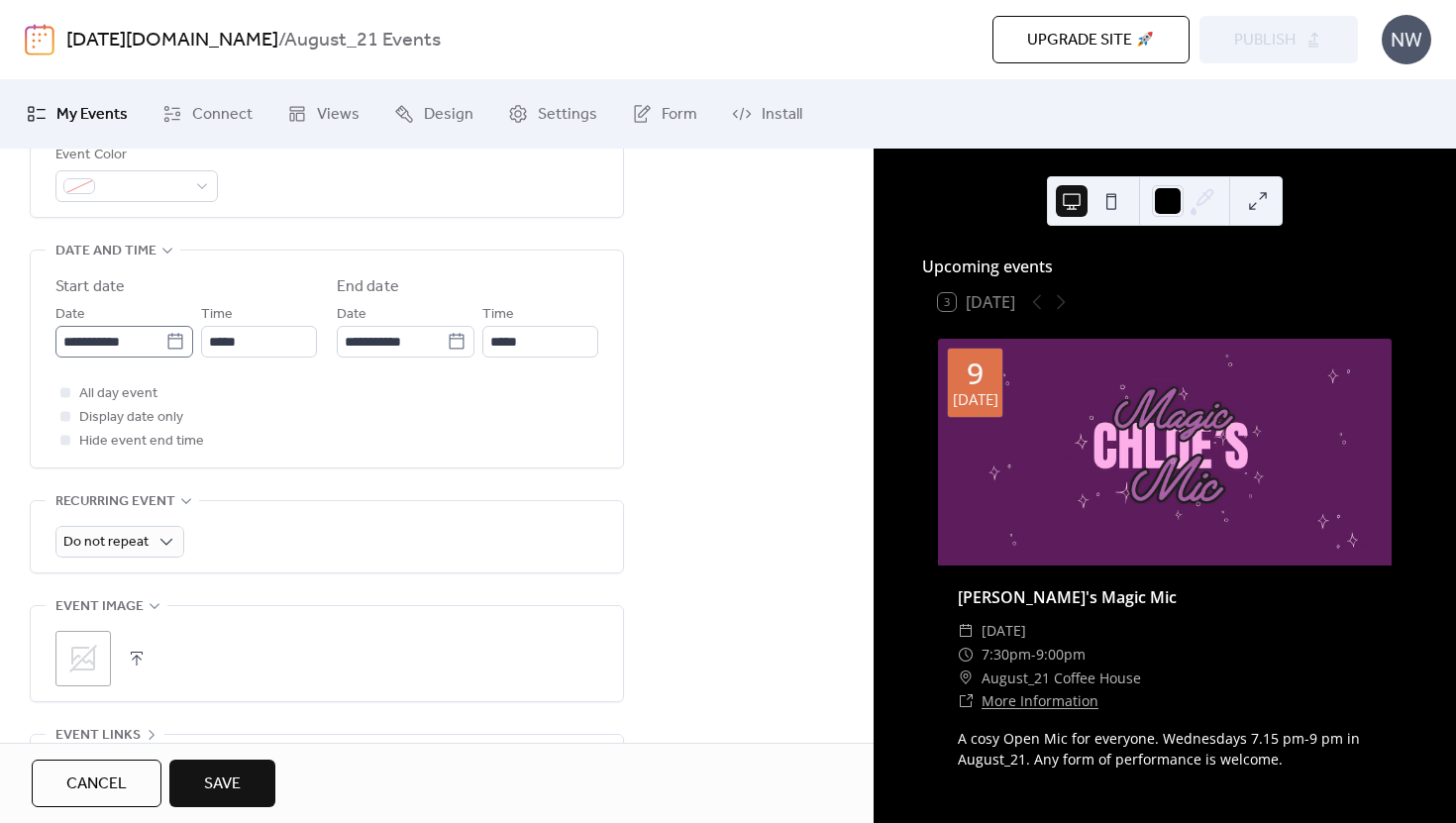 click 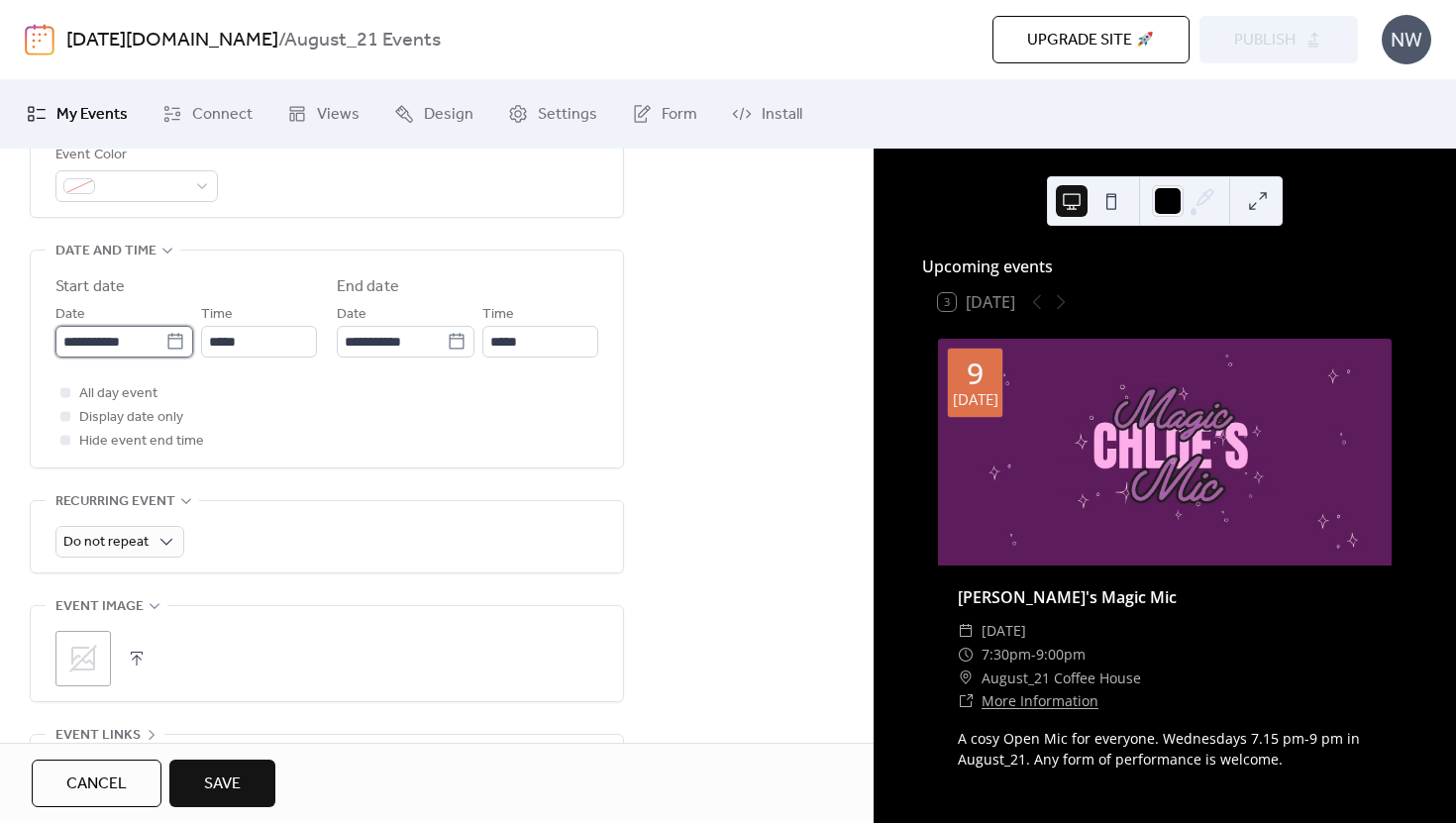 click on "**********" at bounding box center (110, 342) 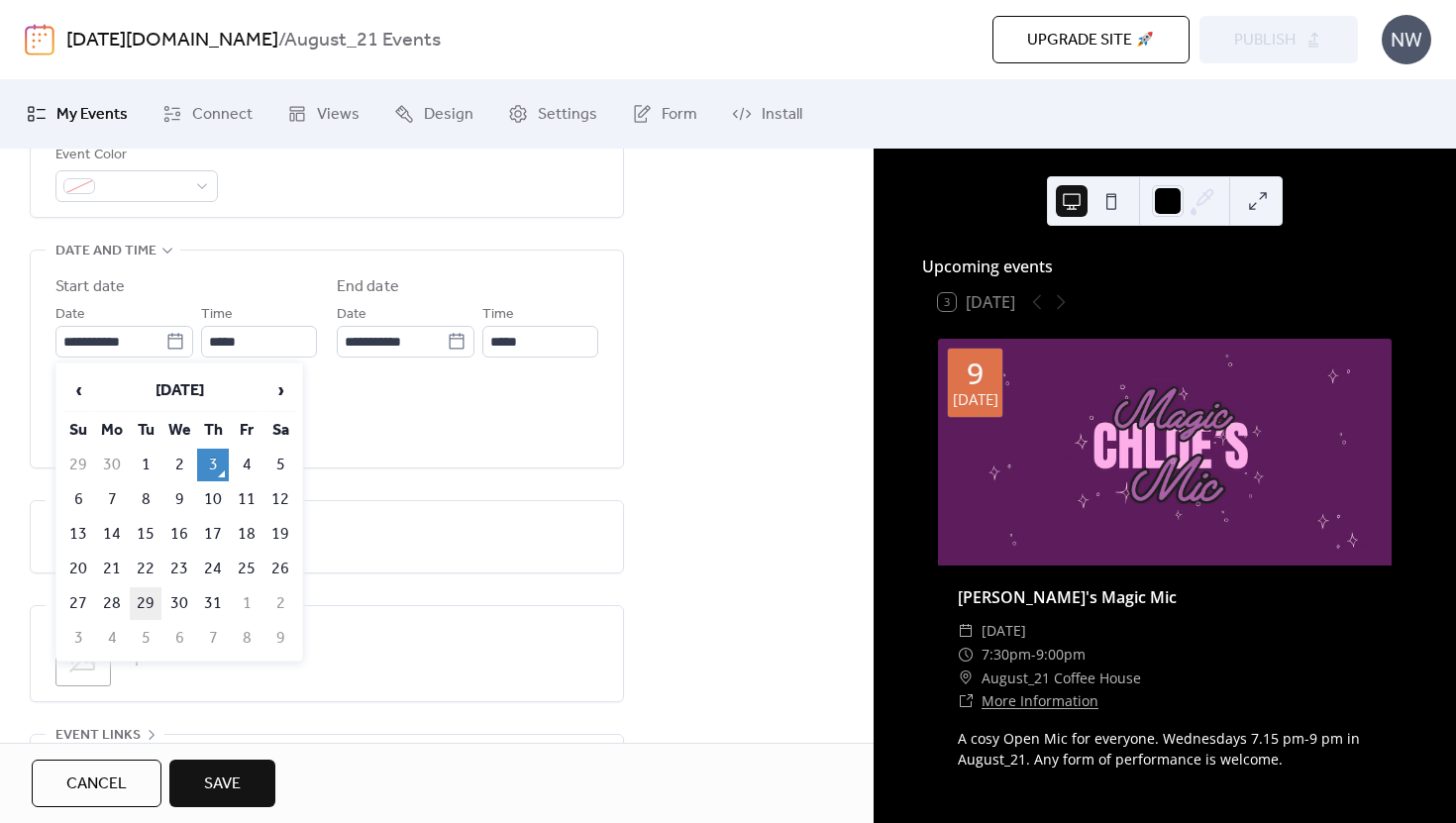 click on "29" at bounding box center [146, 603] 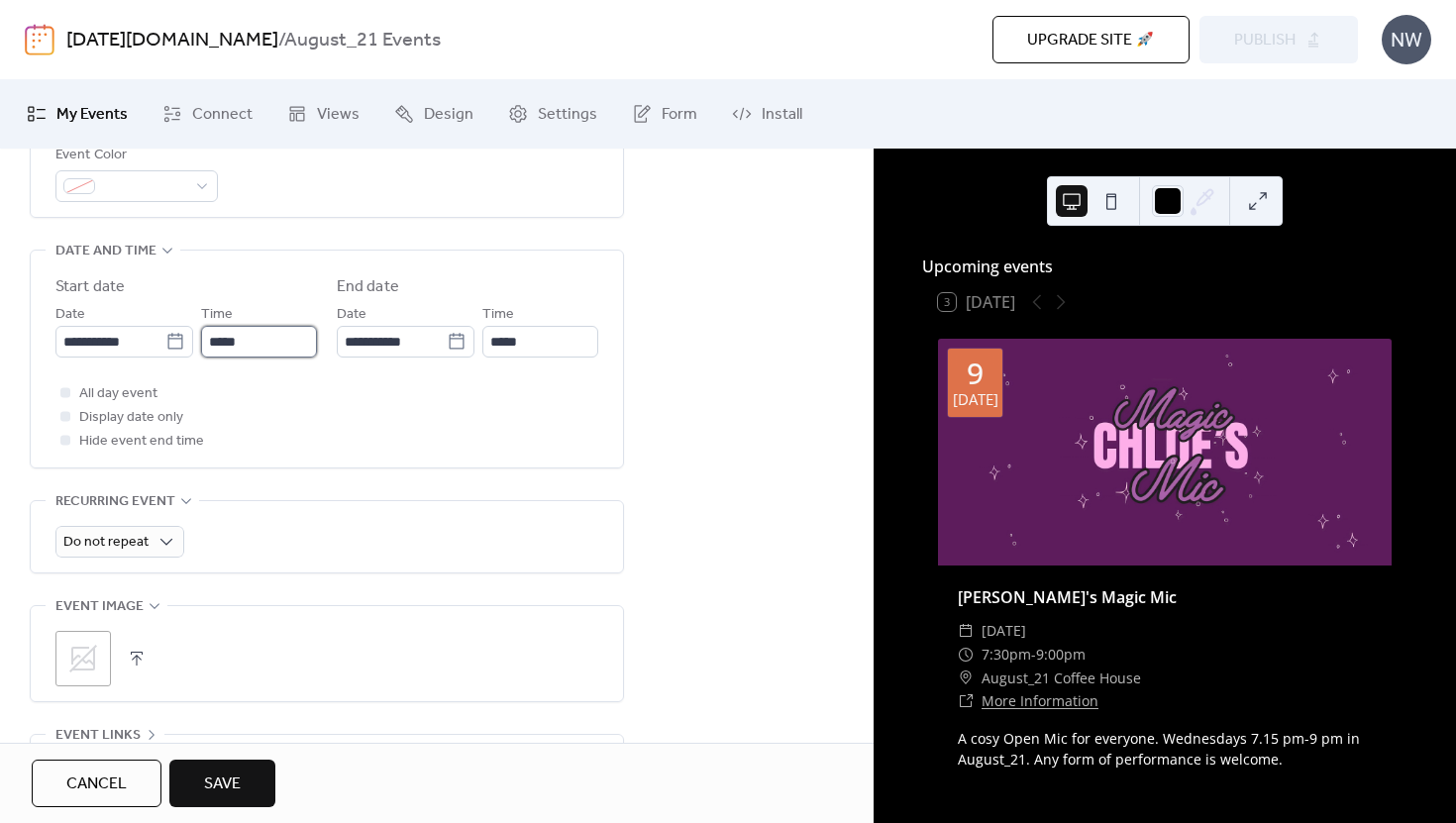 click on "*****" at bounding box center (259, 342) 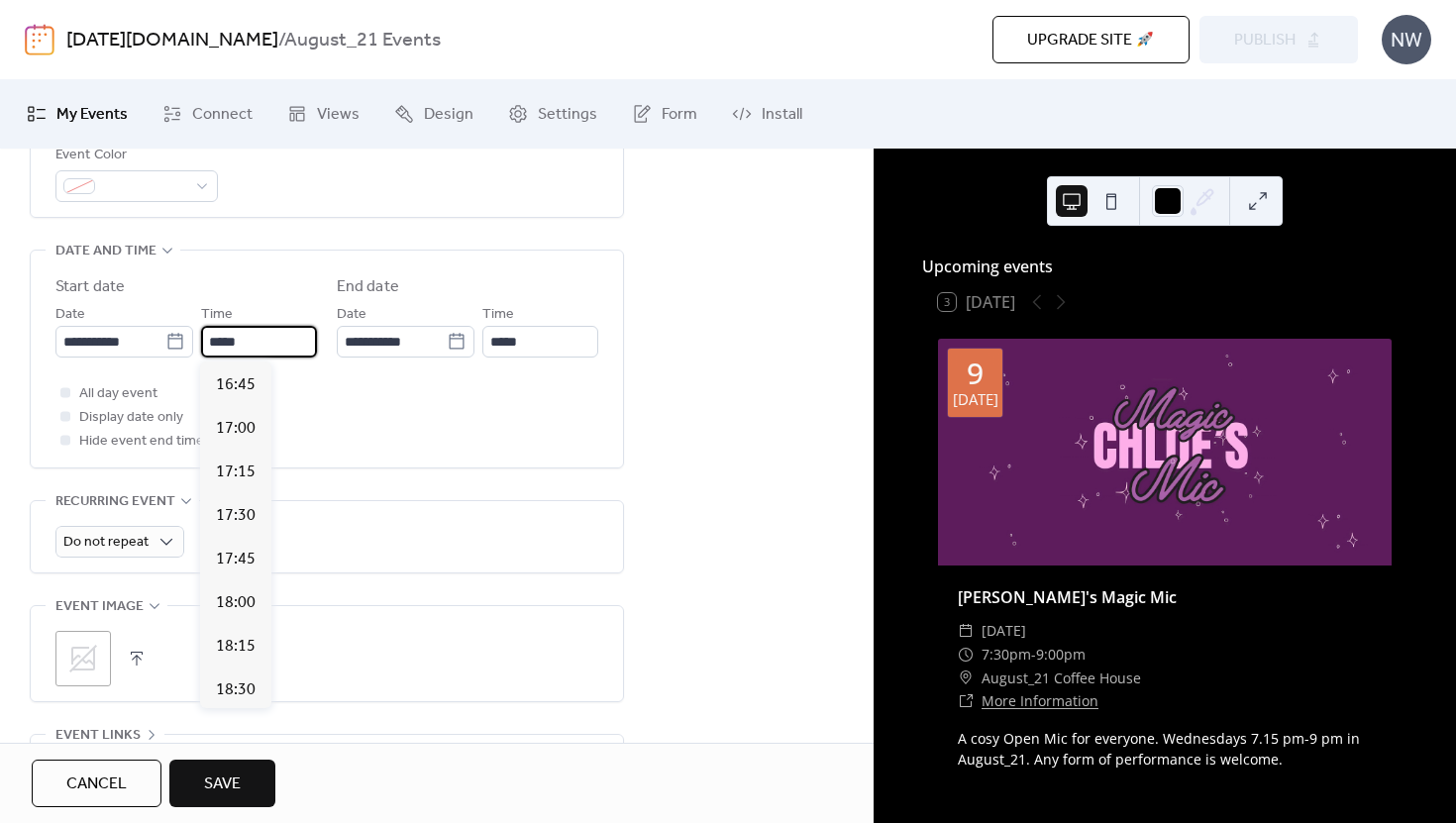 scroll, scrollTop: 2915, scrollLeft: 0, axis: vertical 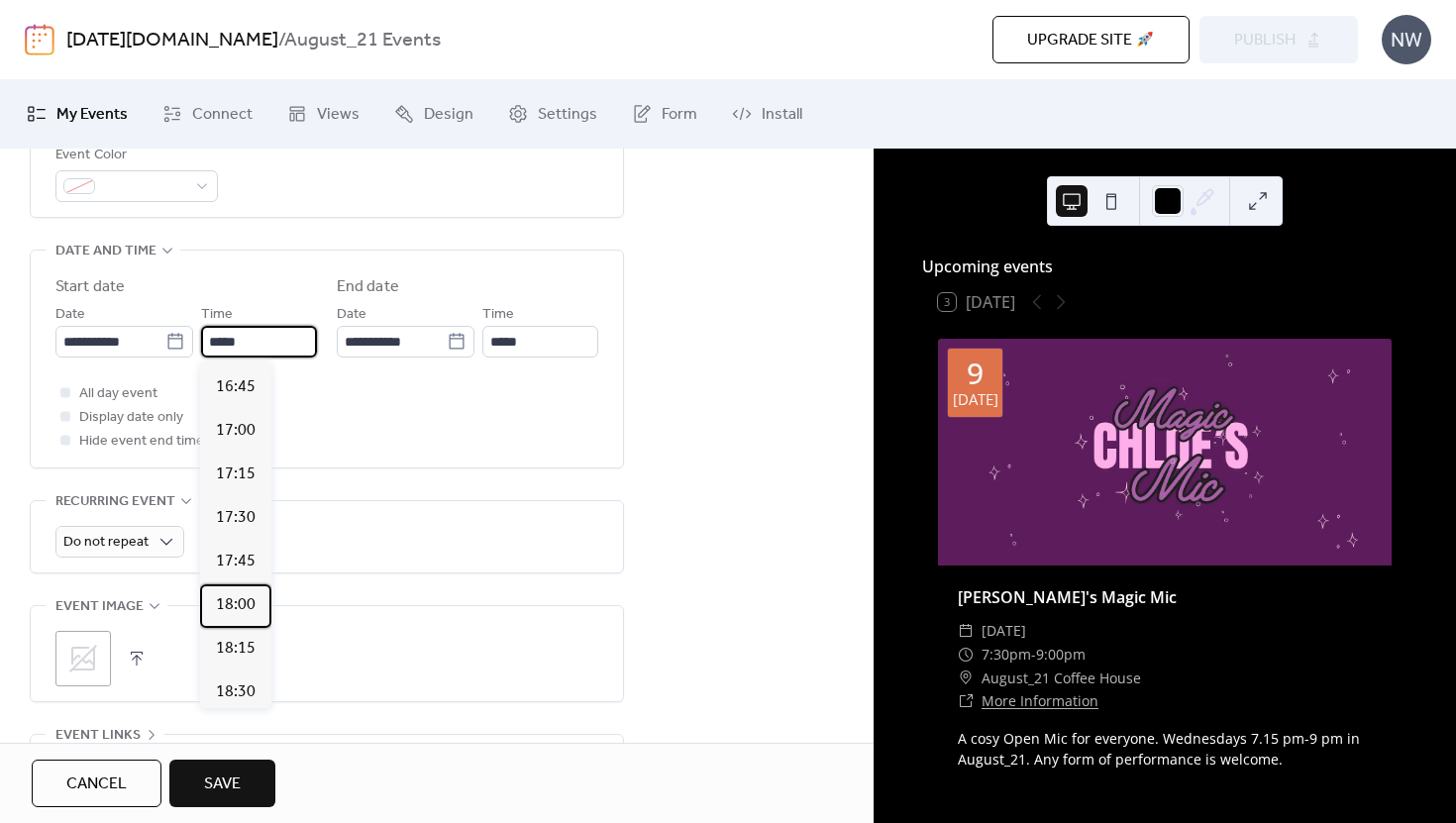 click on "18:00" at bounding box center (236, 605) 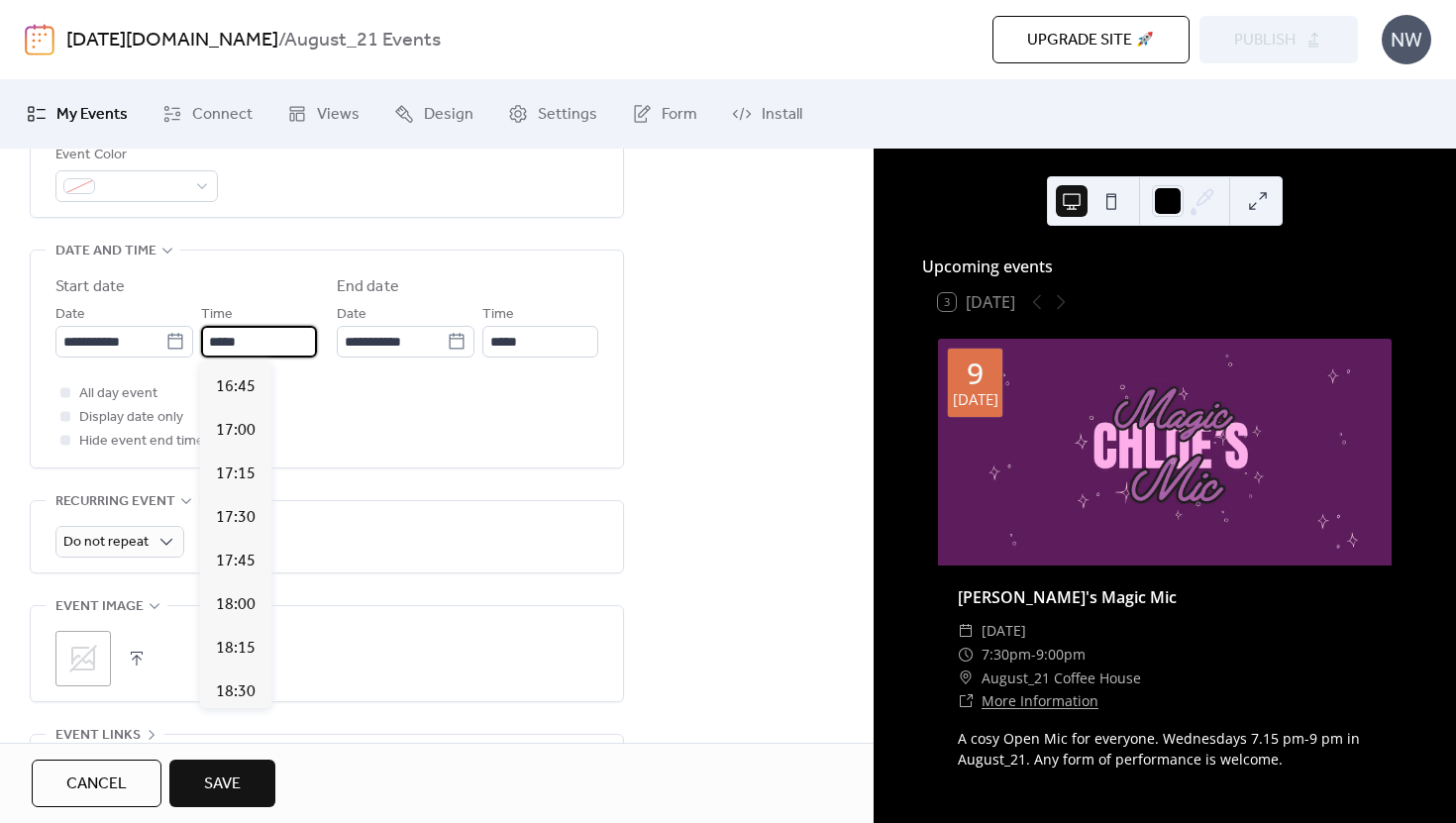 type on "*****" 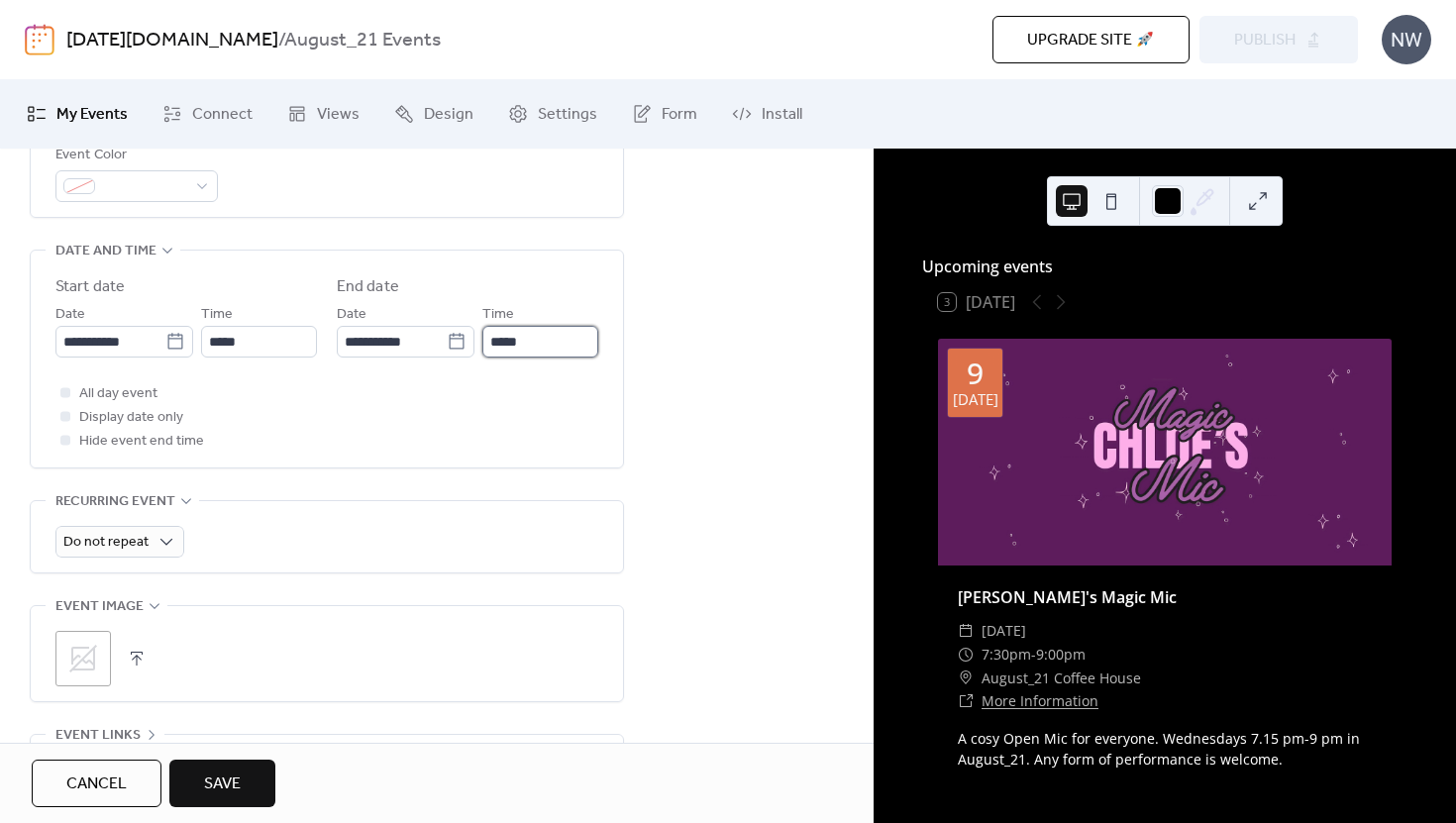 click on "*****" at bounding box center [540, 342] 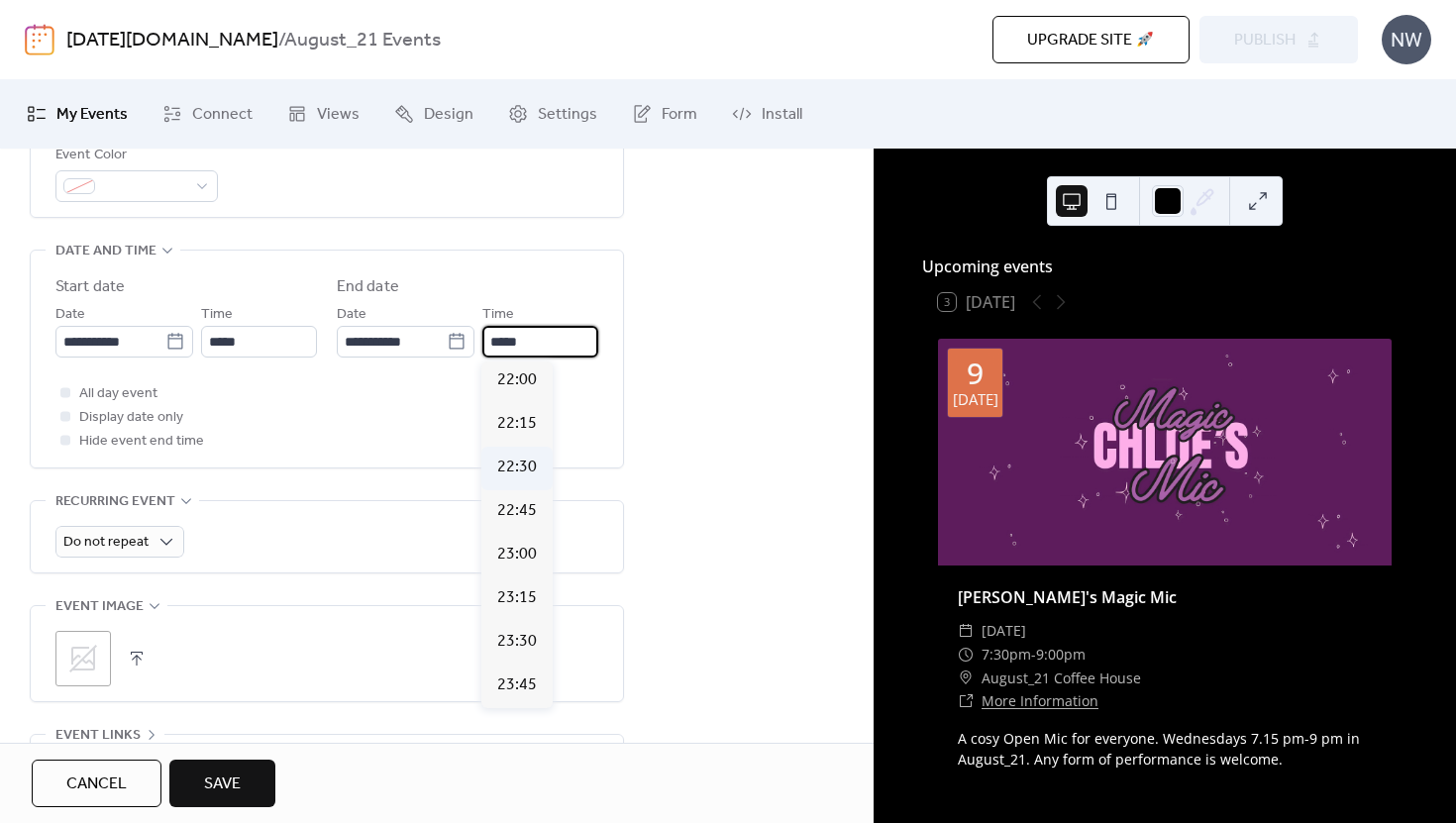 scroll, scrollTop: 625, scrollLeft: 0, axis: vertical 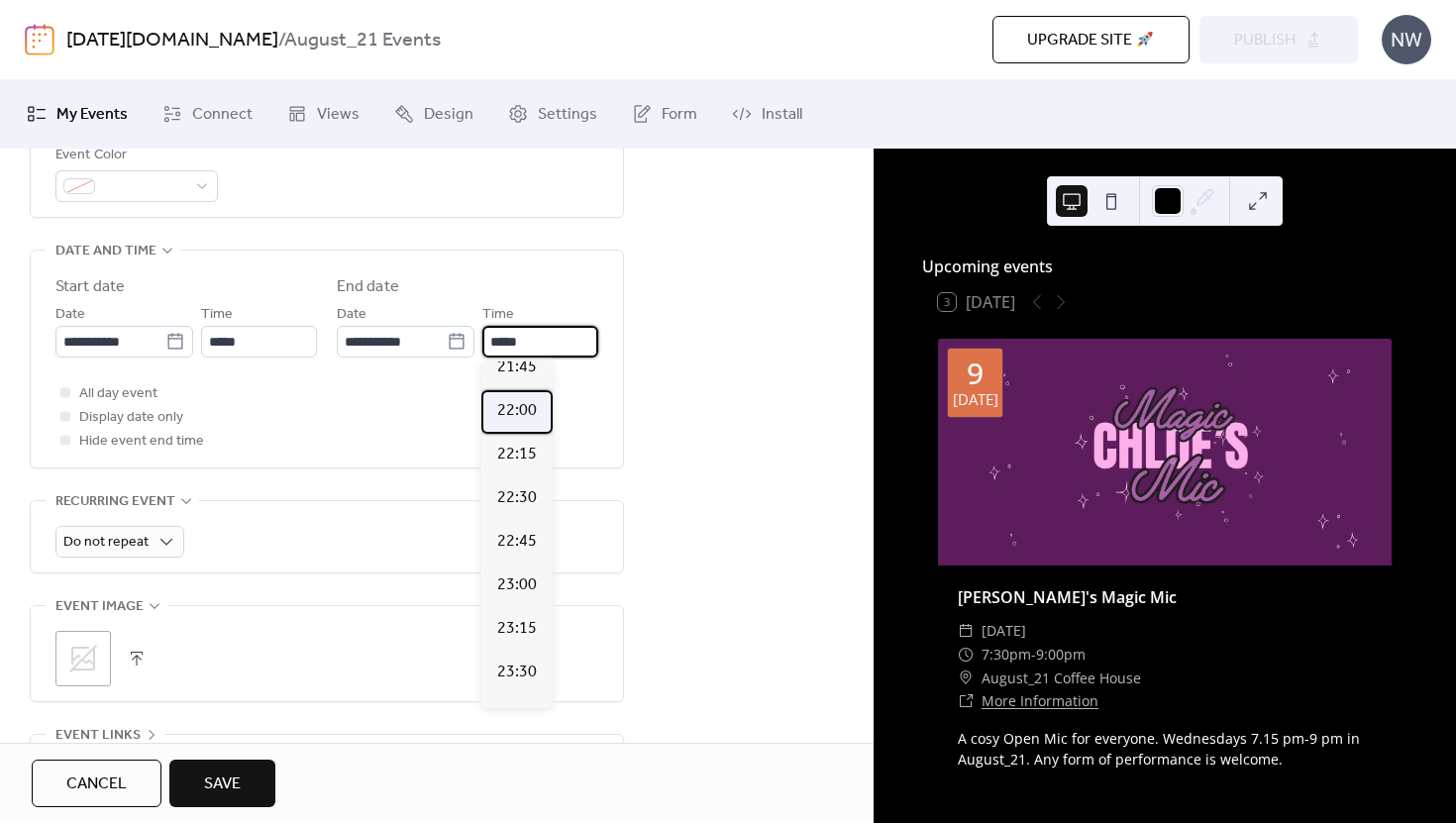 click on "22:00" at bounding box center [517, 411] 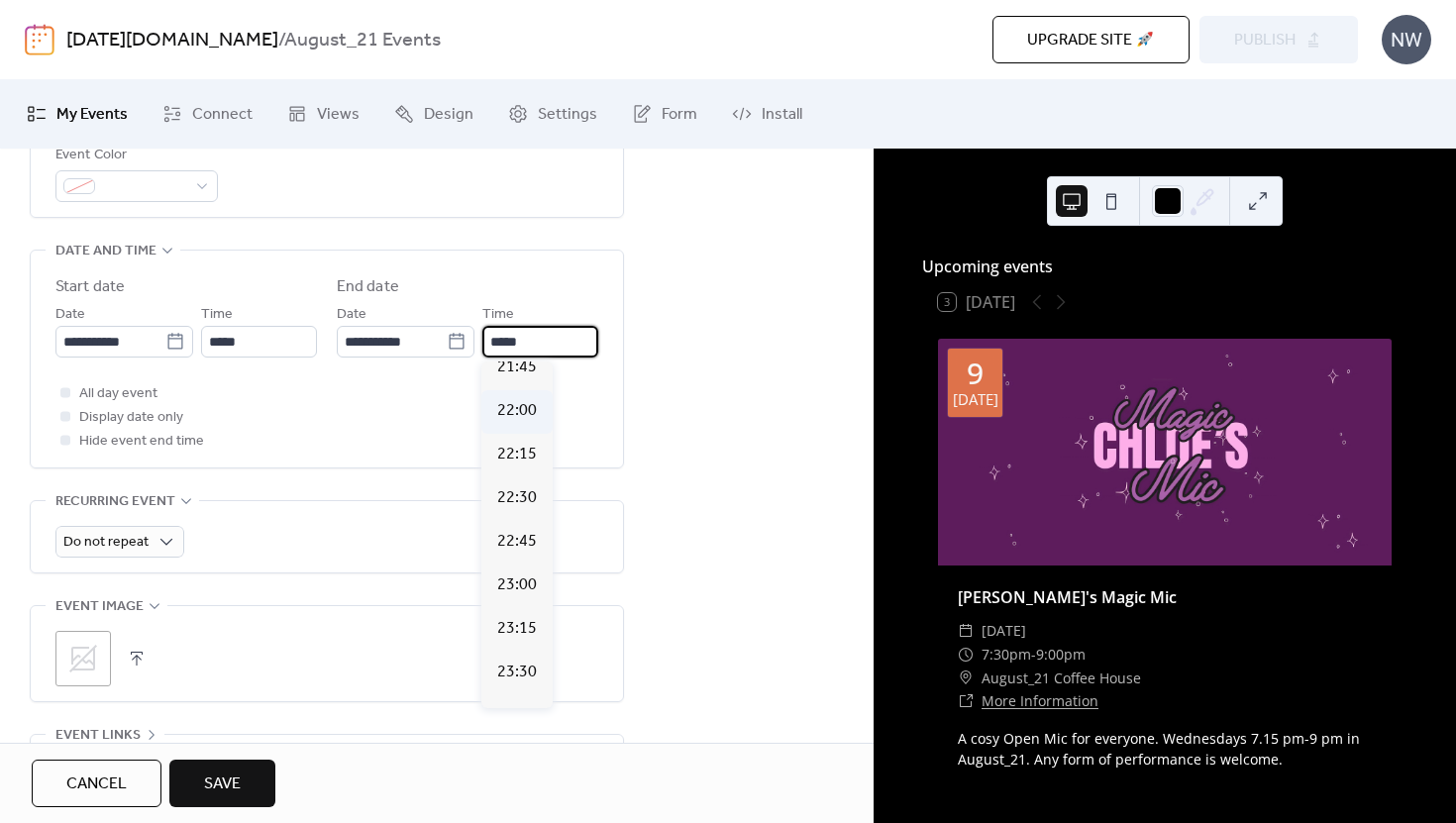type on "*****" 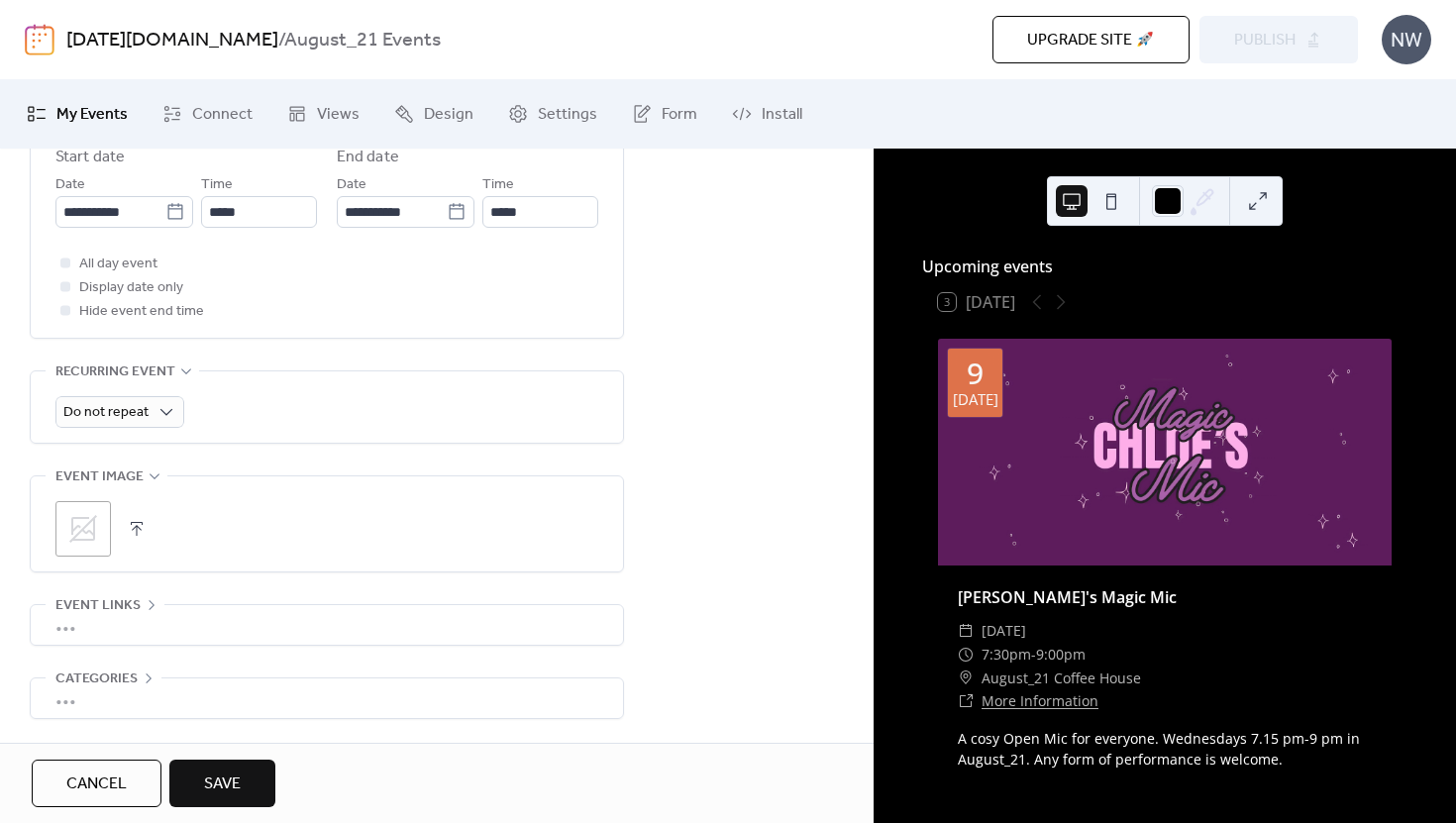 scroll, scrollTop: 787, scrollLeft: 0, axis: vertical 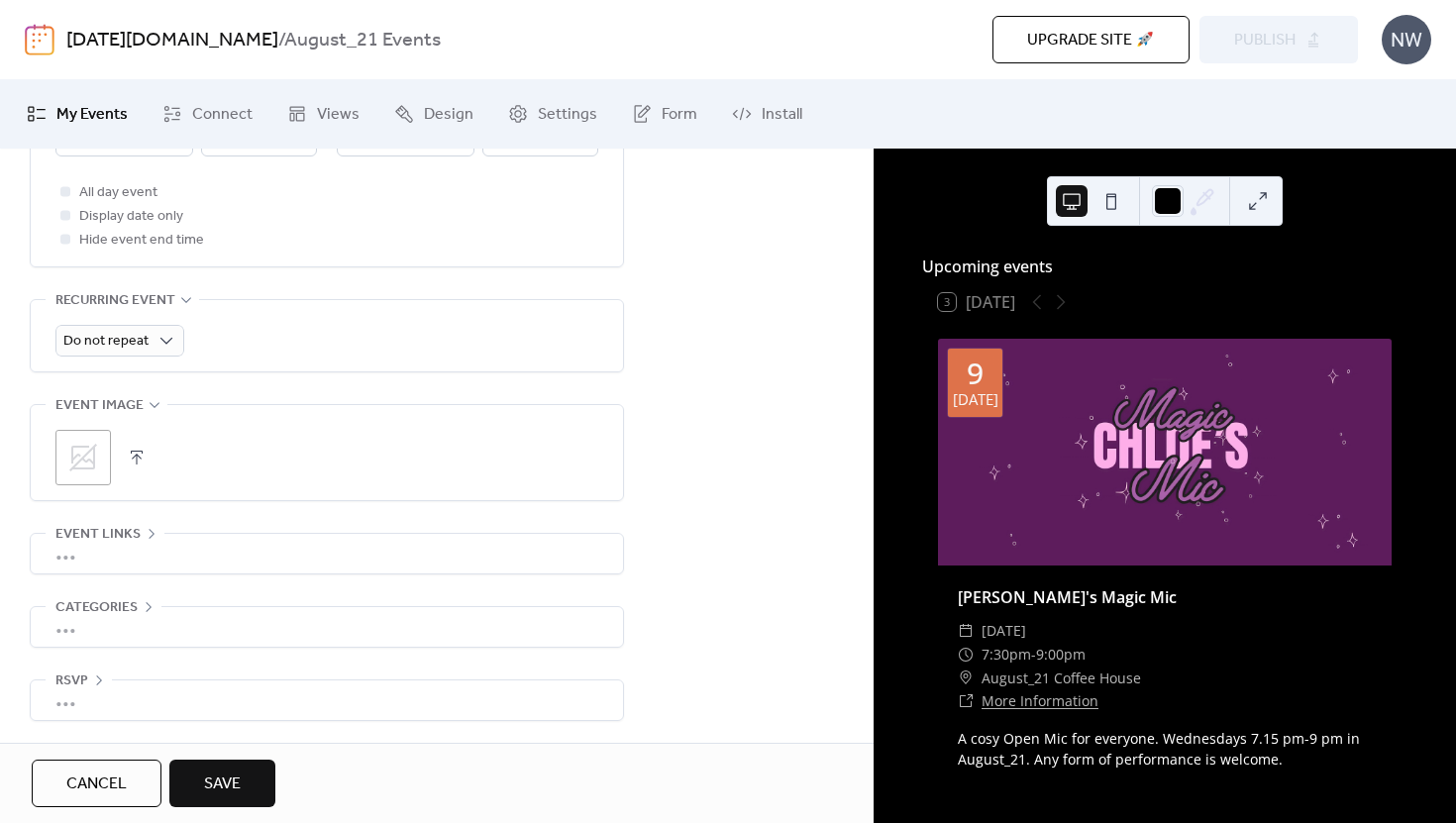 click 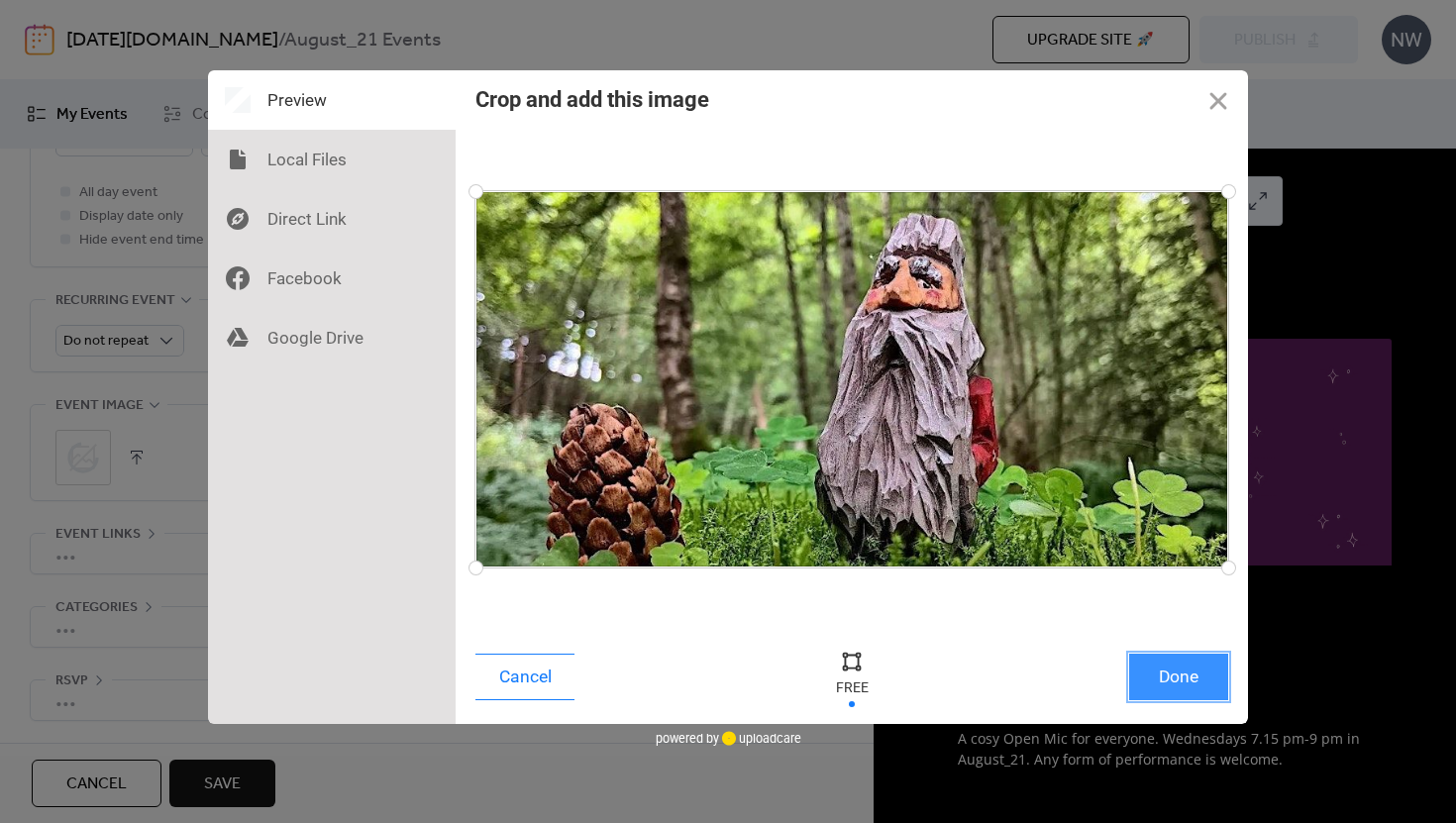 click on "Done" at bounding box center (1179, 676) 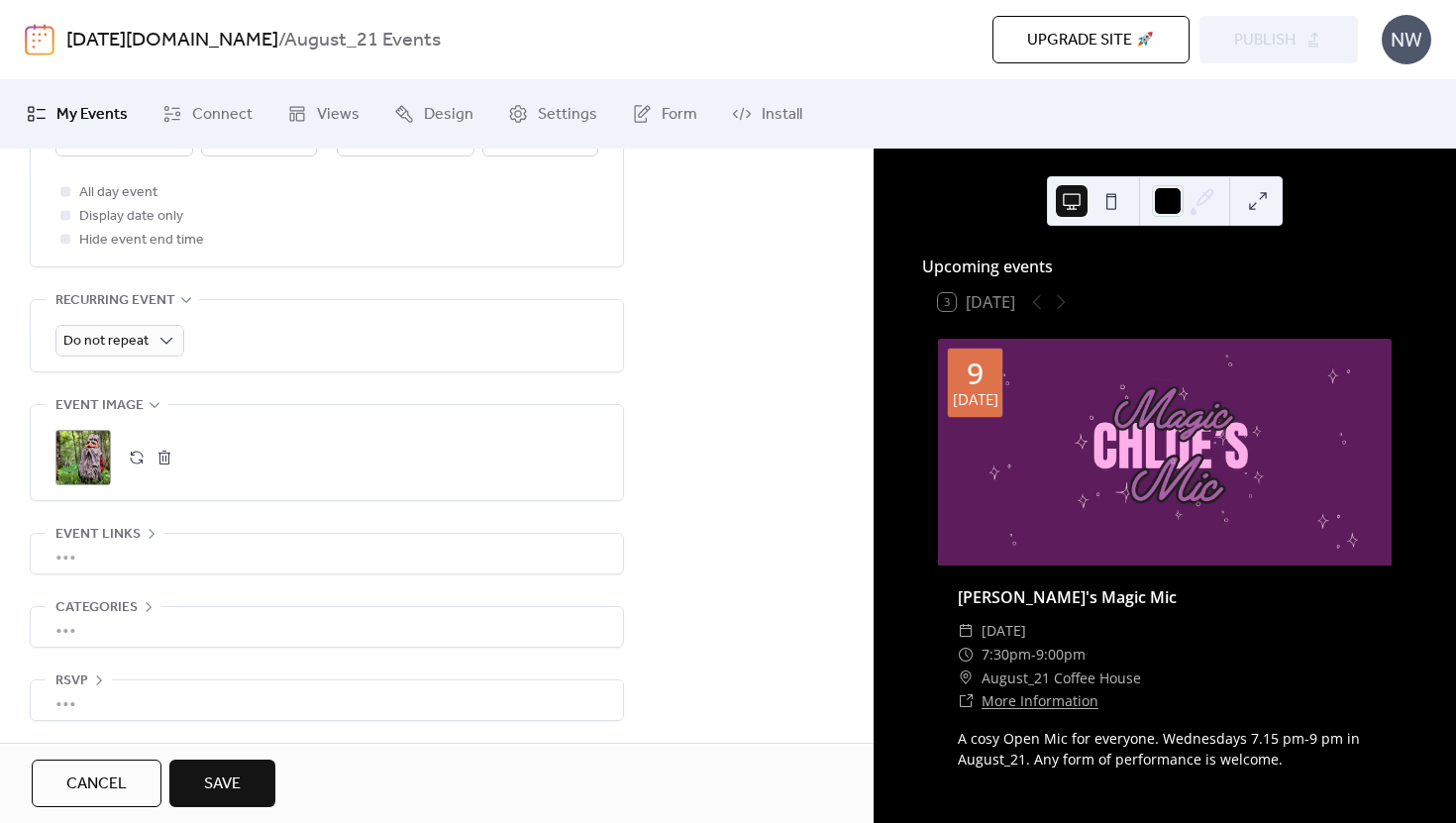 click on "•••" at bounding box center [327, 554] 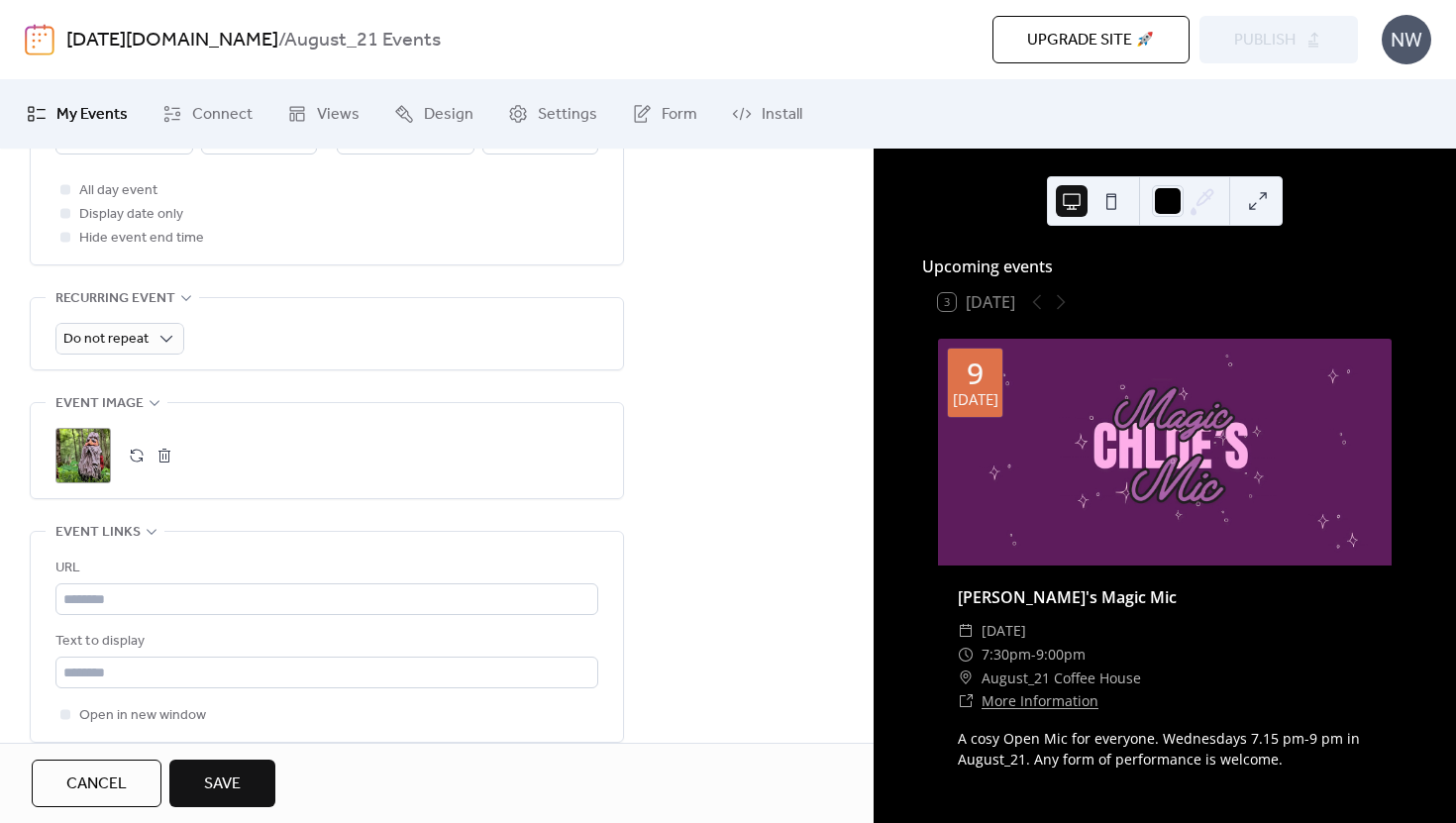 scroll, scrollTop: 787, scrollLeft: 0, axis: vertical 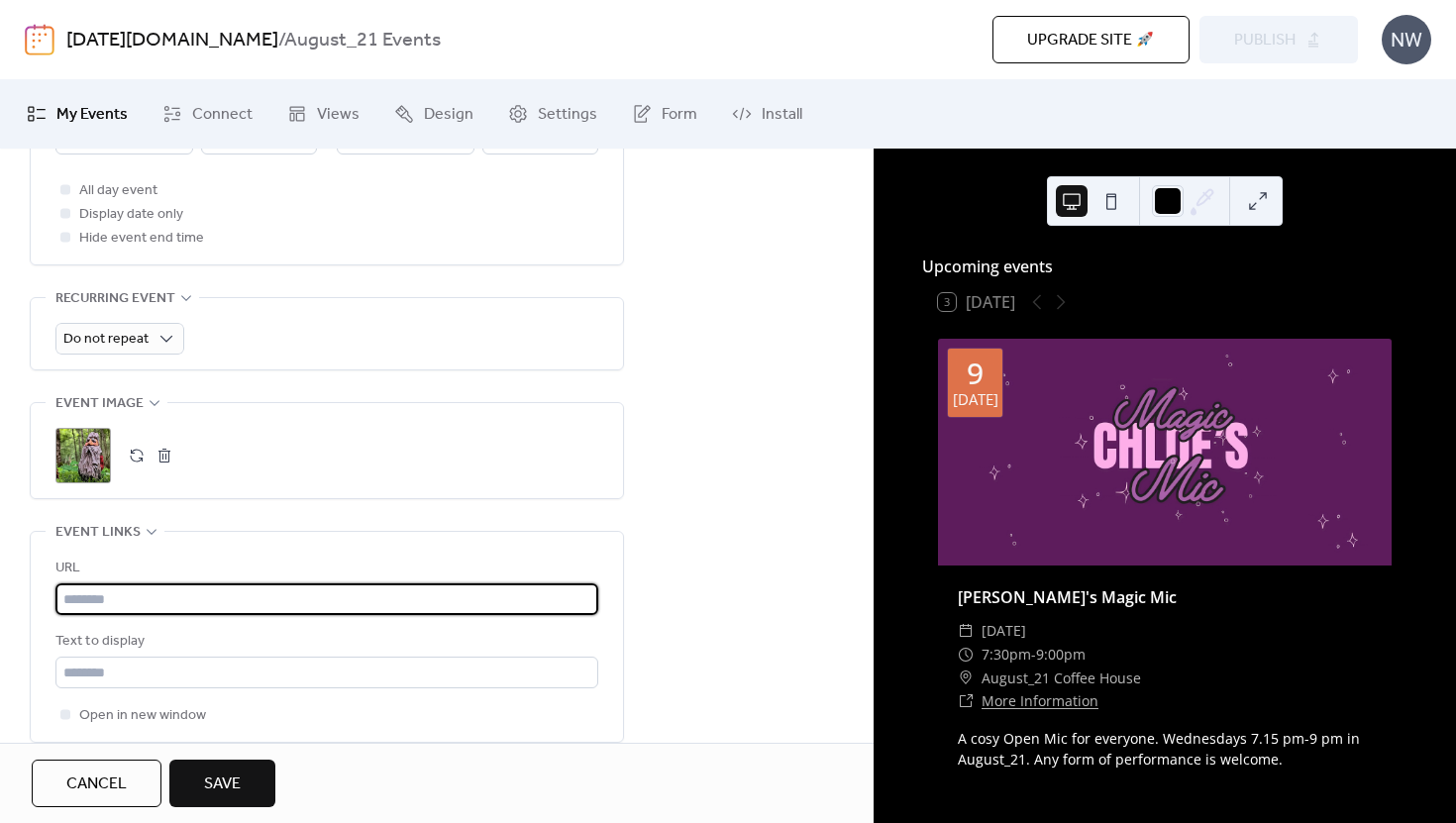 click at bounding box center [327, 599] 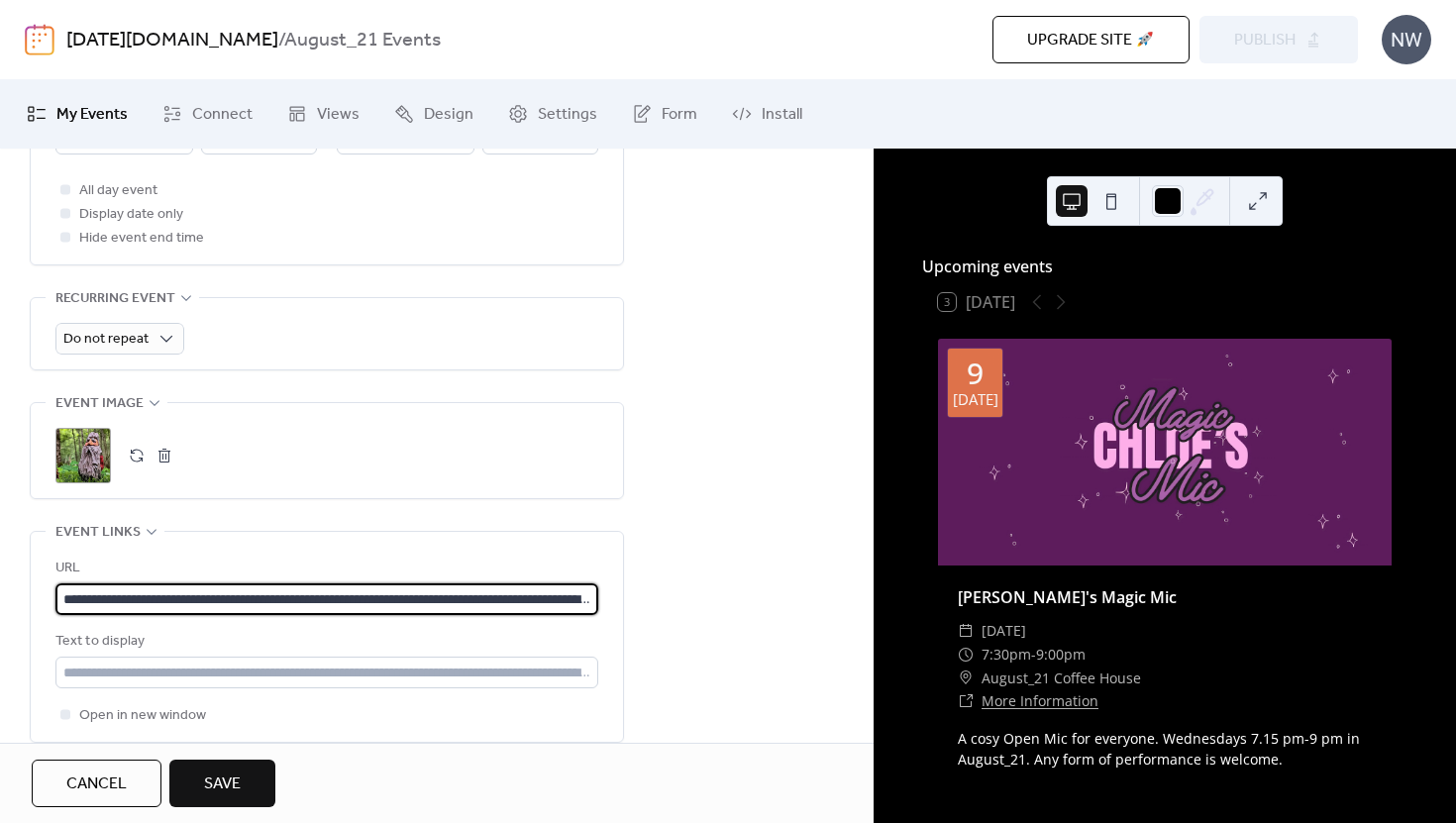 scroll, scrollTop: 0, scrollLeft: 327, axis: horizontal 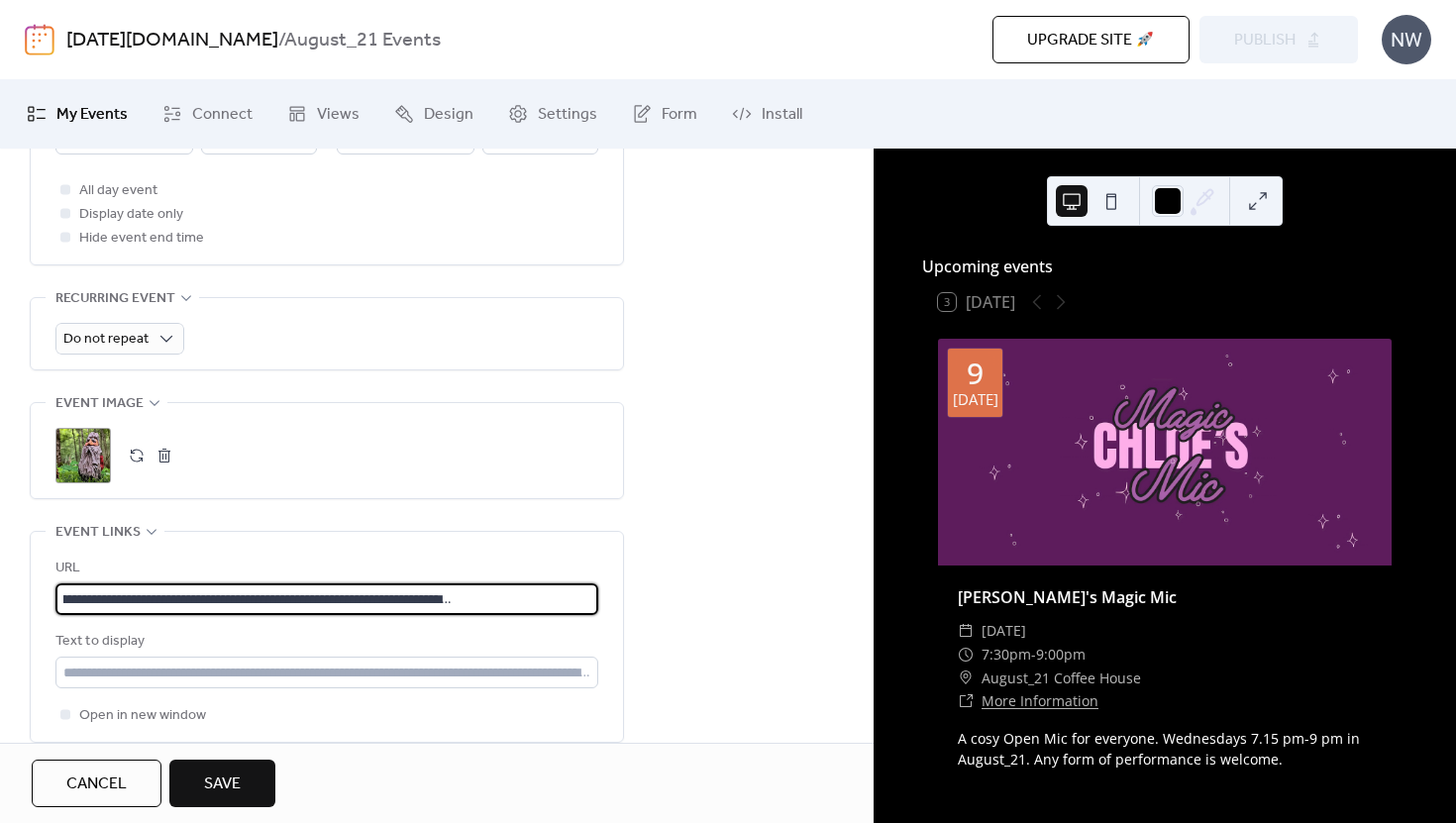 type on "**********" 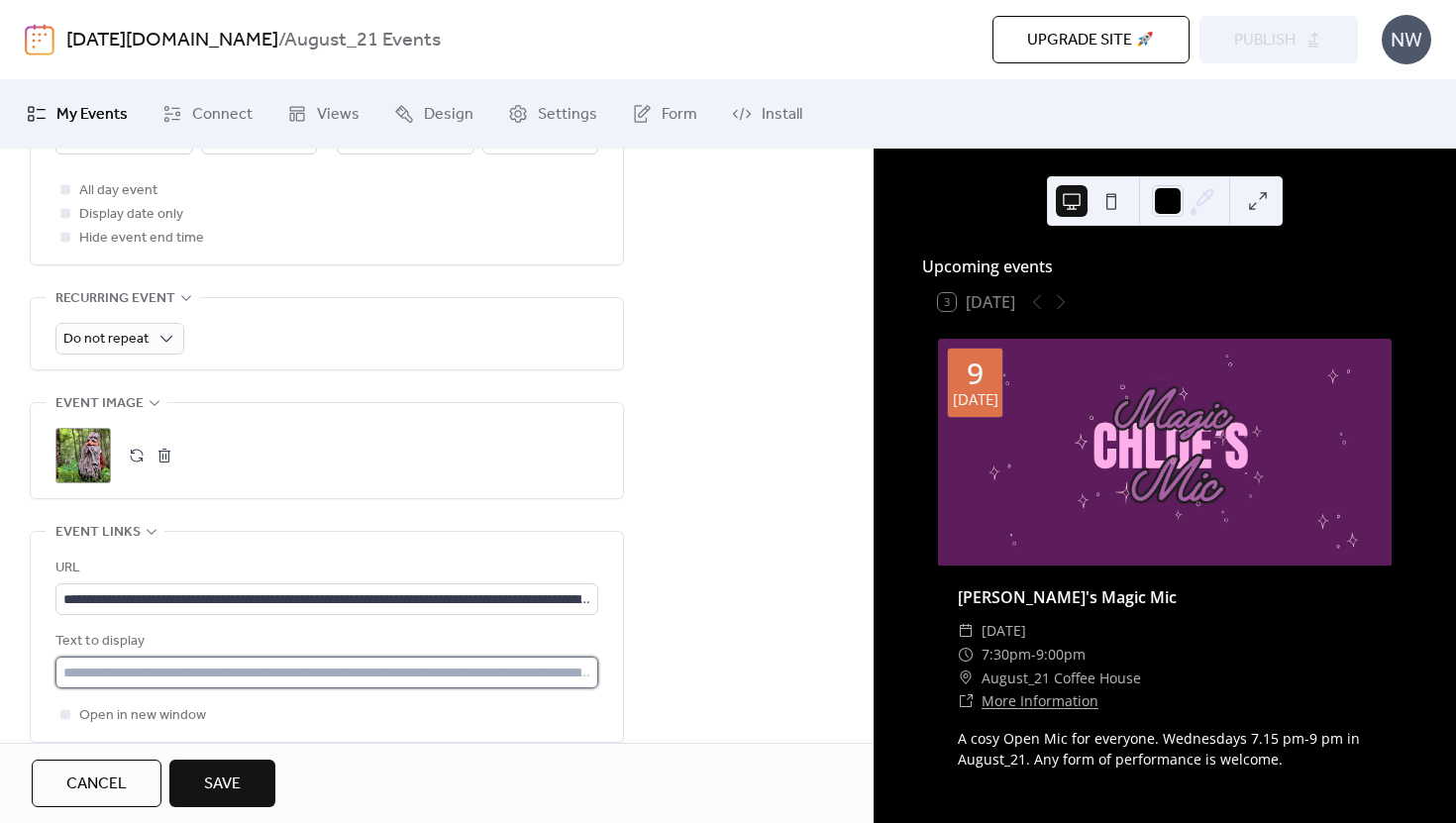 click at bounding box center (327, 672) 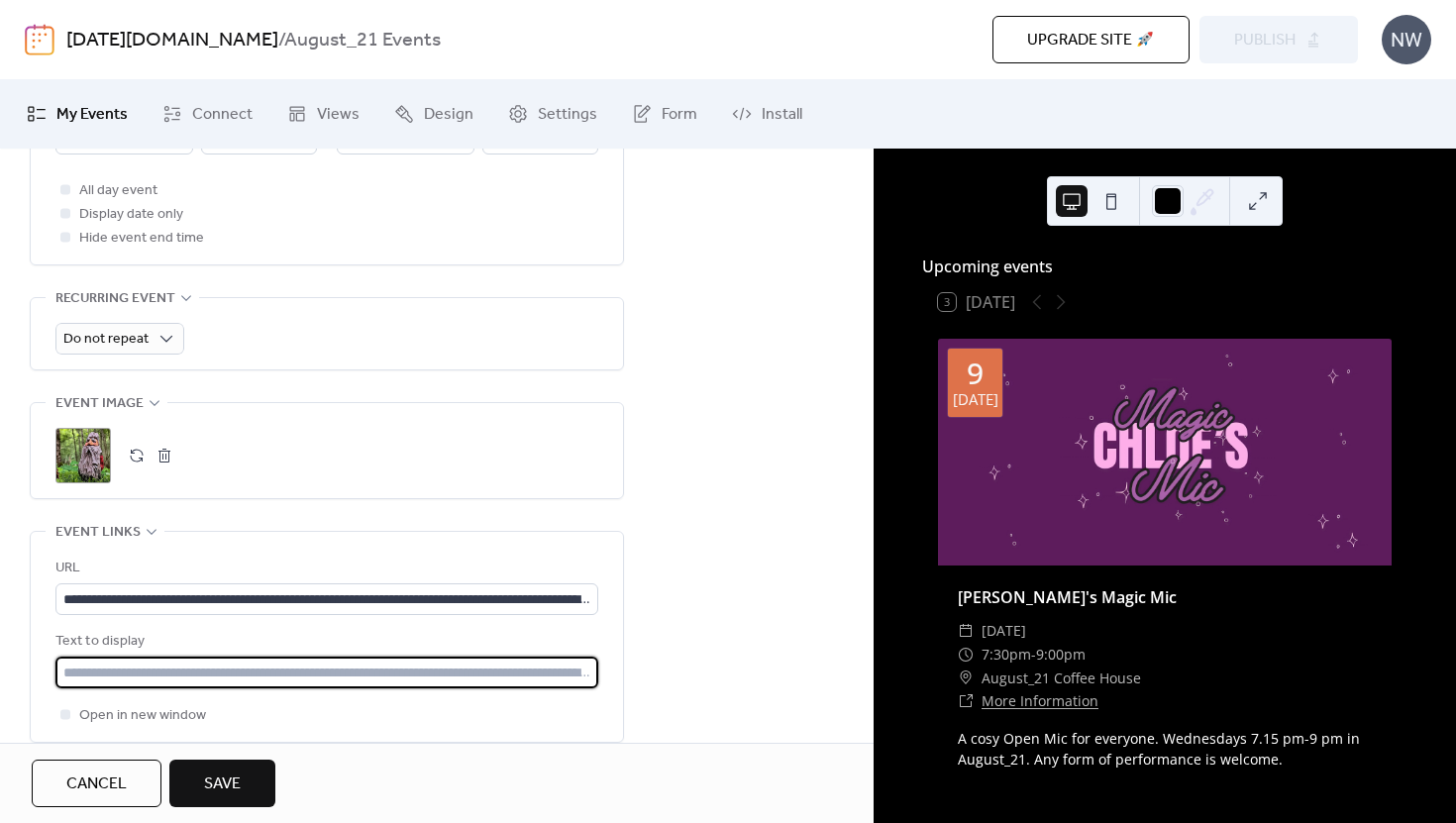 drag, startPoint x: 62, startPoint y: 673, endPoint x: 609, endPoint y: 666, distance: 547.045 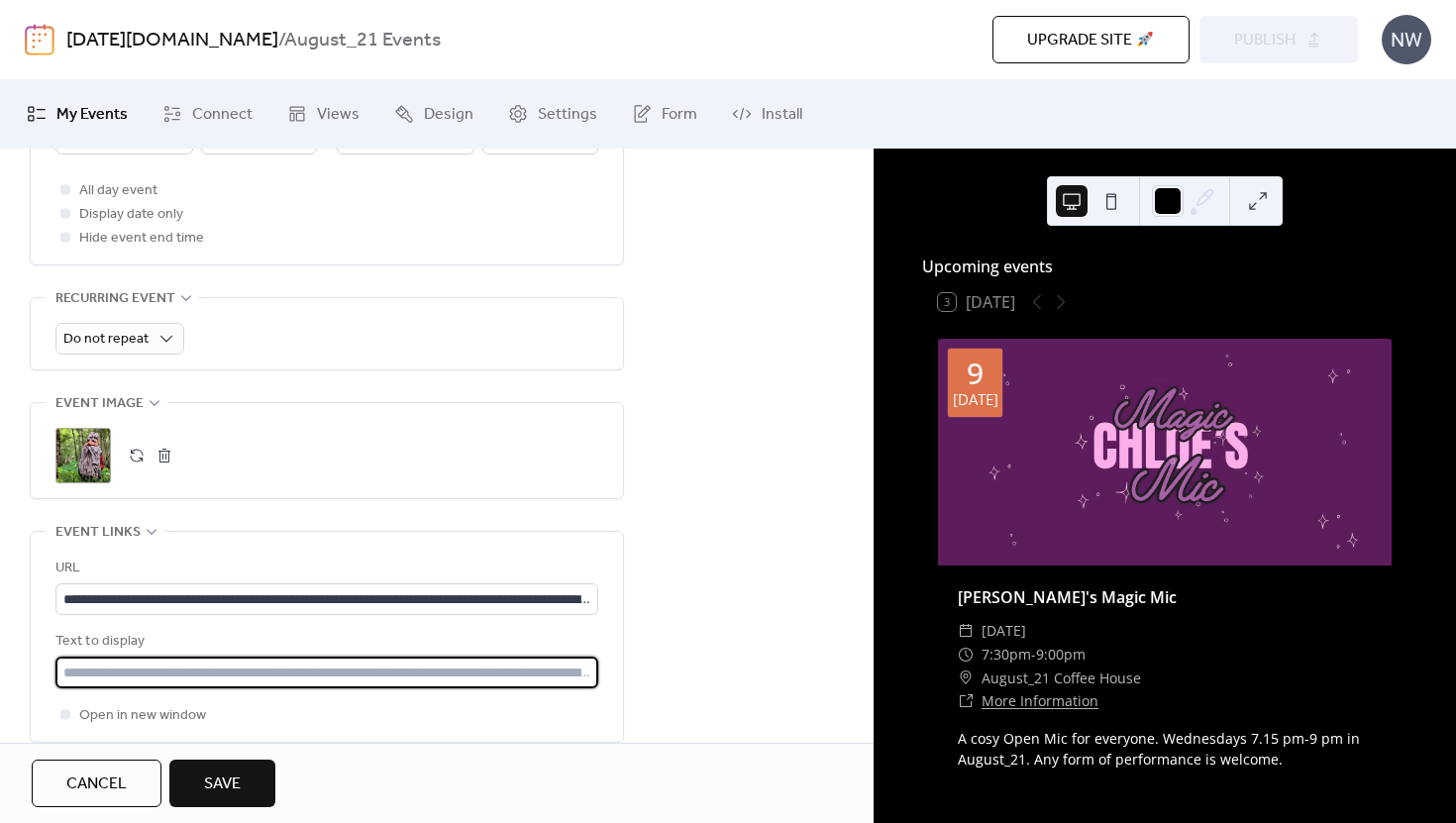 drag, startPoint x: 62, startPoint y: 671, endPoint x: 450, endPoint y: 669, distance: 388.00515 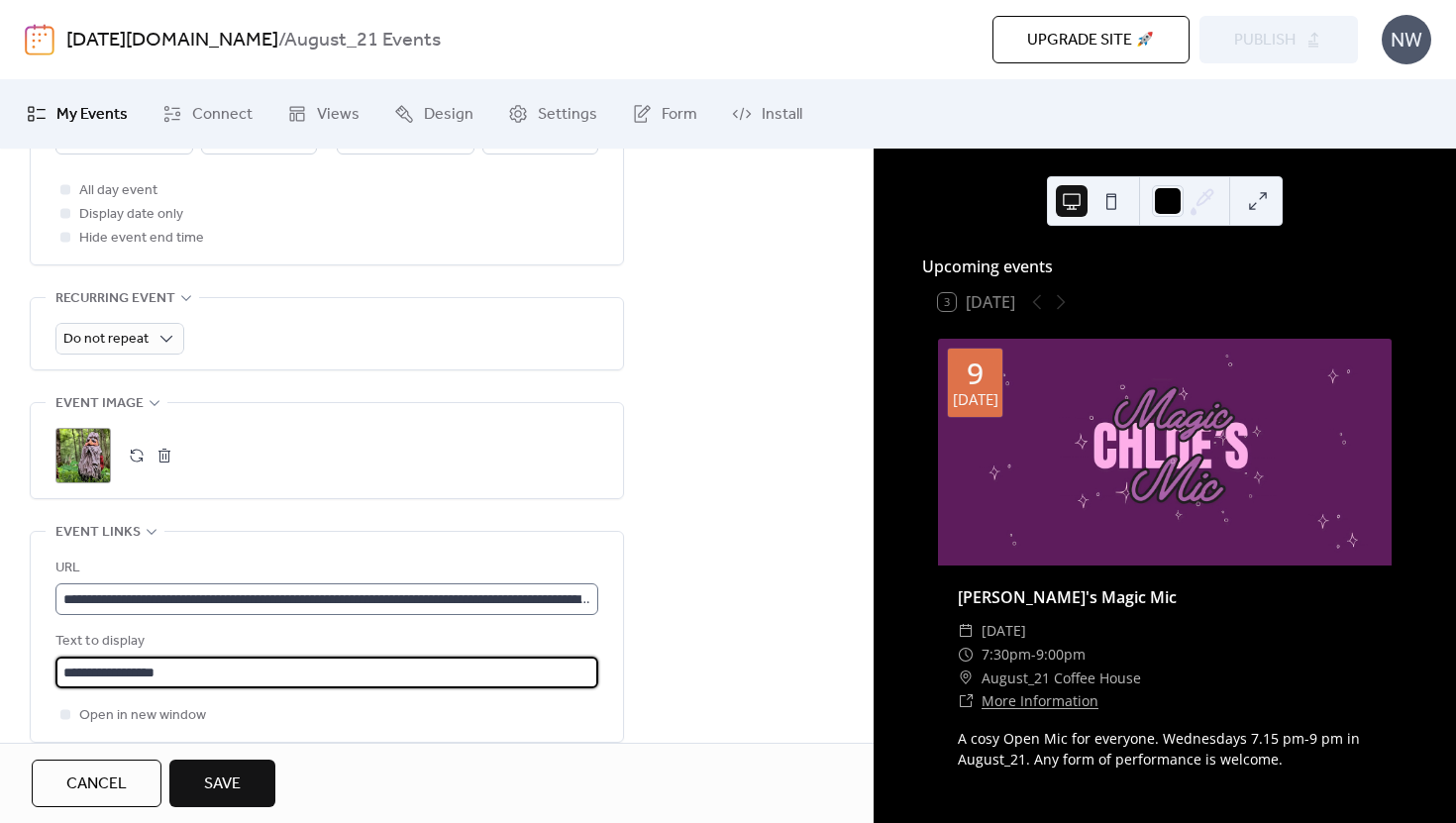 scroll, scrollTop: 1, scrollLeft: 1, axis: both 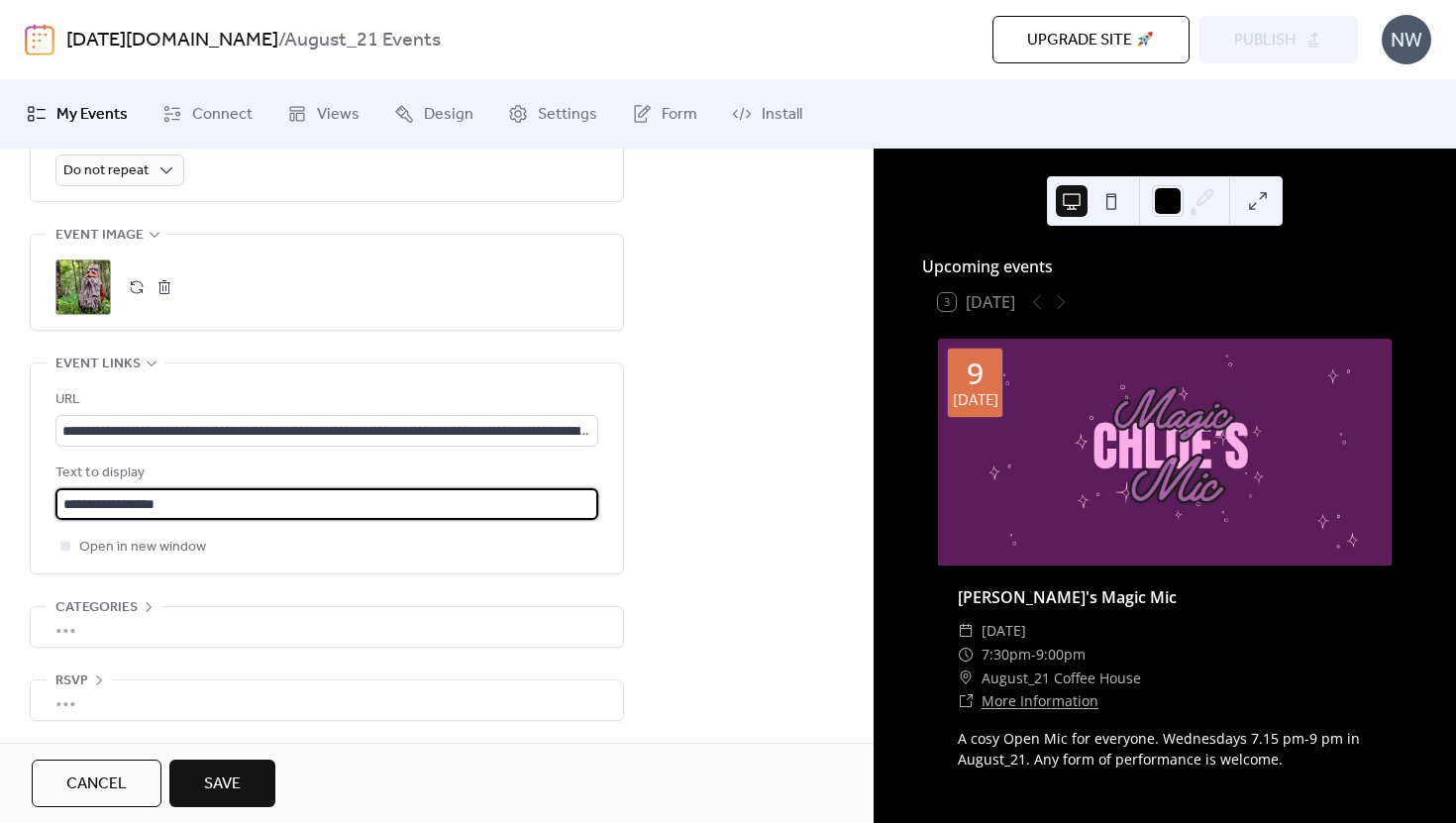 type on "**********" 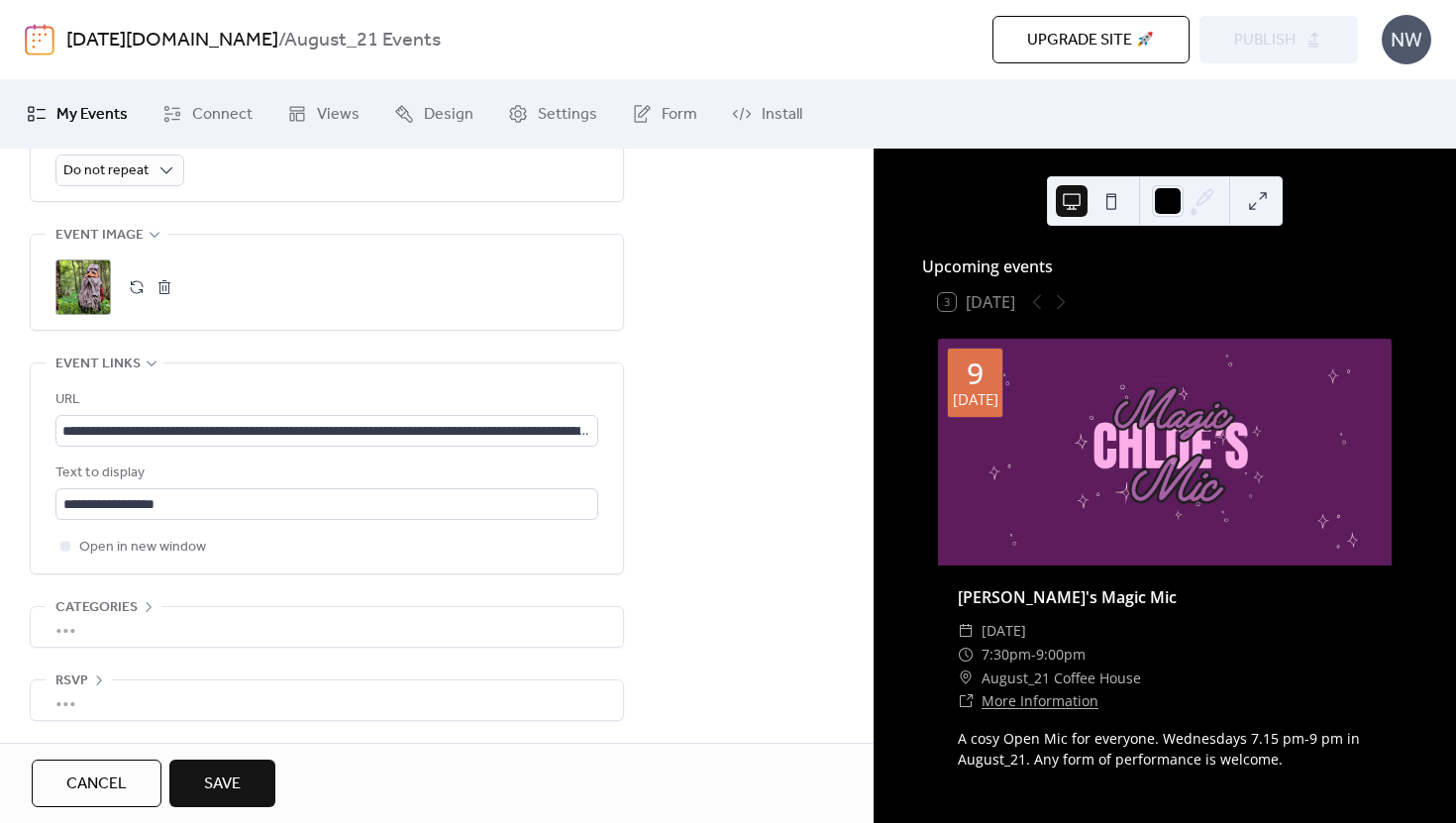 click on "Save" at bounding box center [222, 783] 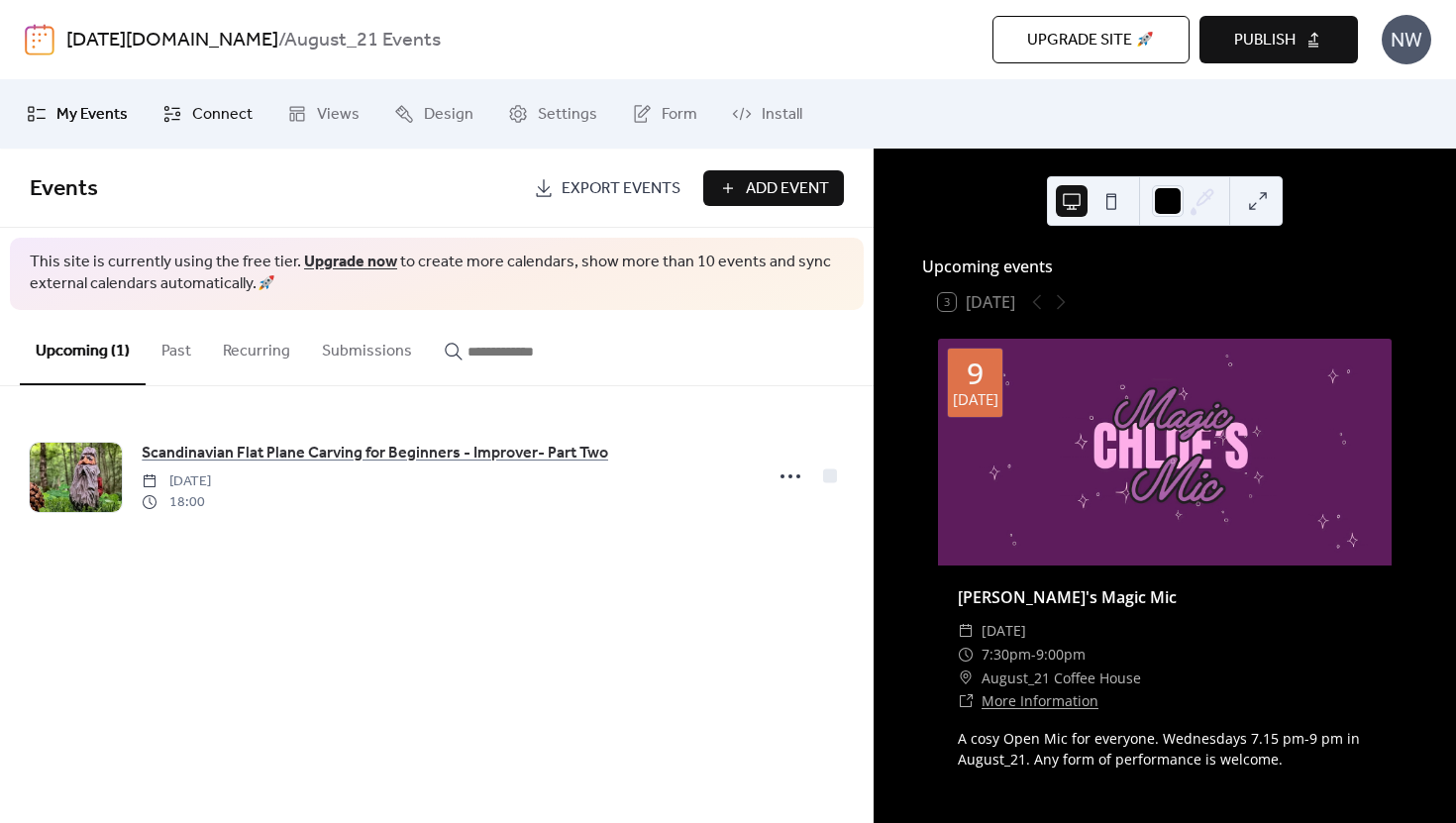 click on "Connect" at bounding box center (222, 115) 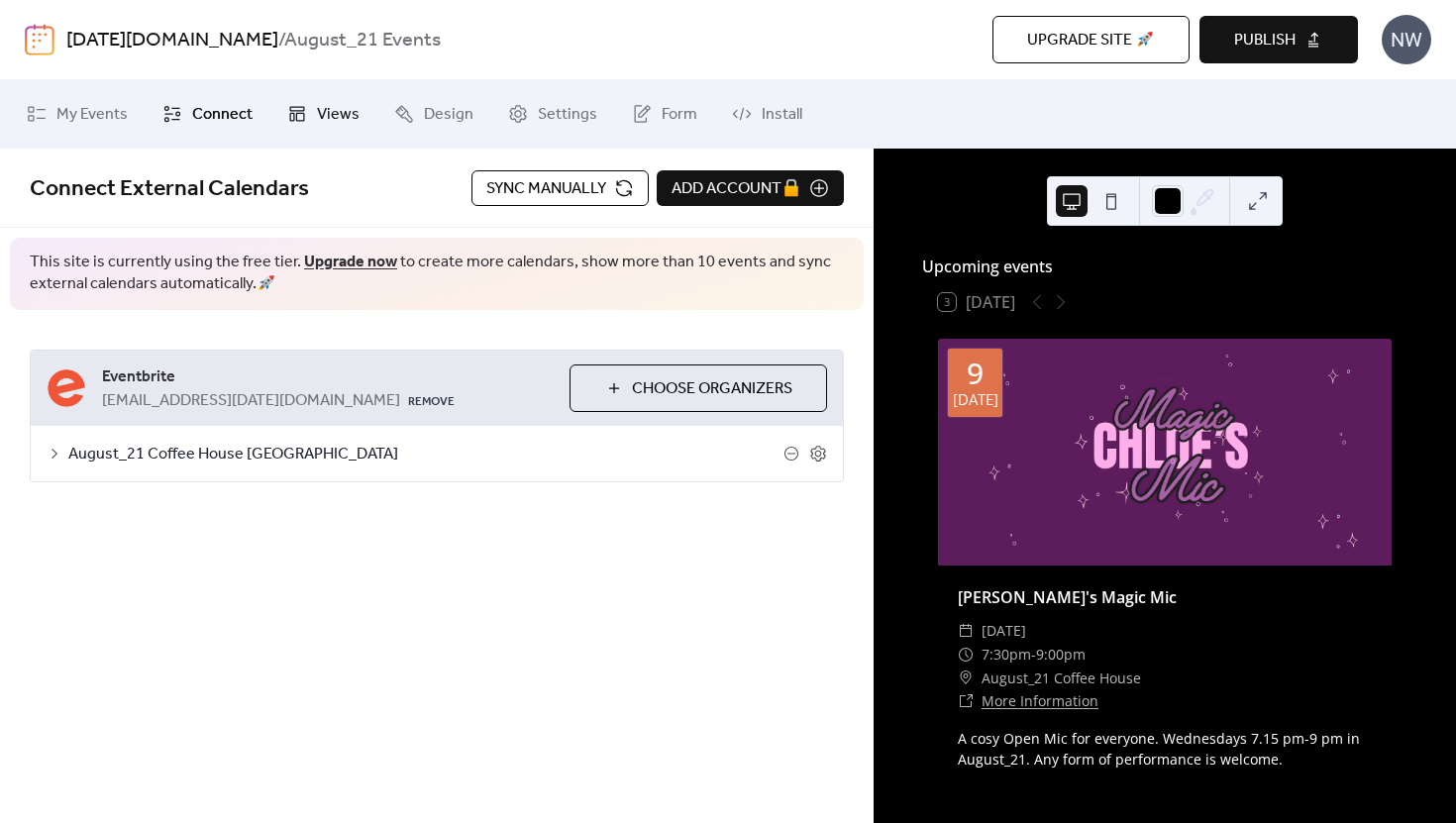 click on "Views" at bounding box center (338, 115) 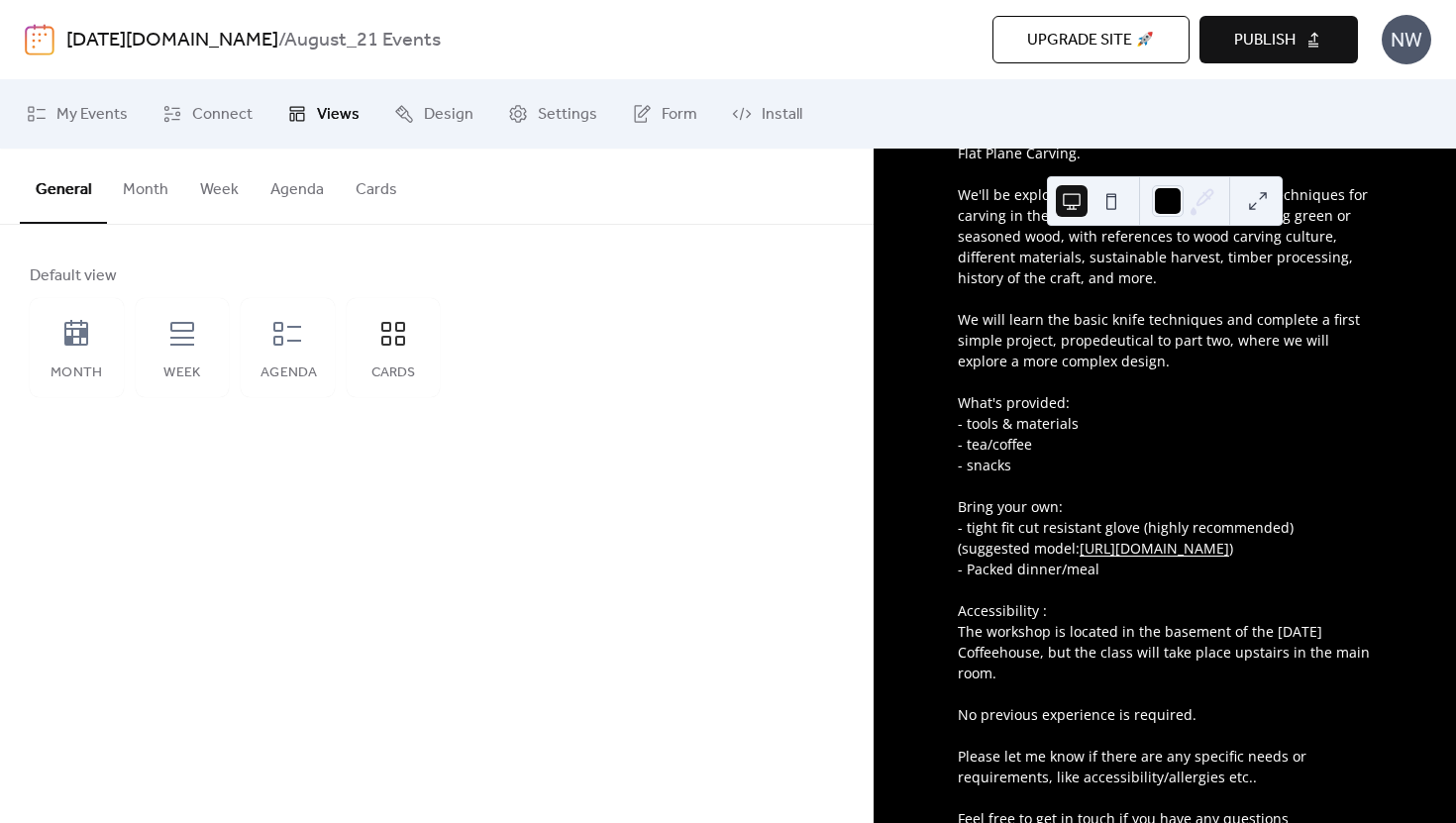 scroll, scrollTop: 2187, scrollLeft: 0, axis: vertical 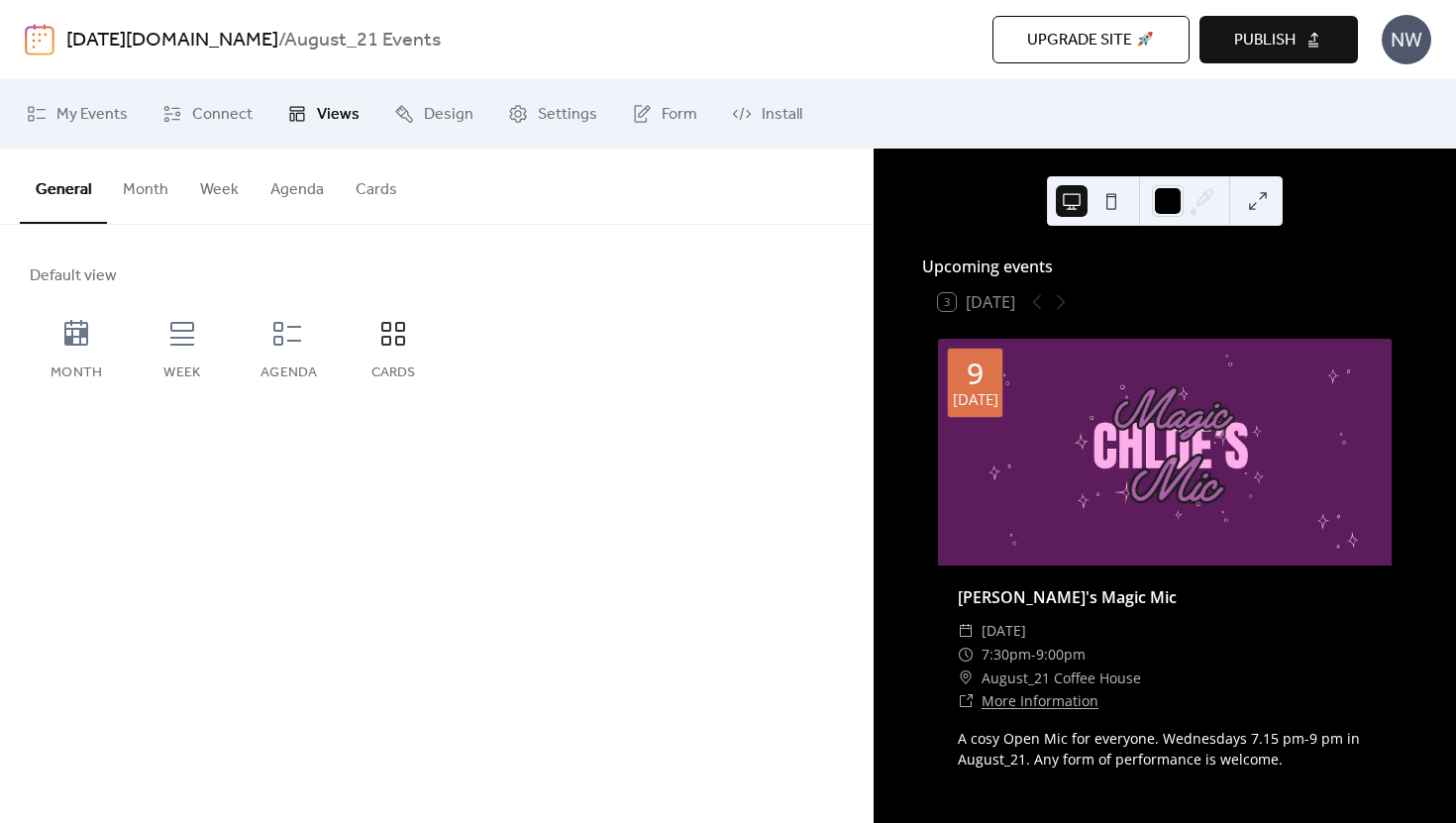 click on "Publish" at bounding box center [1279, 40] 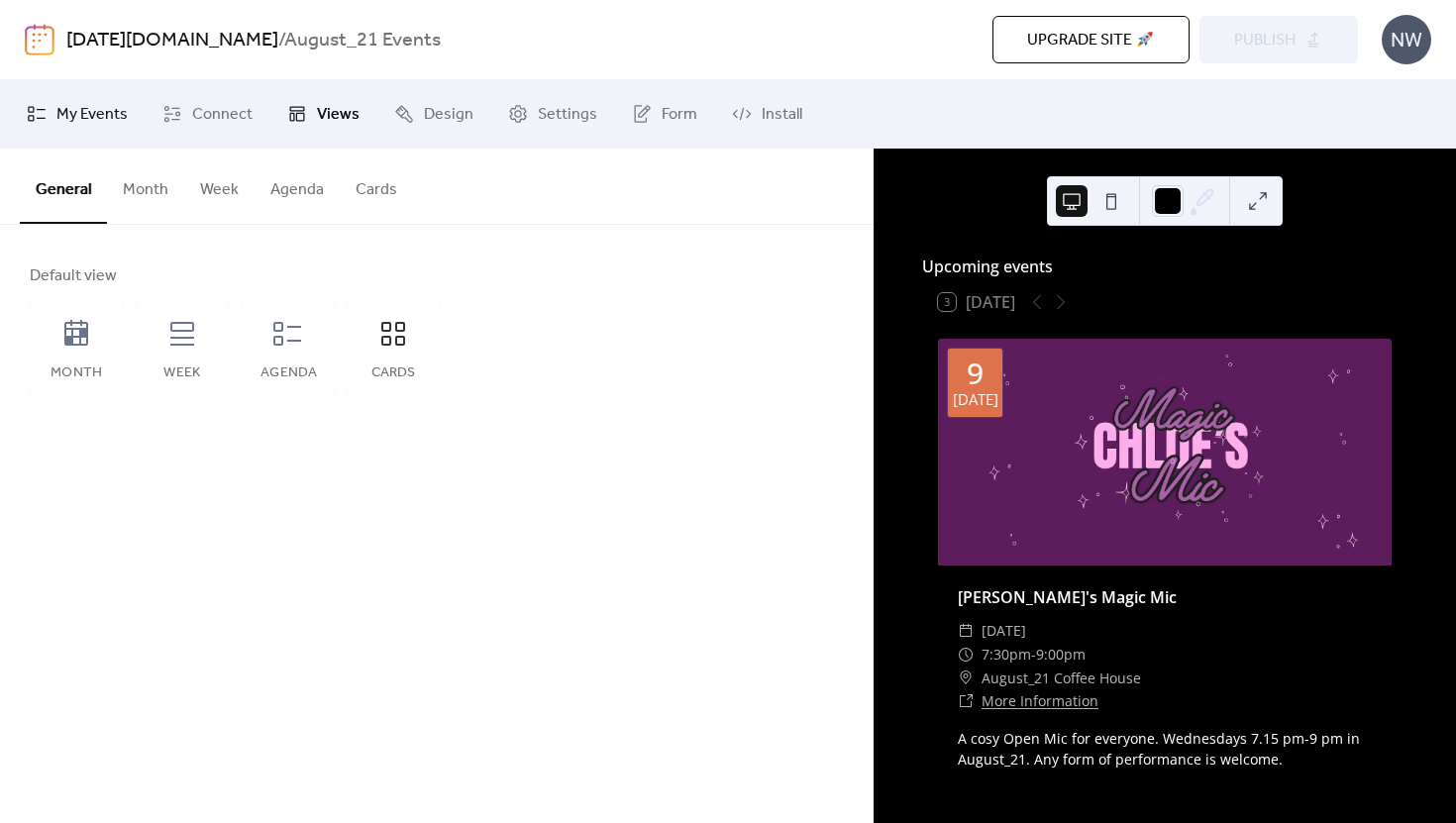 click on "My Events" at bounding box center (92, 115) 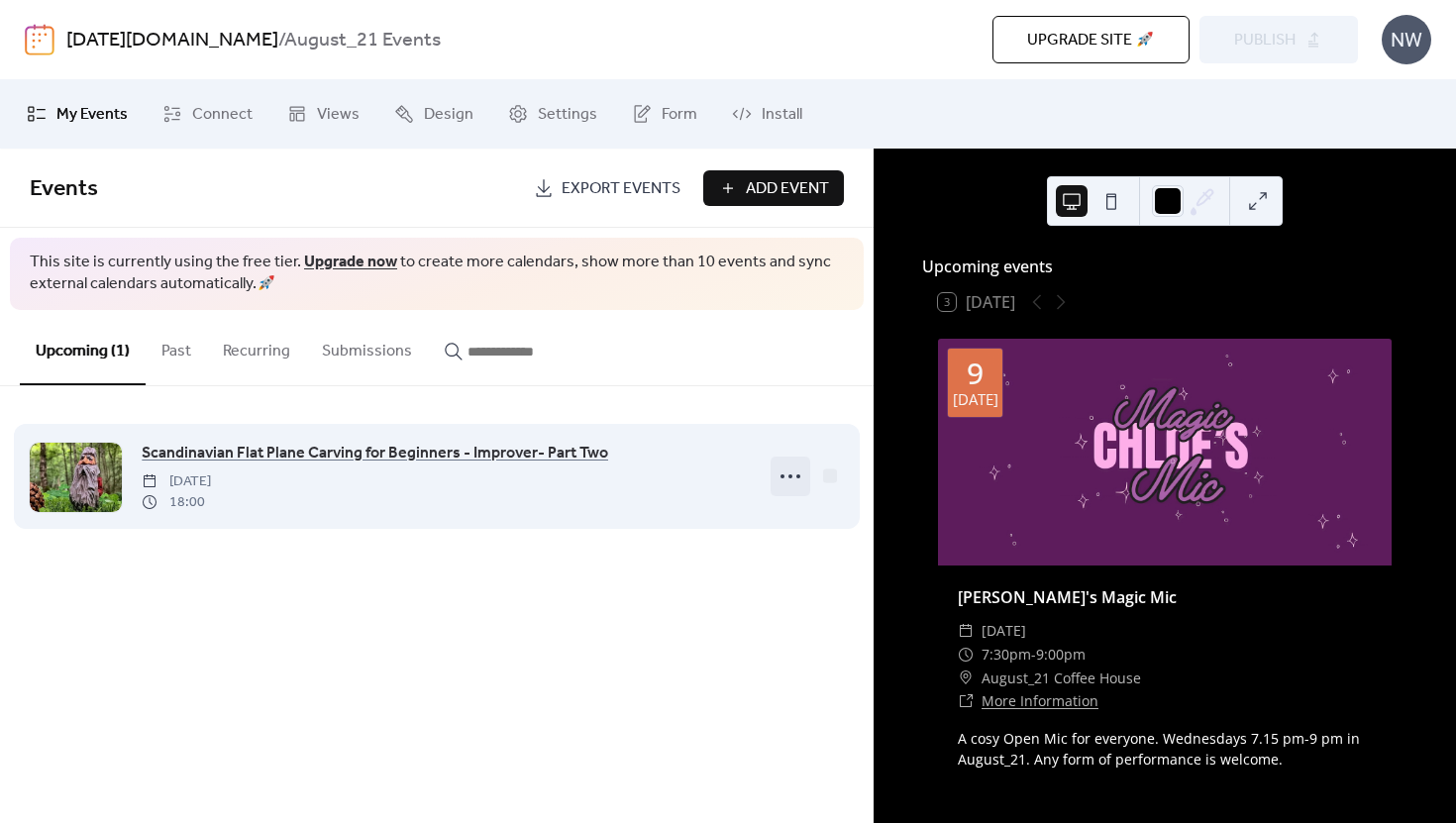 click 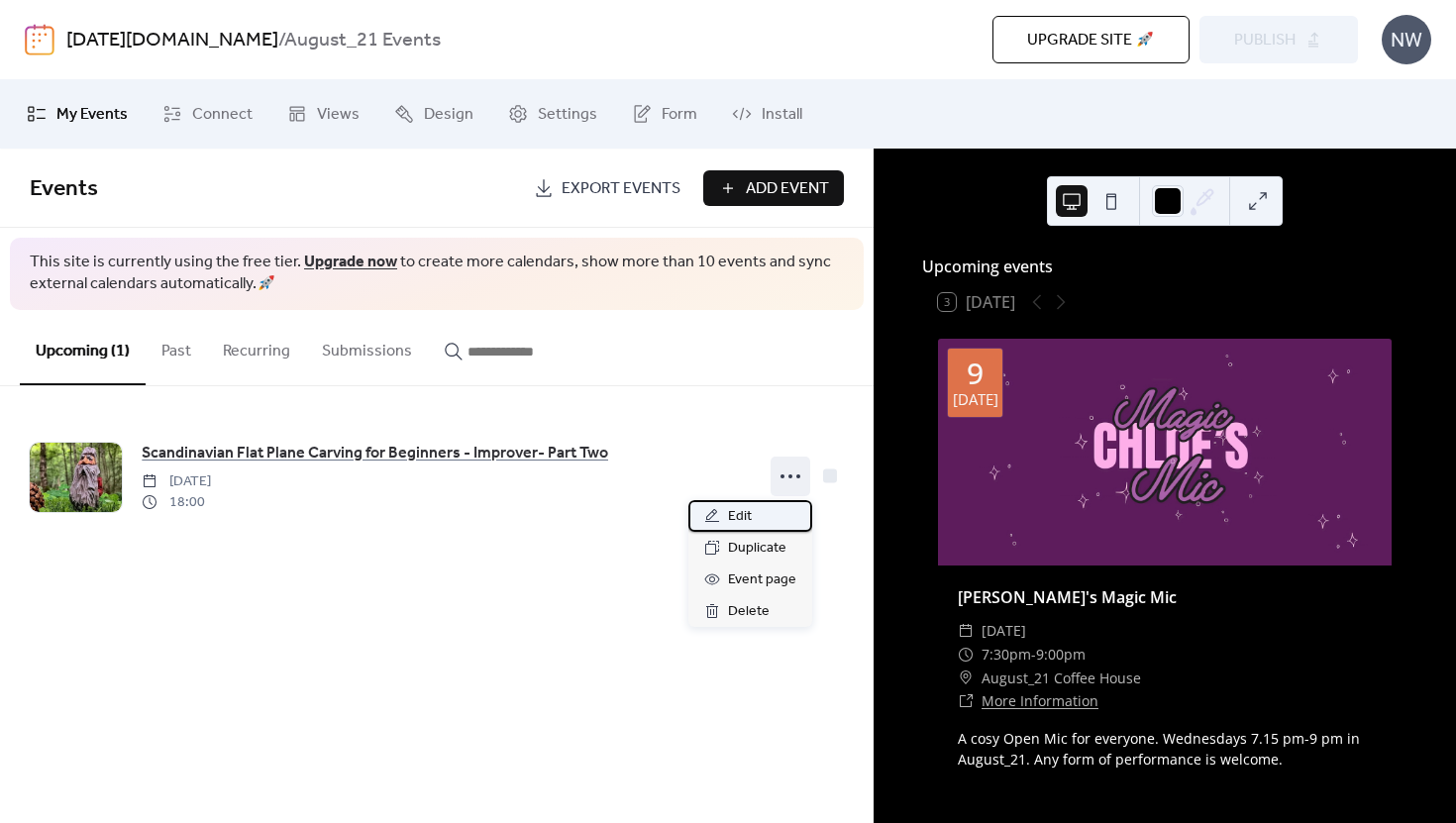 click on "Edit" at bounding box center (750, 516) 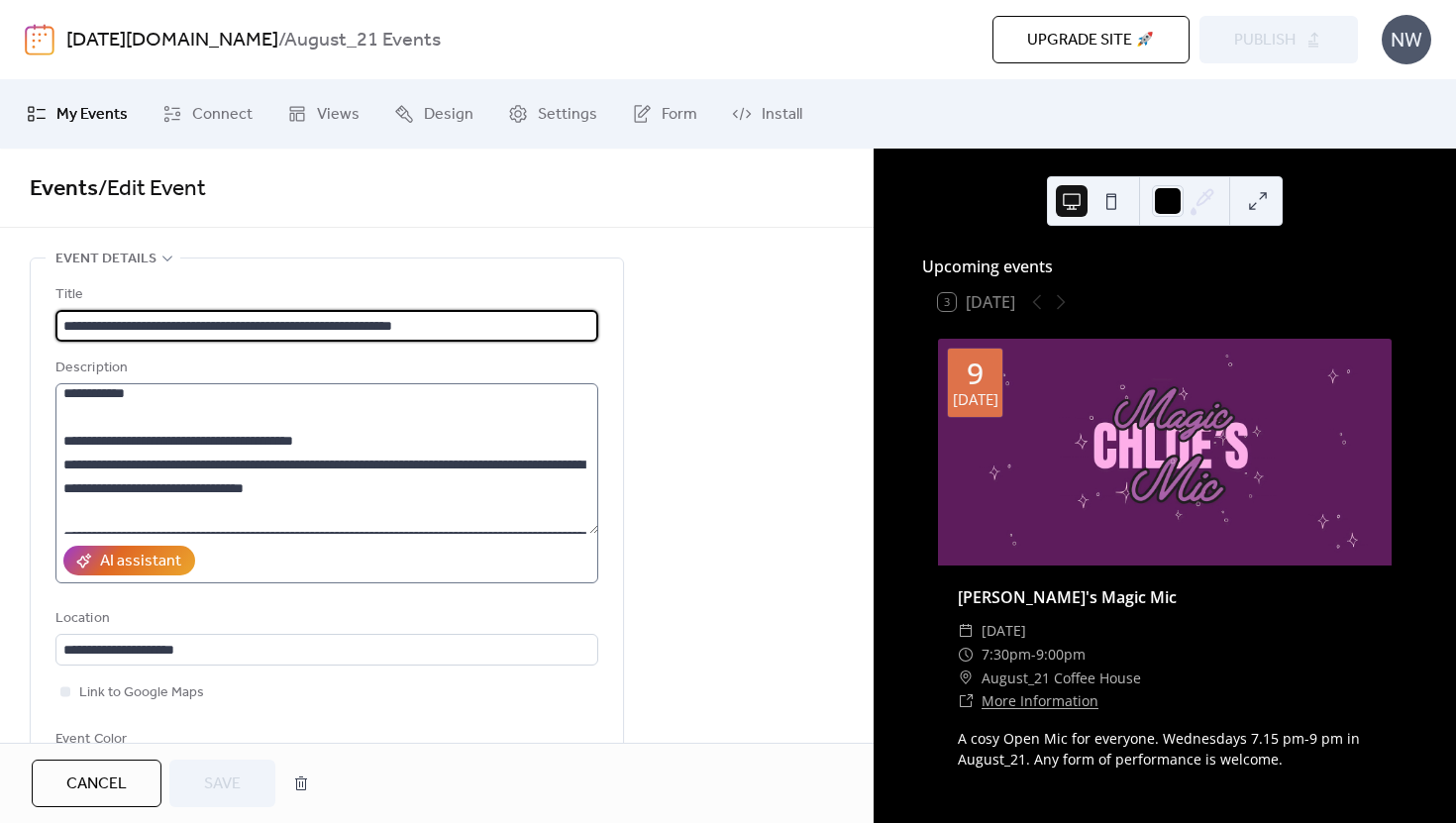 scroll, scrollTop: 0, scrollLeft: 0, axis: both 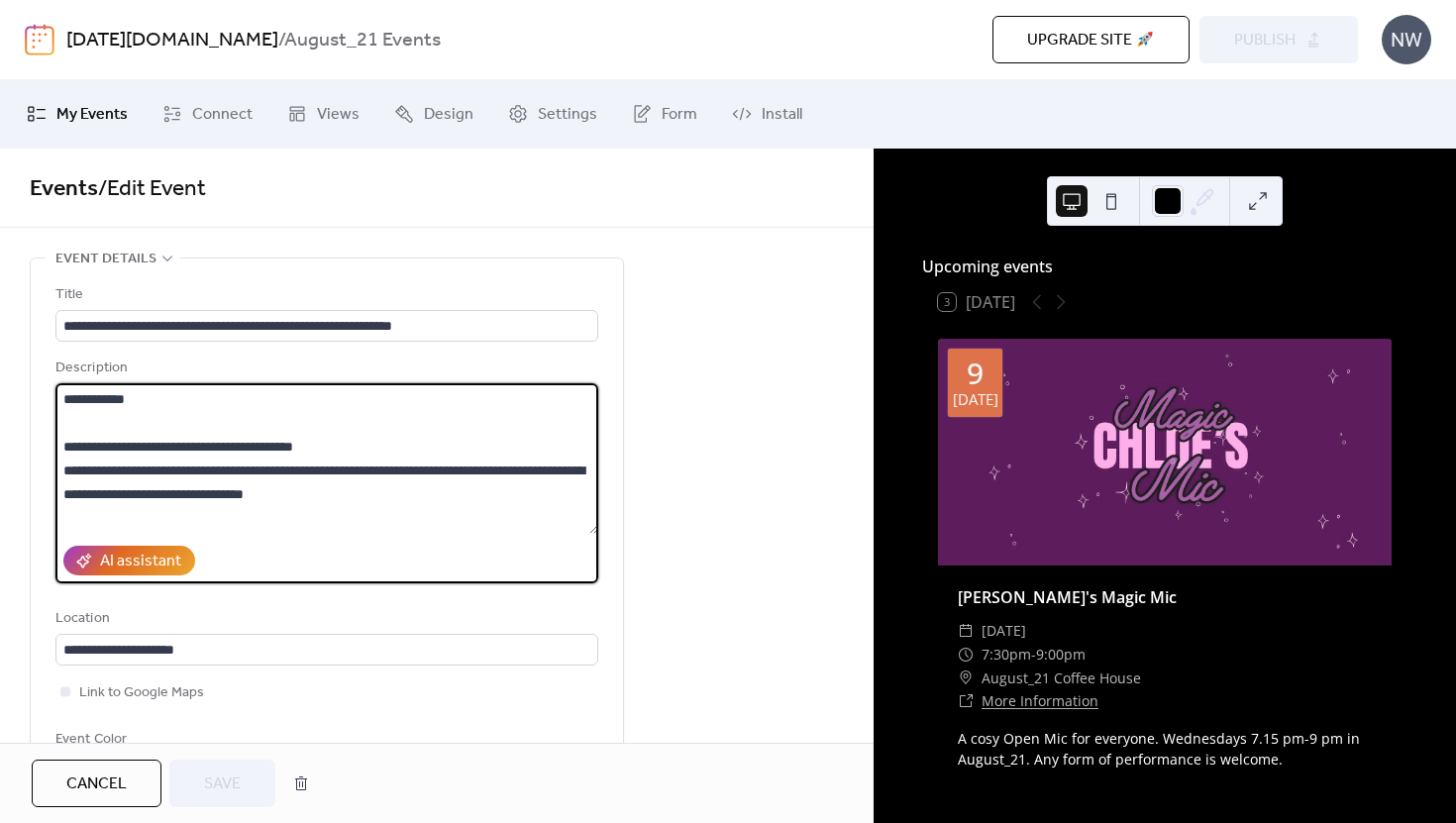 drag, startPoint x: 347, startPoint y: 448, endPoint x: 52, endPoint y: 394, distance: 299.9017 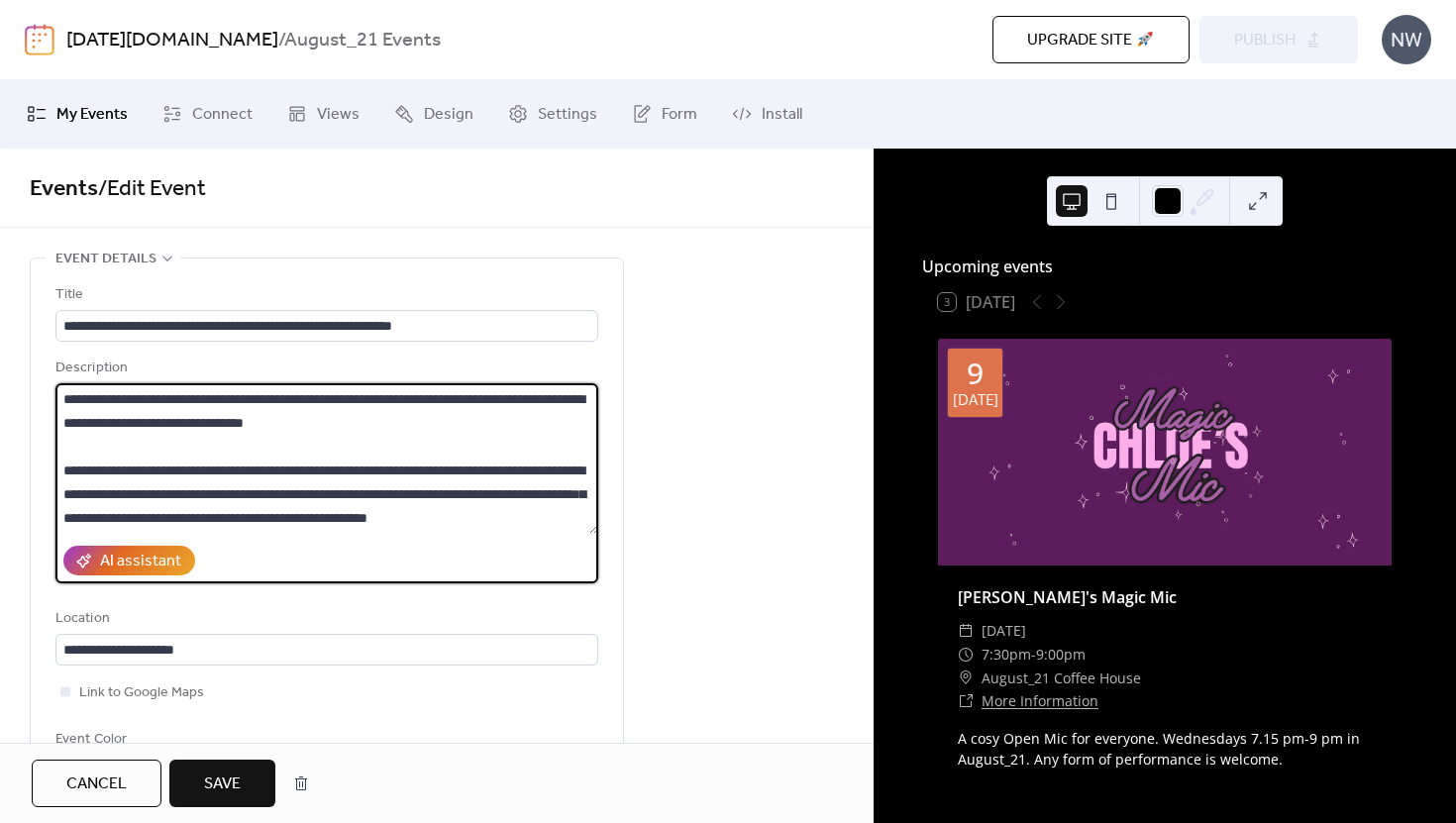 click at bounding box center (327, 459) 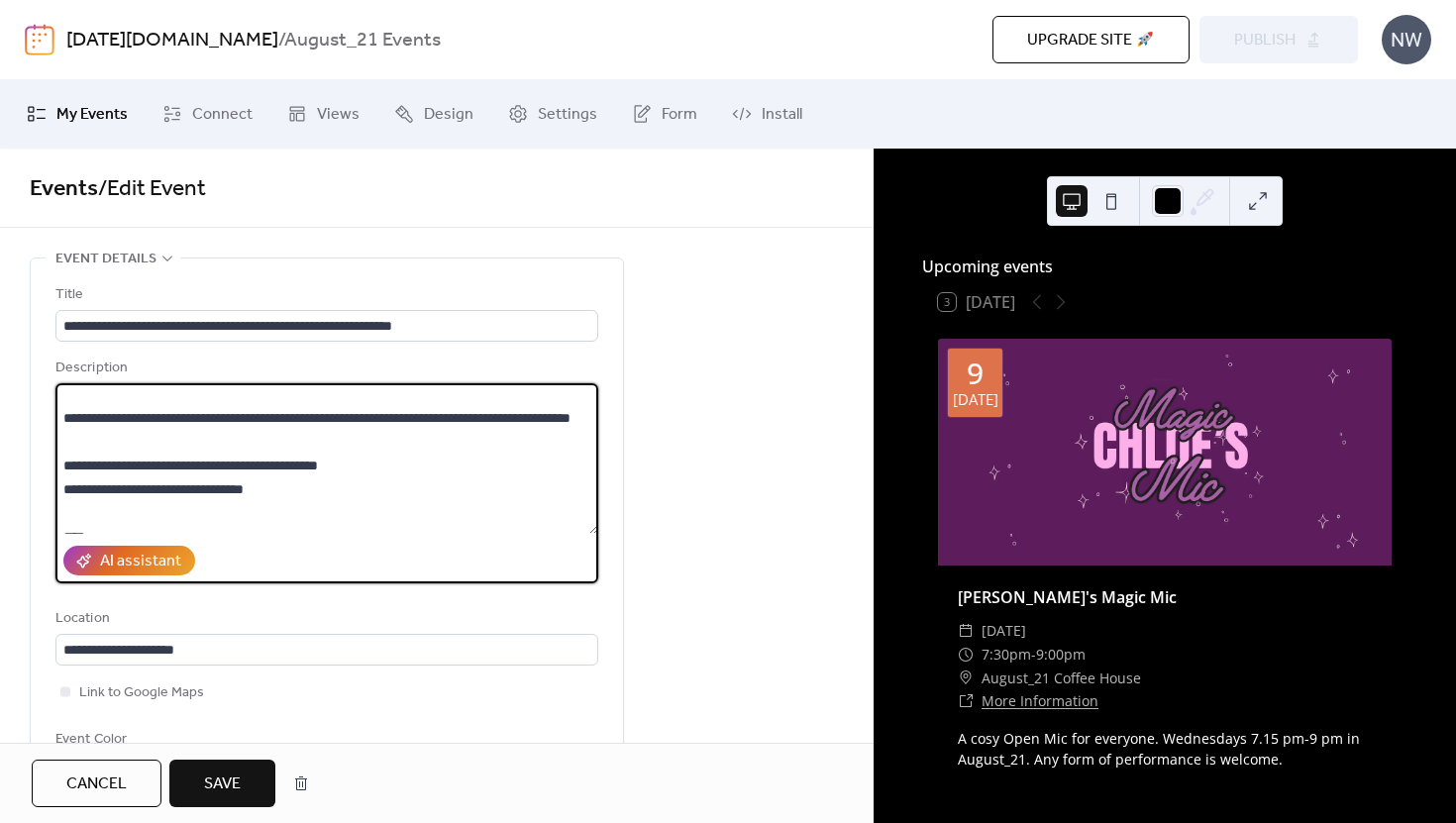 scroll, scrollTop: 666, scrollLeft: 0, axis: vertical 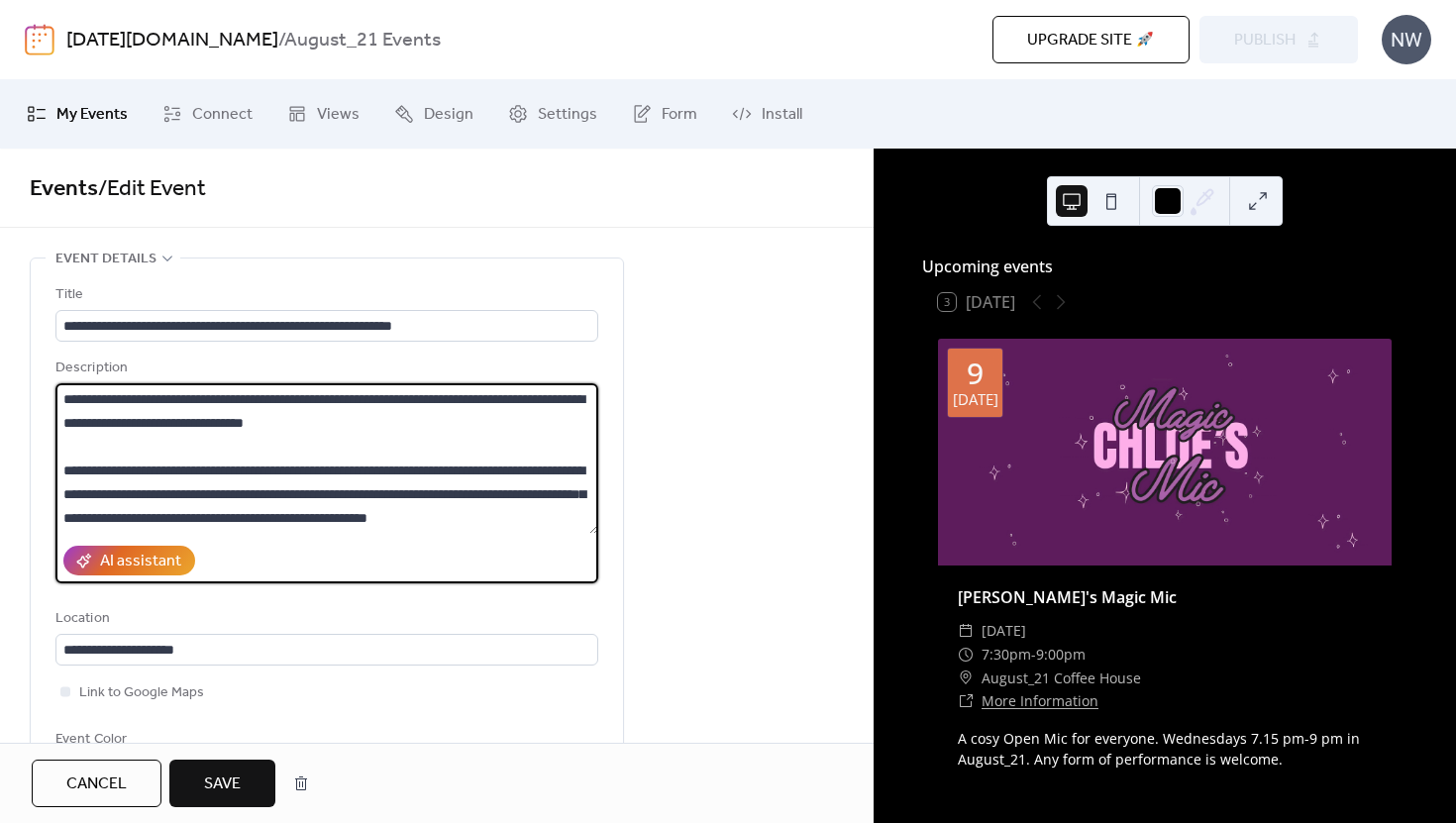 drag, startPoint x: 195, startPoint y: 528, endPoint x: 49, endPoint y: 470, distance: 157.0987 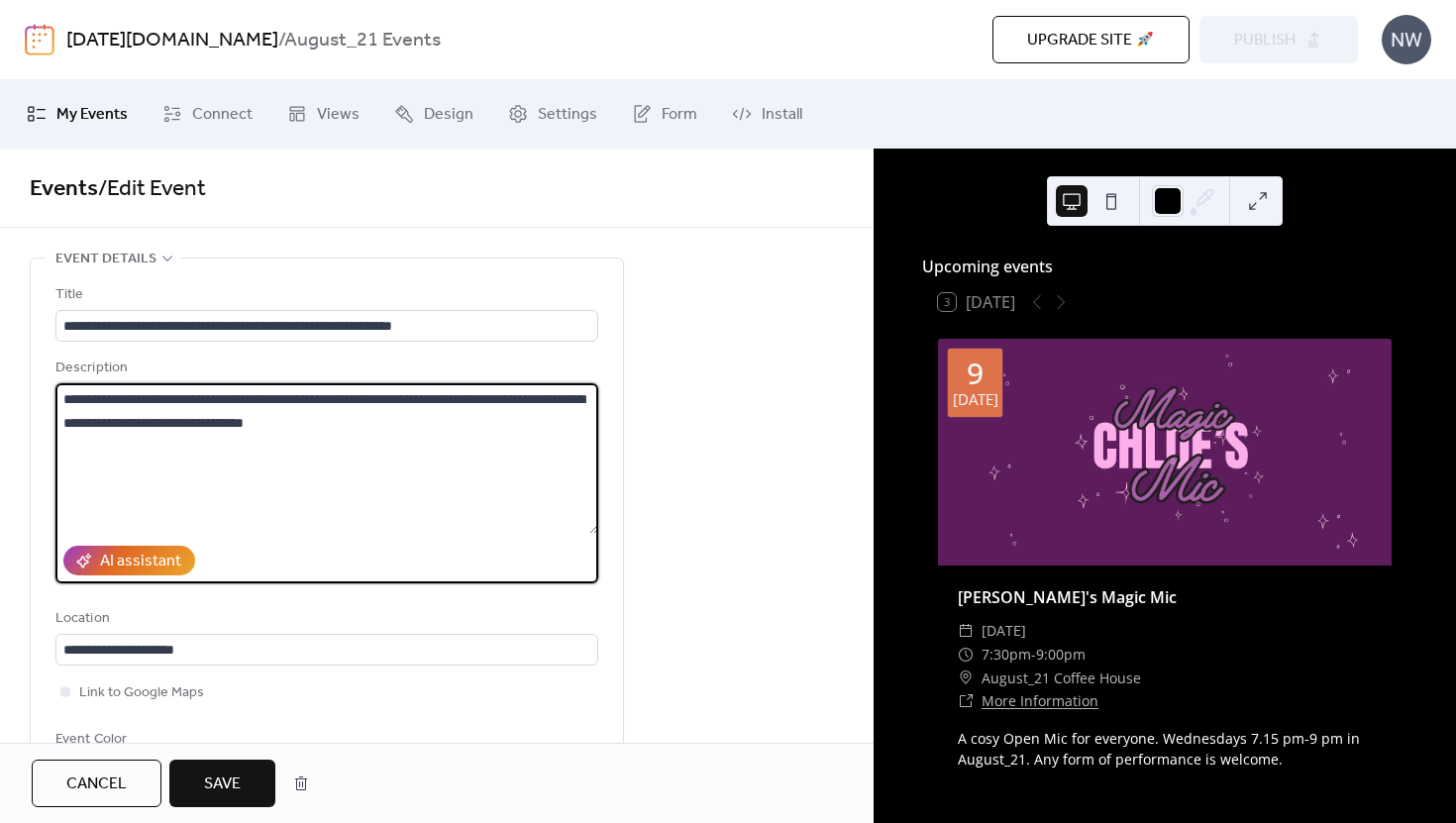 type on "**********" 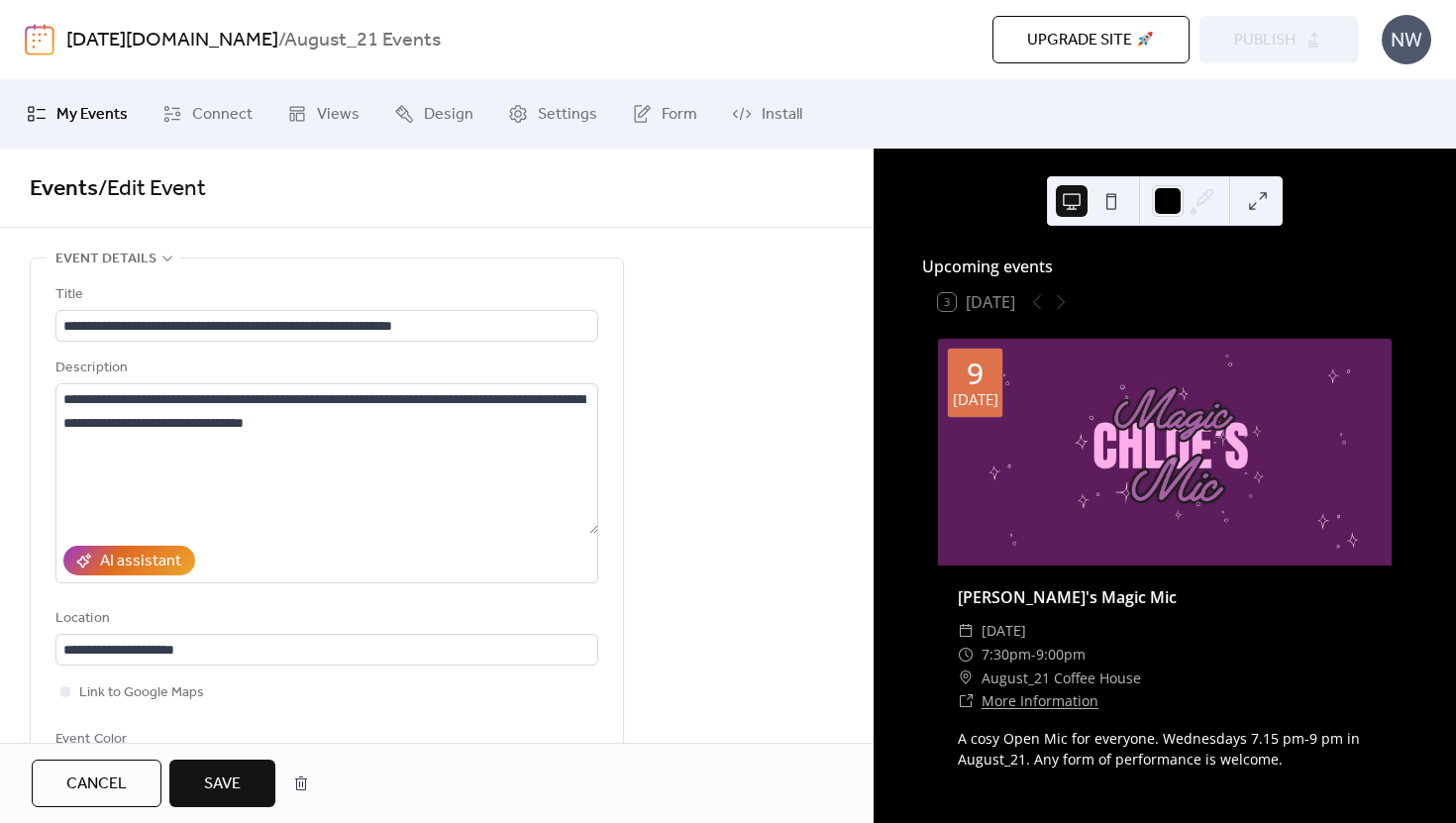 click on "Save" at bounding box center [222, 784] 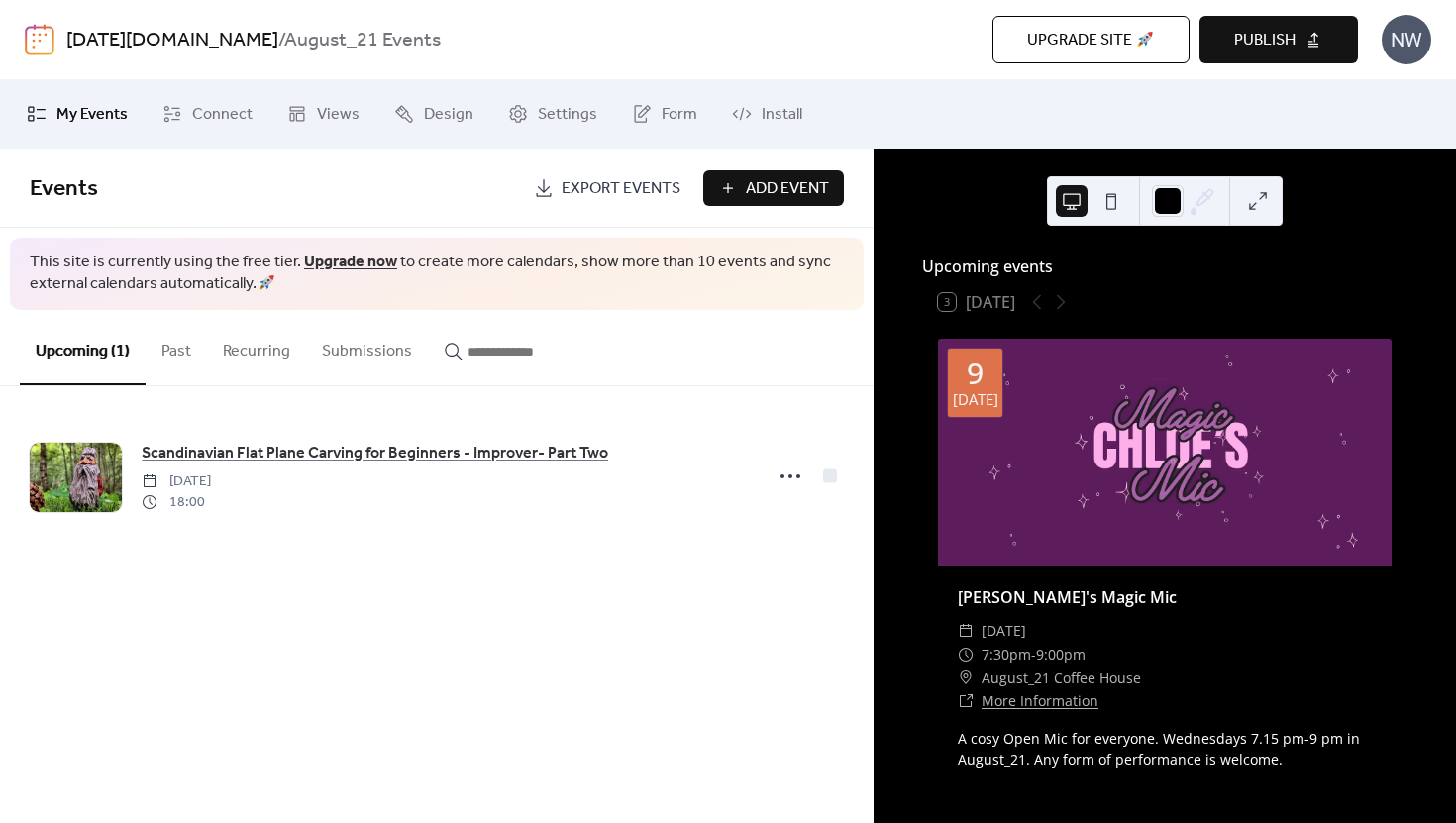 click on "Publish" at bounding box center [1265, 41] 